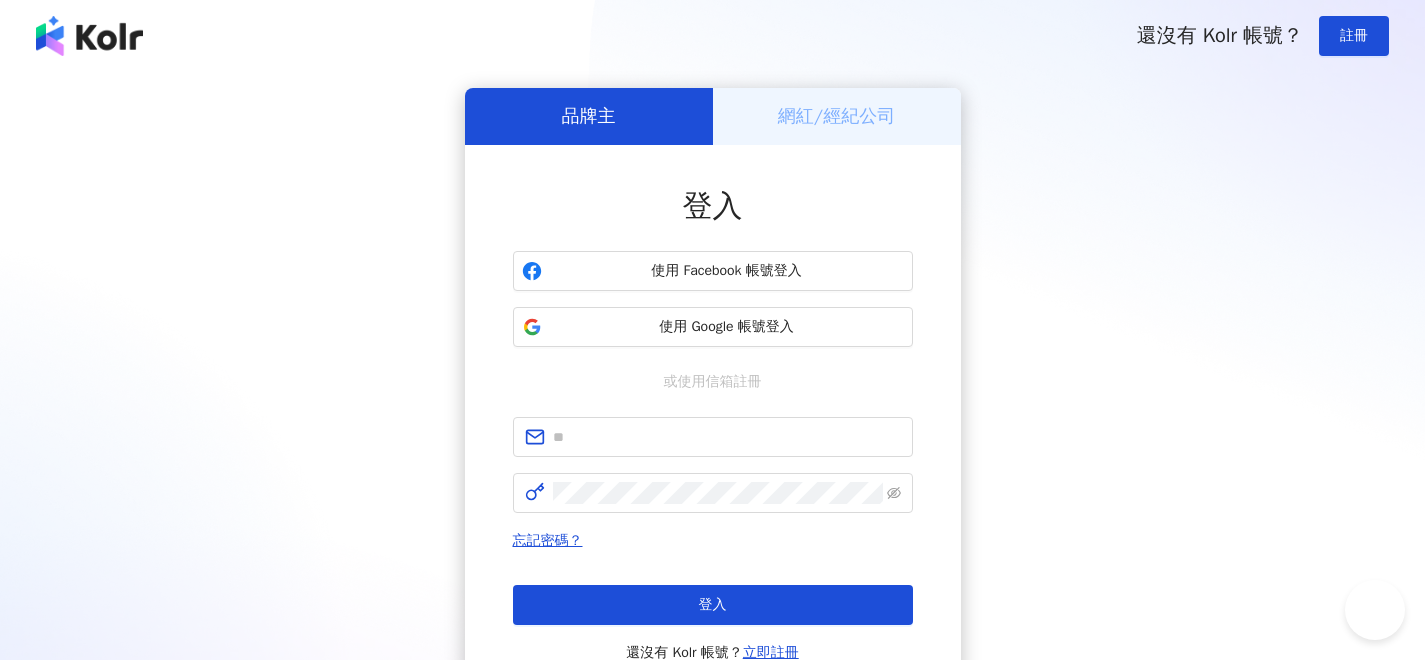 scroll, scrollTop: 0, scrollLeft: 0, axis: both 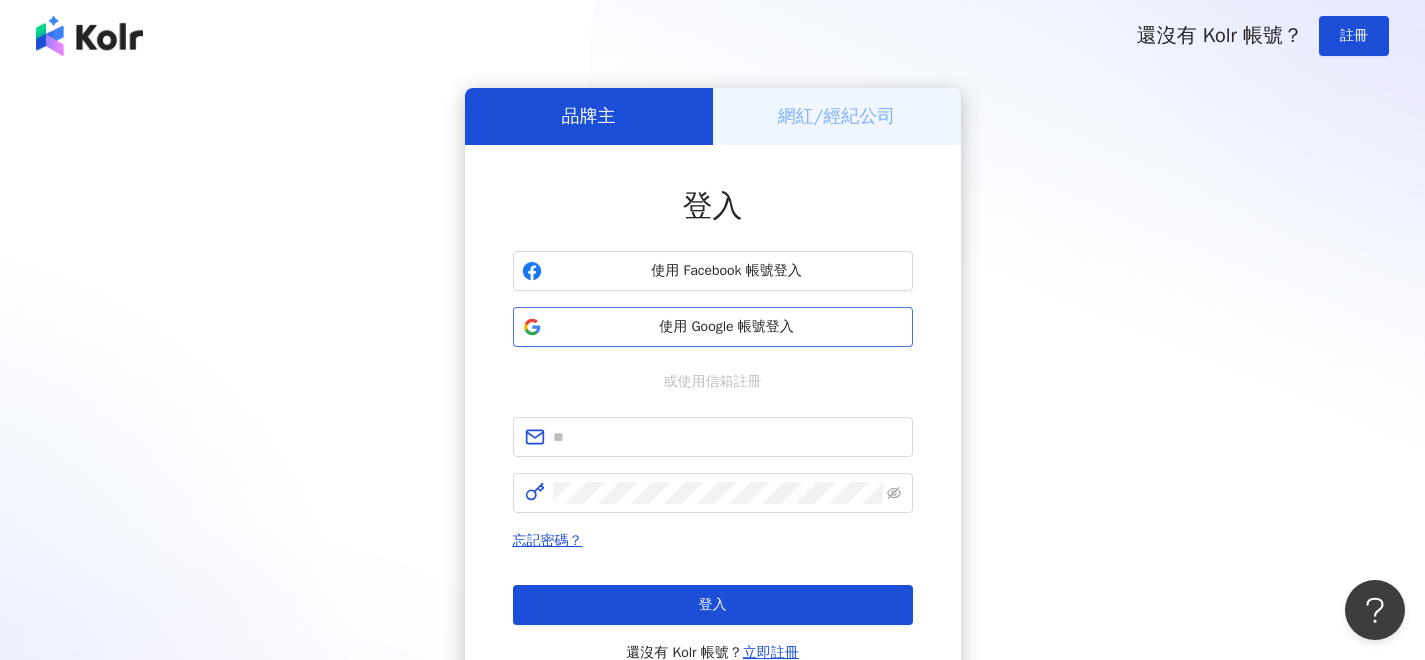 click on "使用 Google 帳號登入" at bounding box center (727, 327) 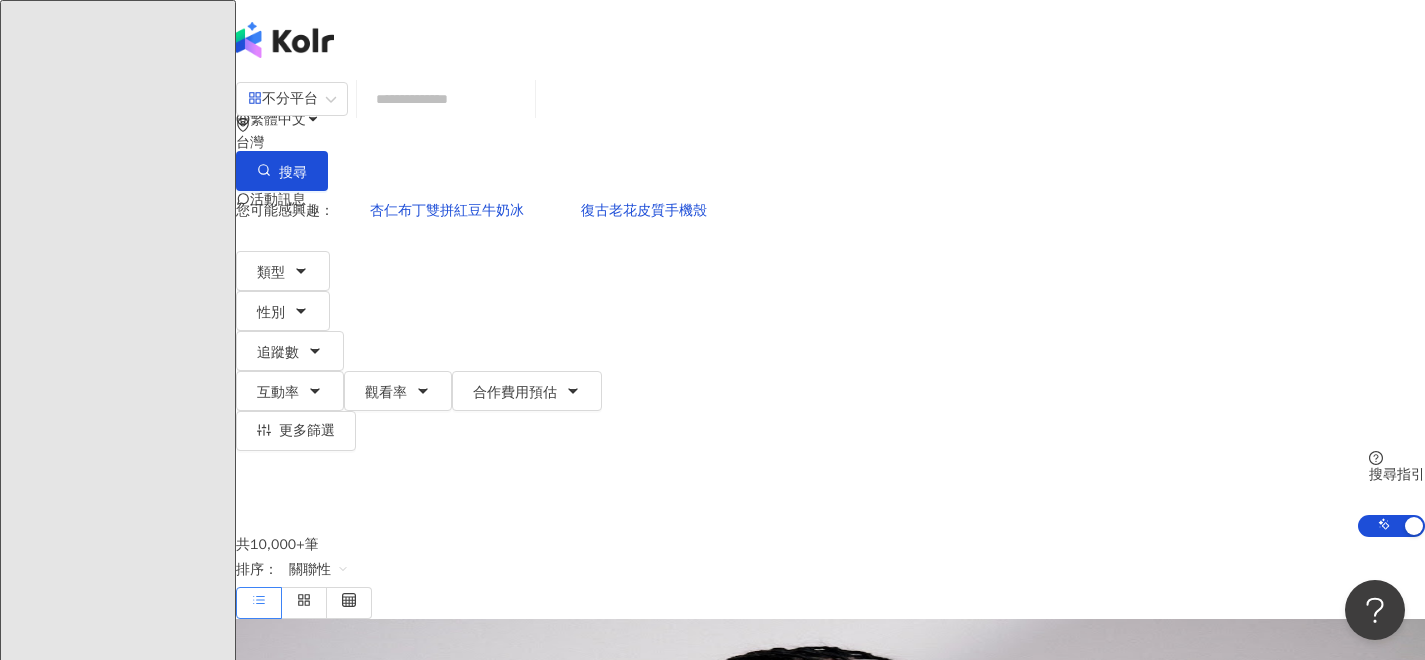 click at bounding box center (446, 99) 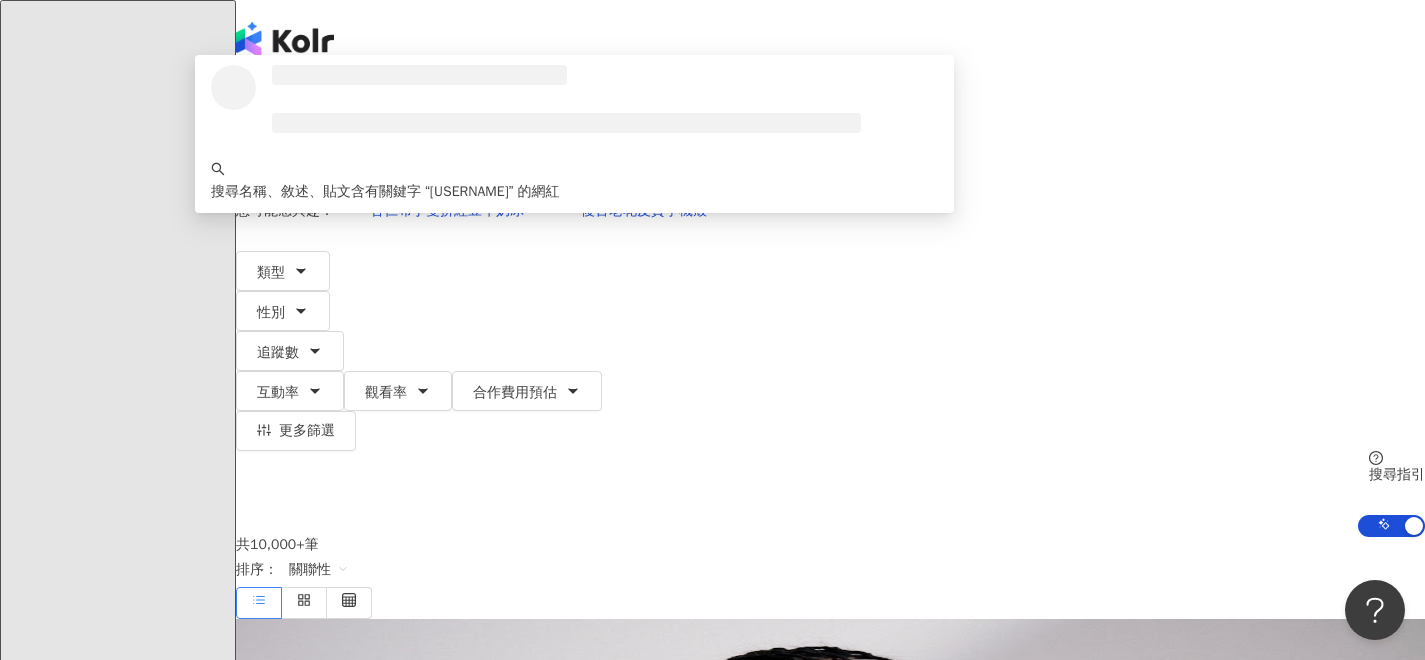 type on "********" 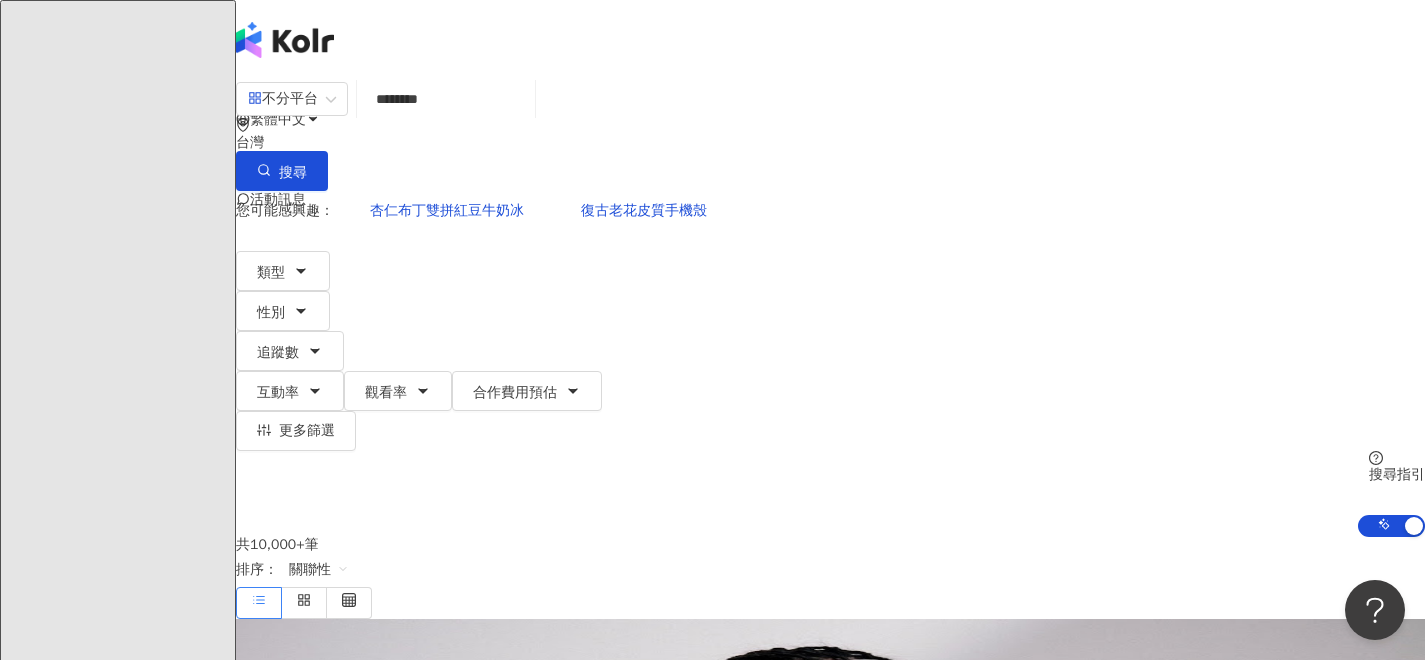 click on "台灣" at bounding box center [830, 143] 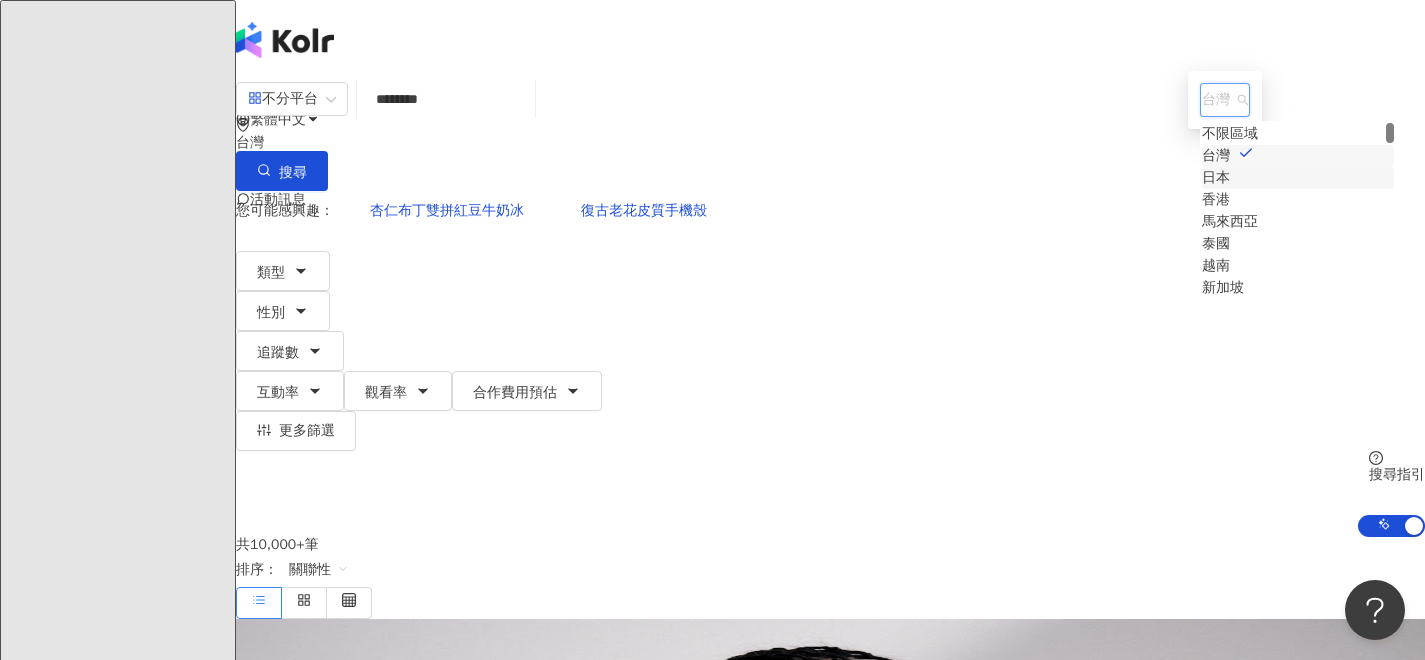 click on "日本" at bounding box center [1216, 178] 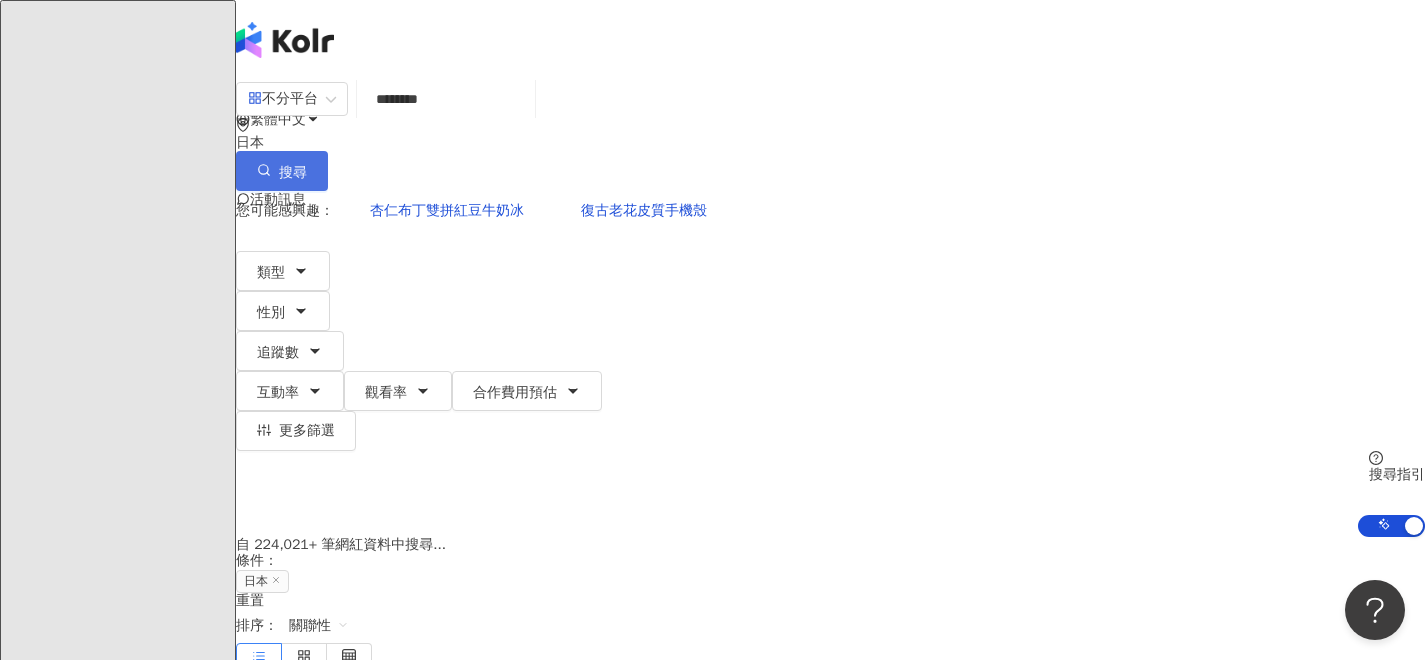 click on "搜尋" at bounding box center [282, 171] 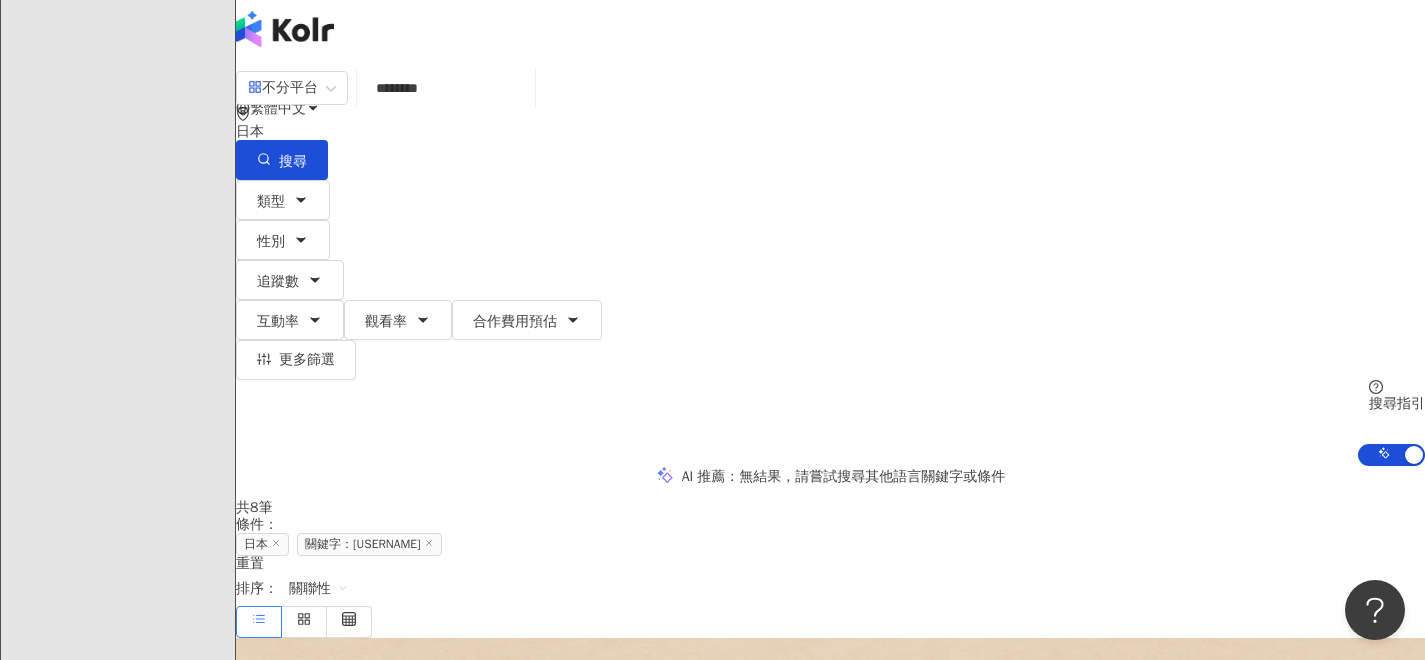 scroll, scrollTop: 27, scrollLeft: 0, axis: vertical 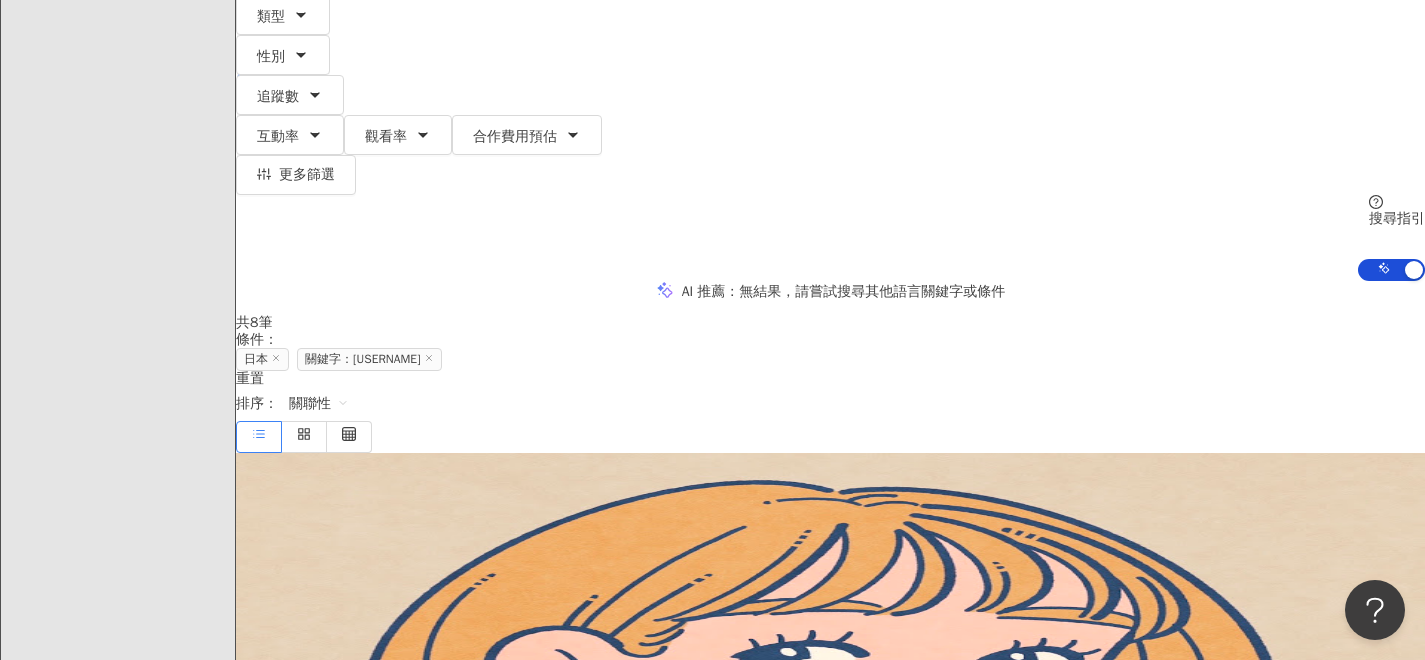 click on "福山絢水" at bounding box center [279, 610] 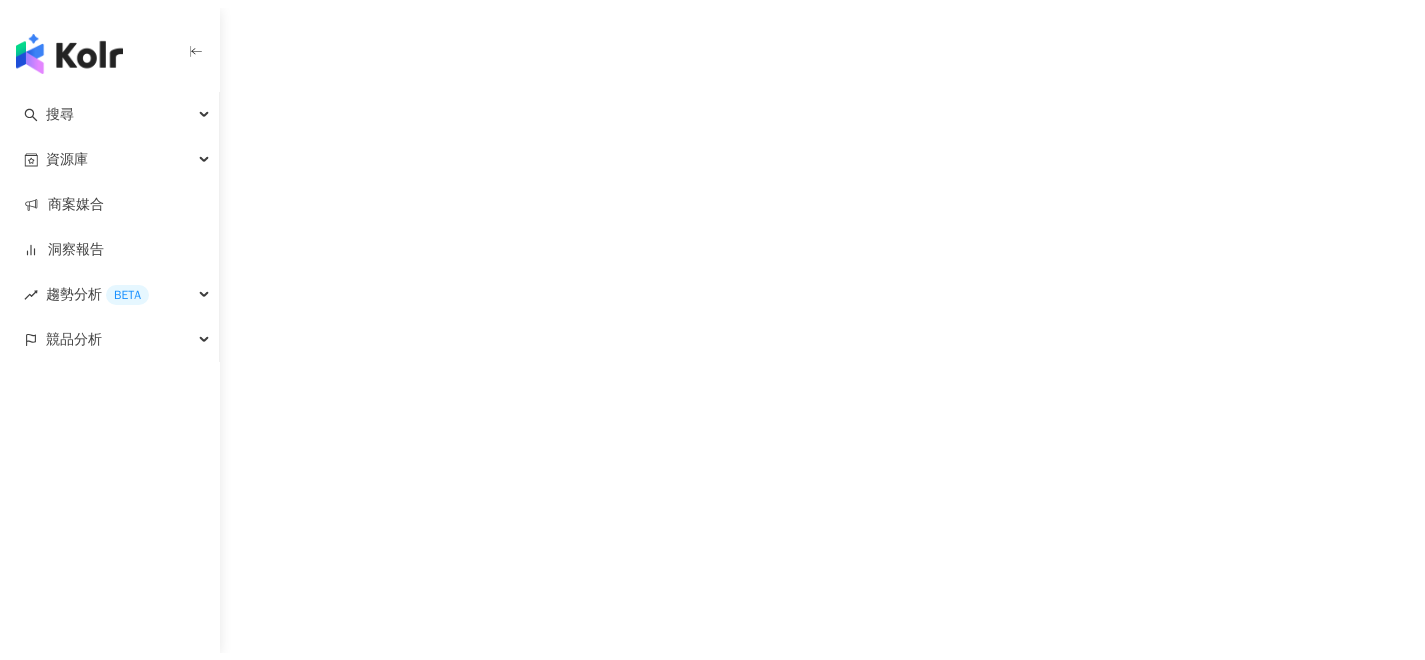scroll, scrollTop: 0, scrollLeft: 0, axis: both 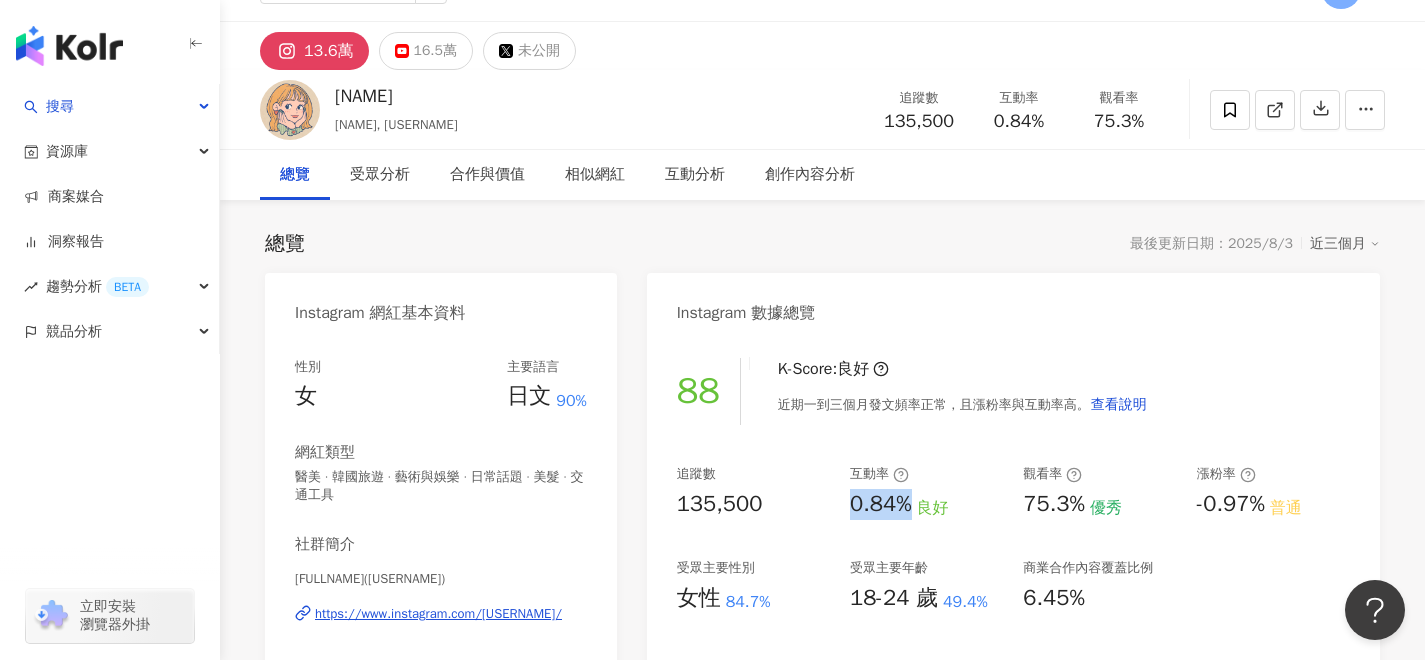 drag, startPoint x: 845, startPoint y: 508, endPoint x: 912, endPoint y: 508, distance: 67 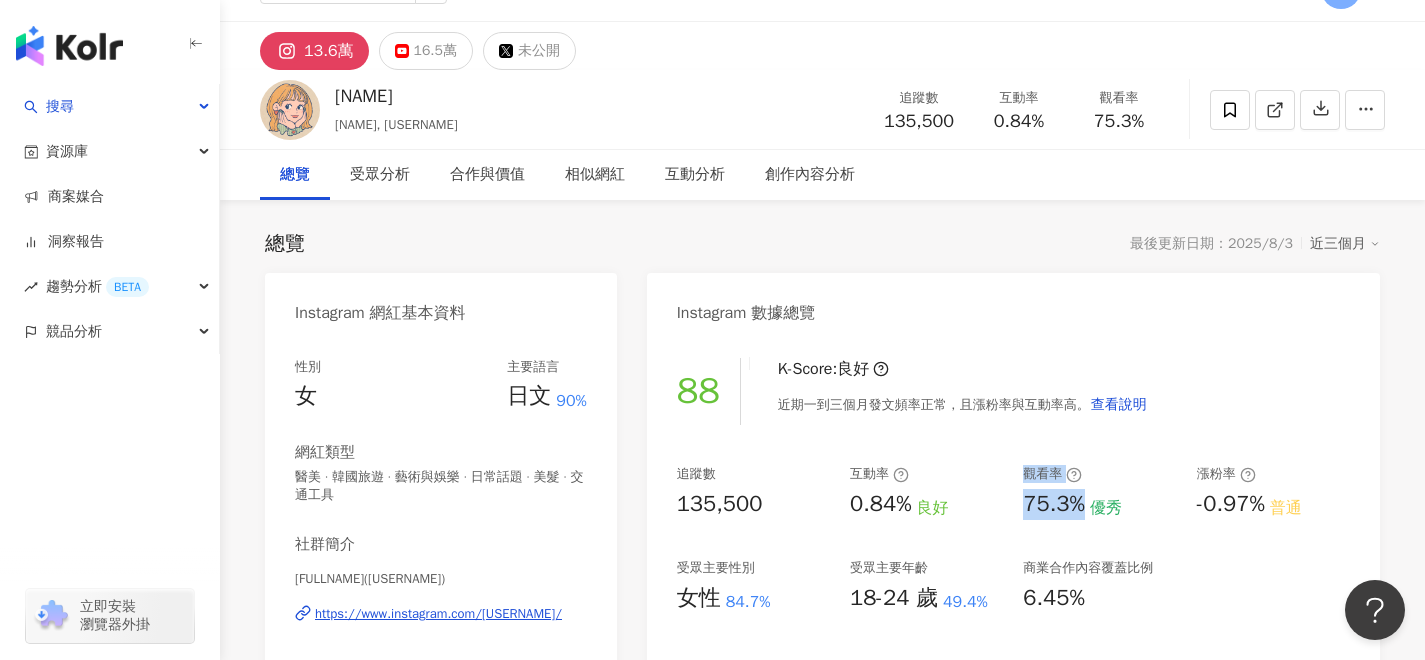 drag, startPoint x: 1010, startPoint y: 502, endPoint x: 1083, endPoint y: 499, distance: 73.061615 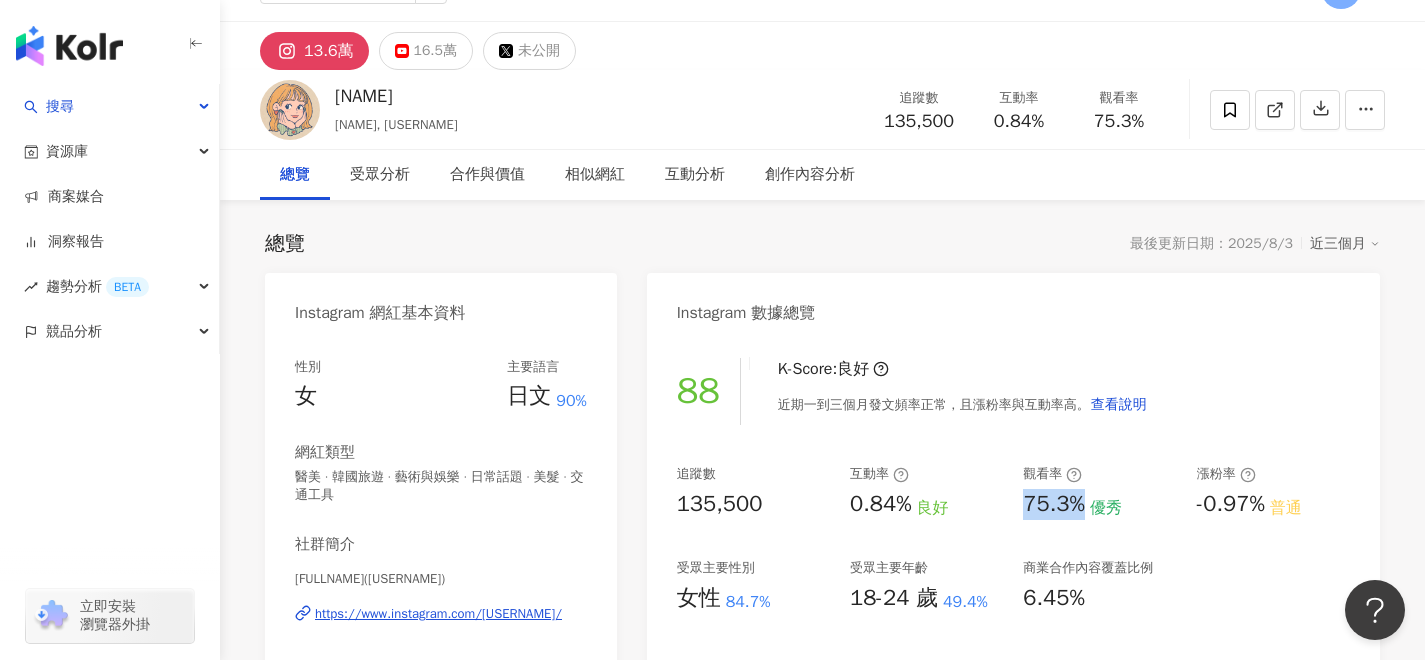 drag, startPoint x: 1085, startPoint y: 505, endPoint x: 1017, endPoint y: 507, distance: 68.0294 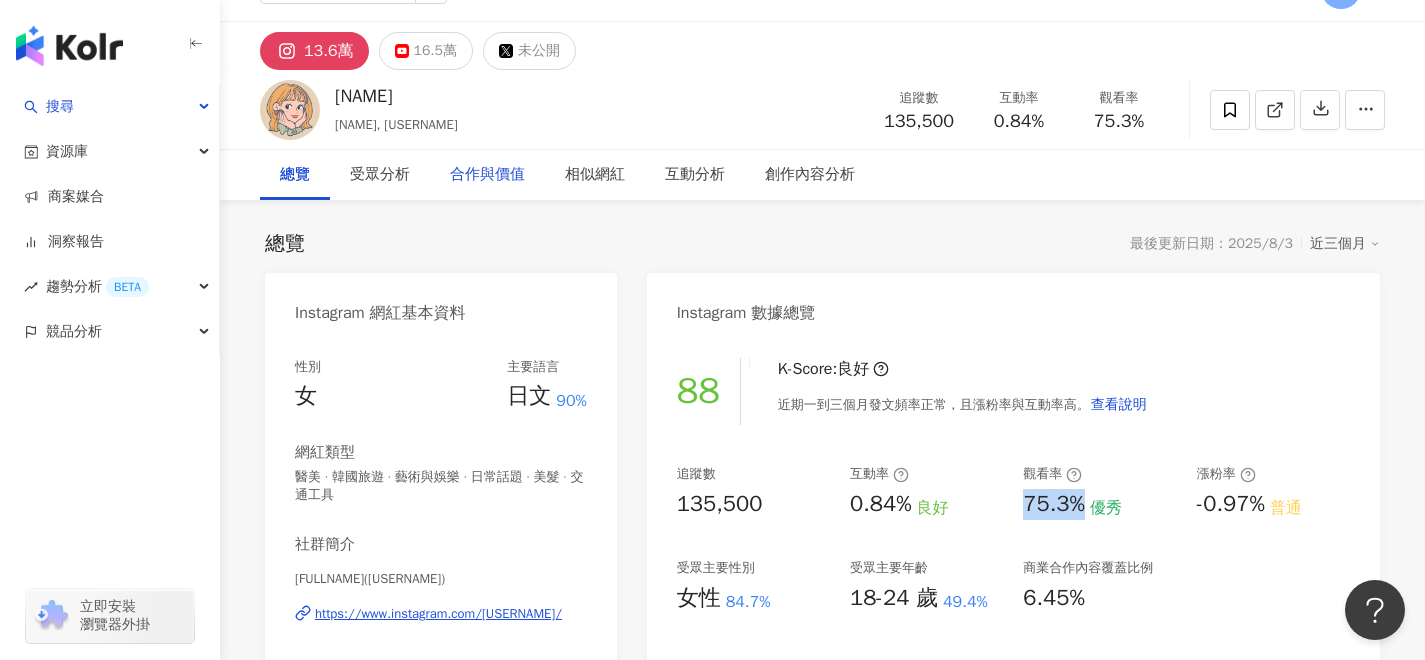 copy on "75.3%" 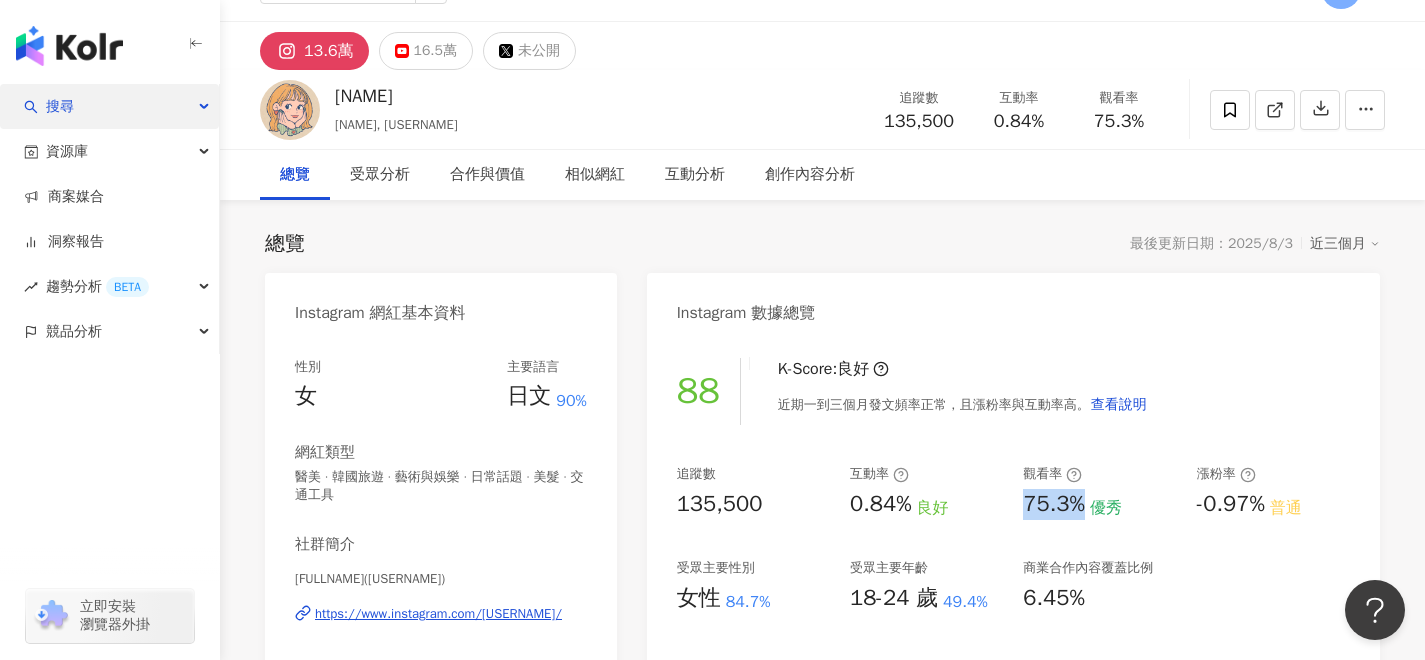 click on "搜尋" at bounding box center [109, 106] 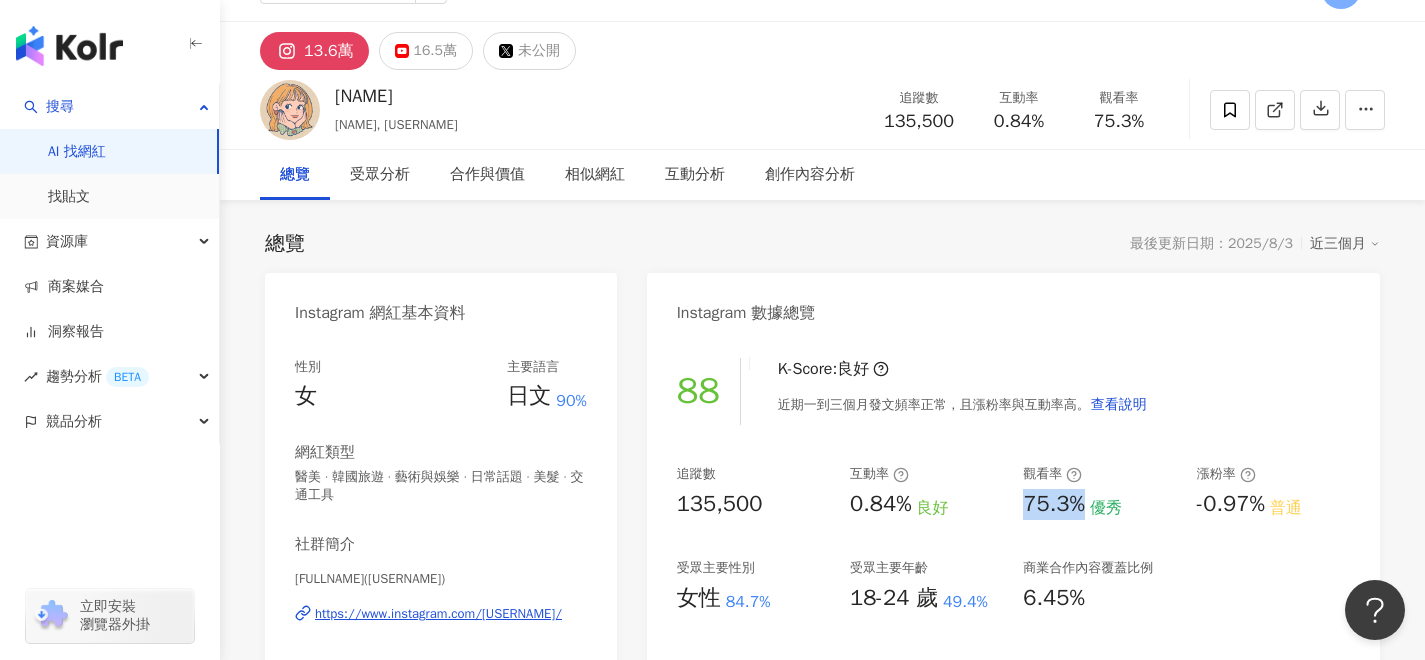 click on "AI 找網紅" at bounding box center [77, 152] 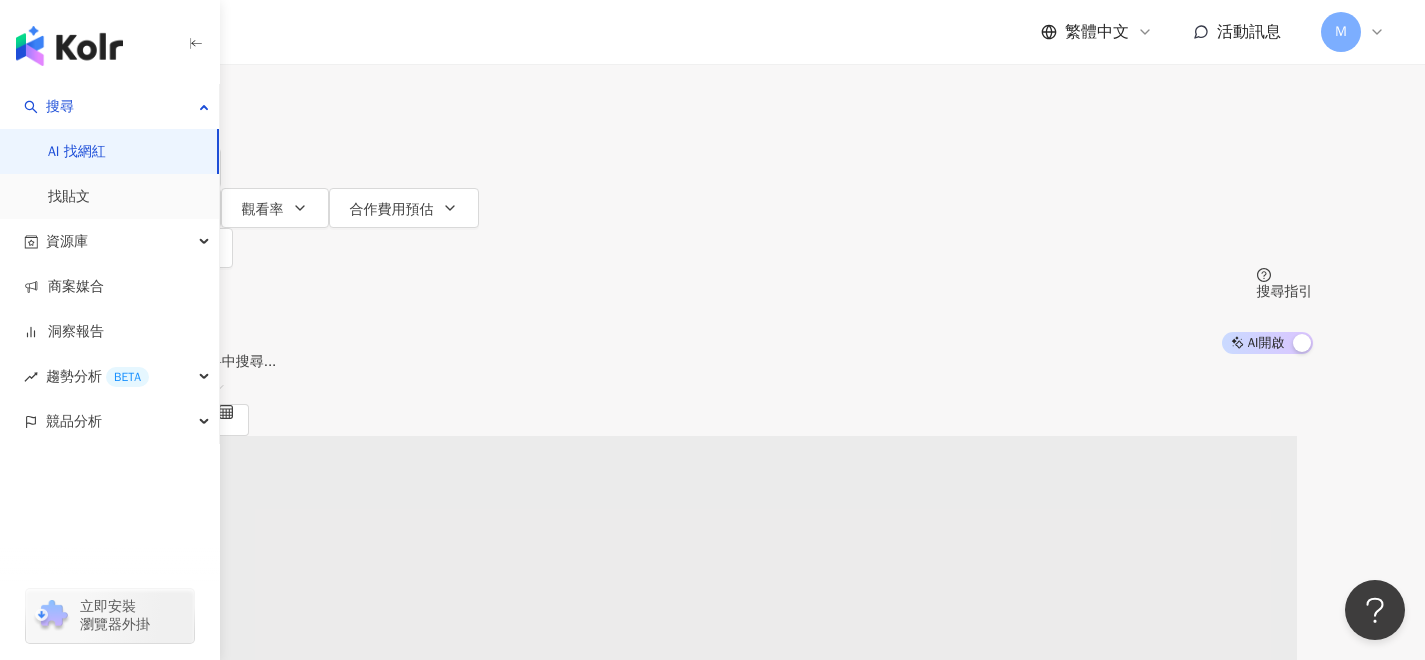 scroll, scrollTop: 0, scrollLeft: 0, axis: both 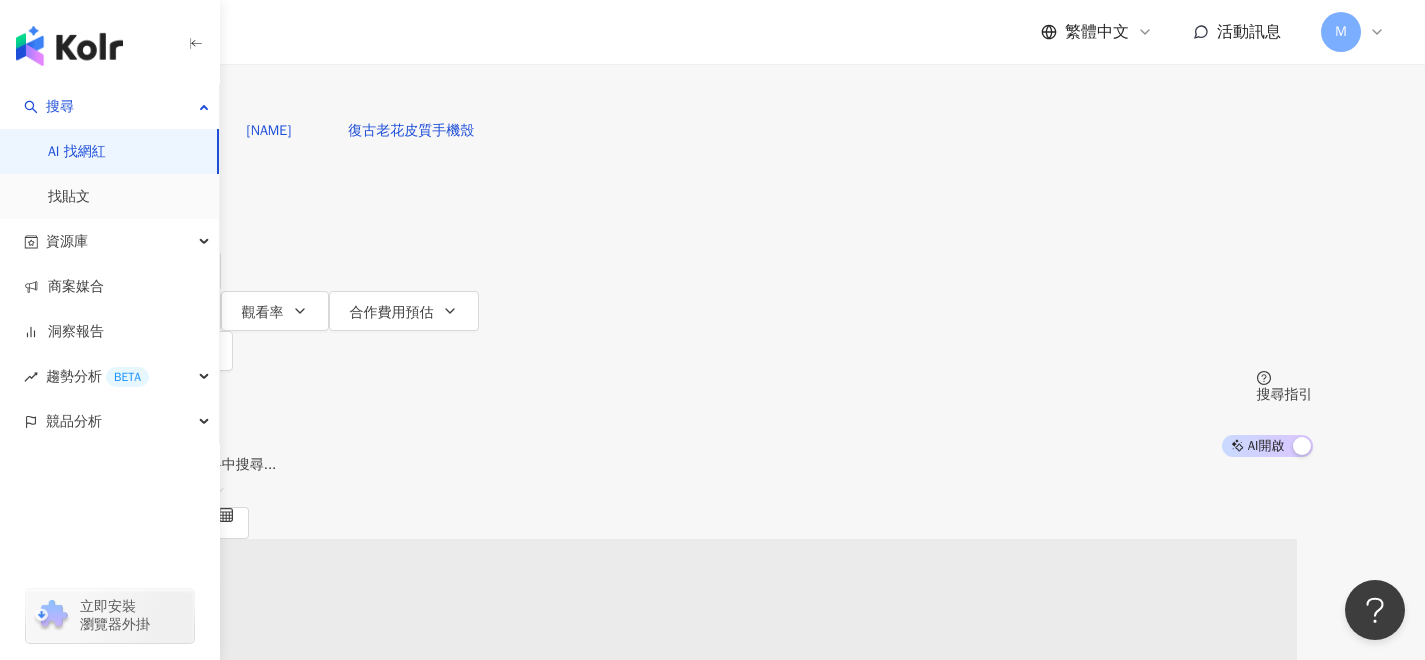 click on "不分平台" at bounding box center (160, 19) 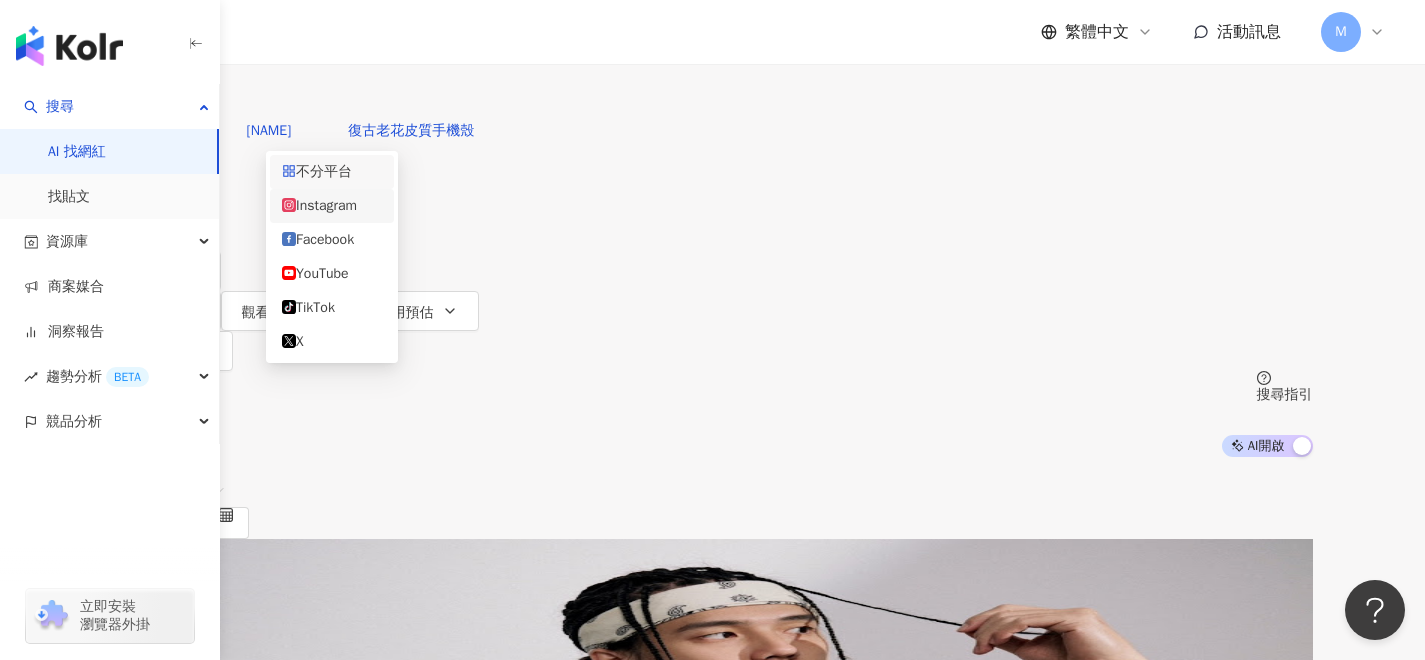 click on "Instagram" at bounding box center (332, 206) 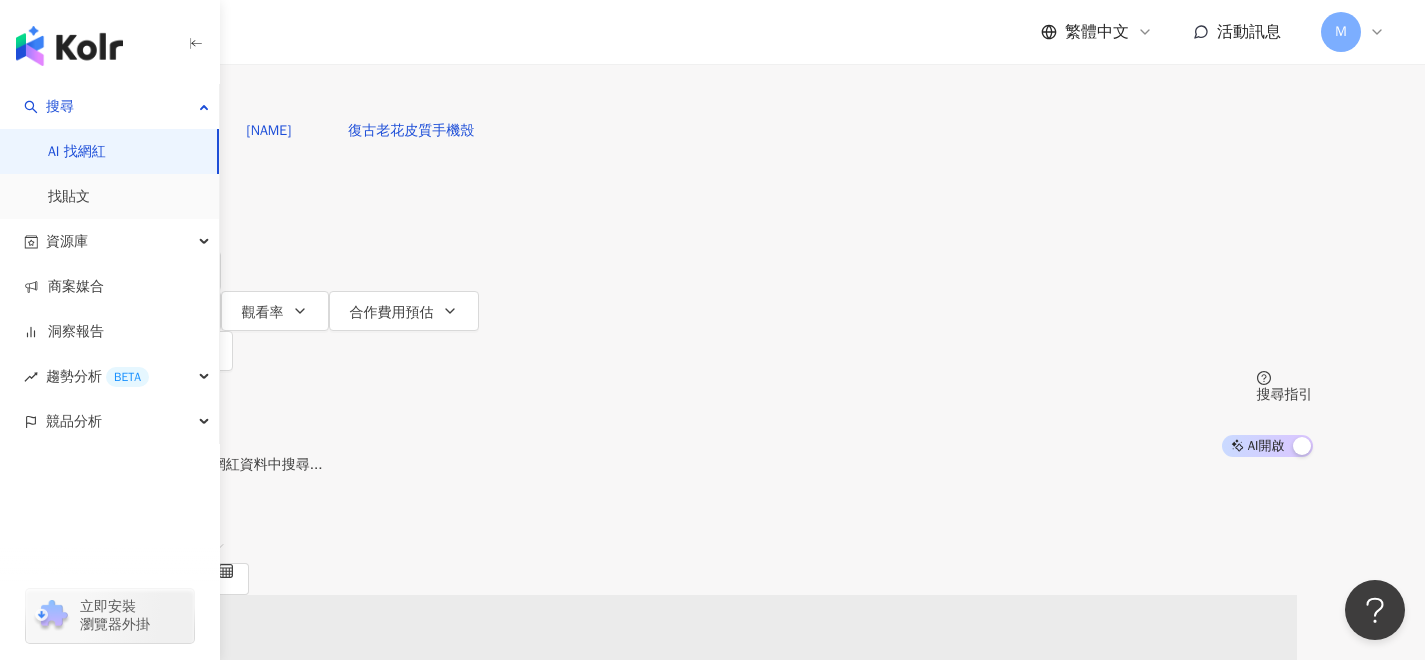 click on "性別" at bounding box center [148, 233] 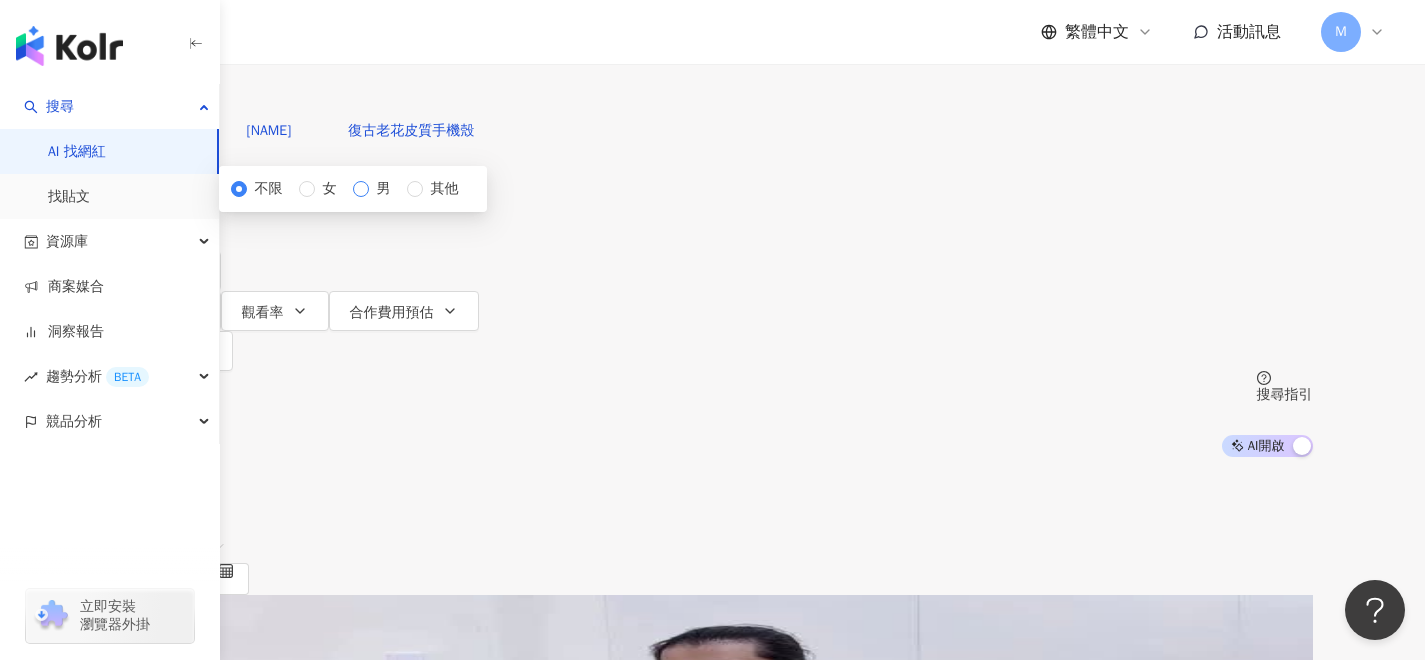 click on "男" at bounding box center [384, 189] 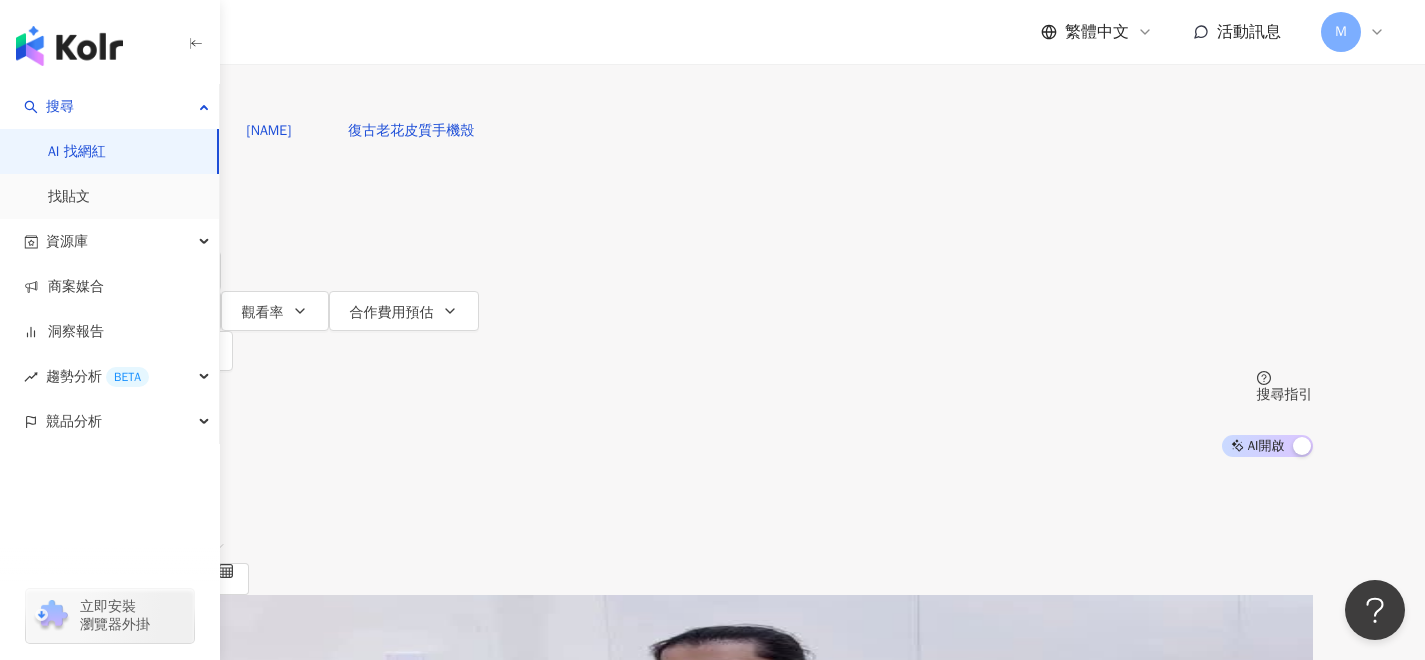 click on "共  10,000+  筆 條件 ： Instagram 重置 排序： 關聯性" at bounding box center [713, 525] 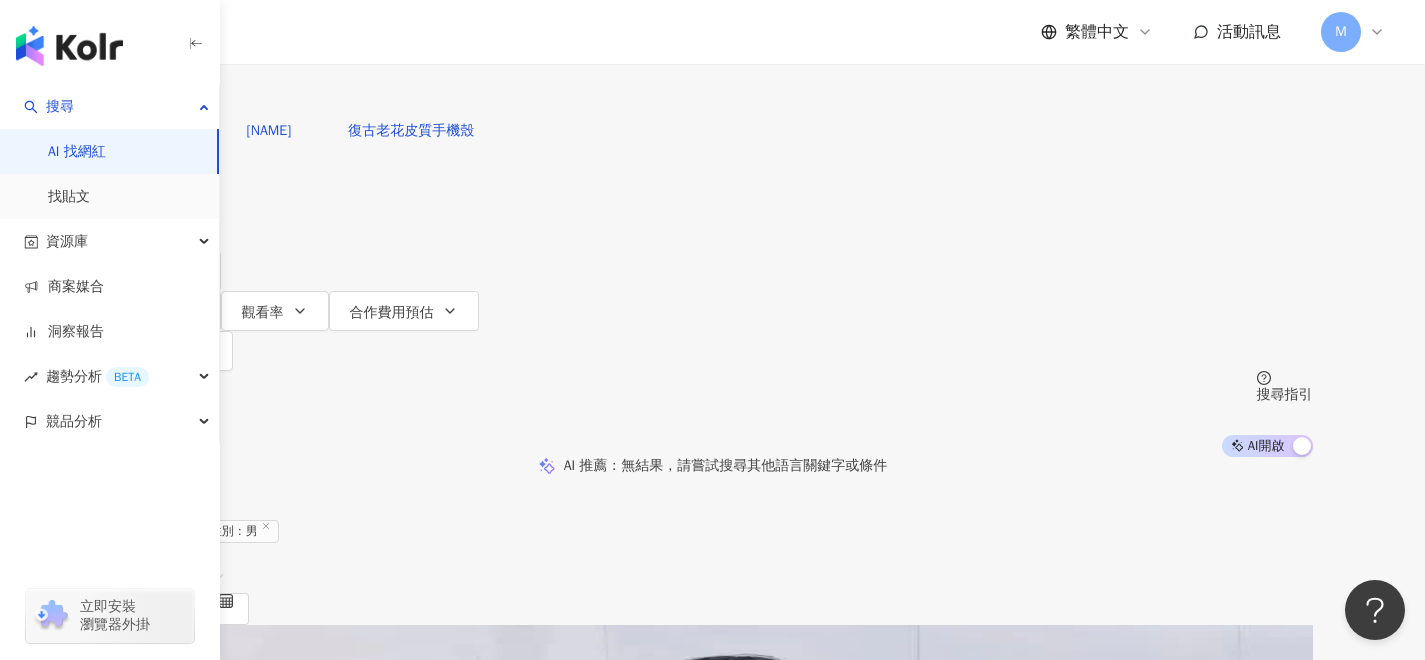 click on "類型" at bounding box center [160, 191] 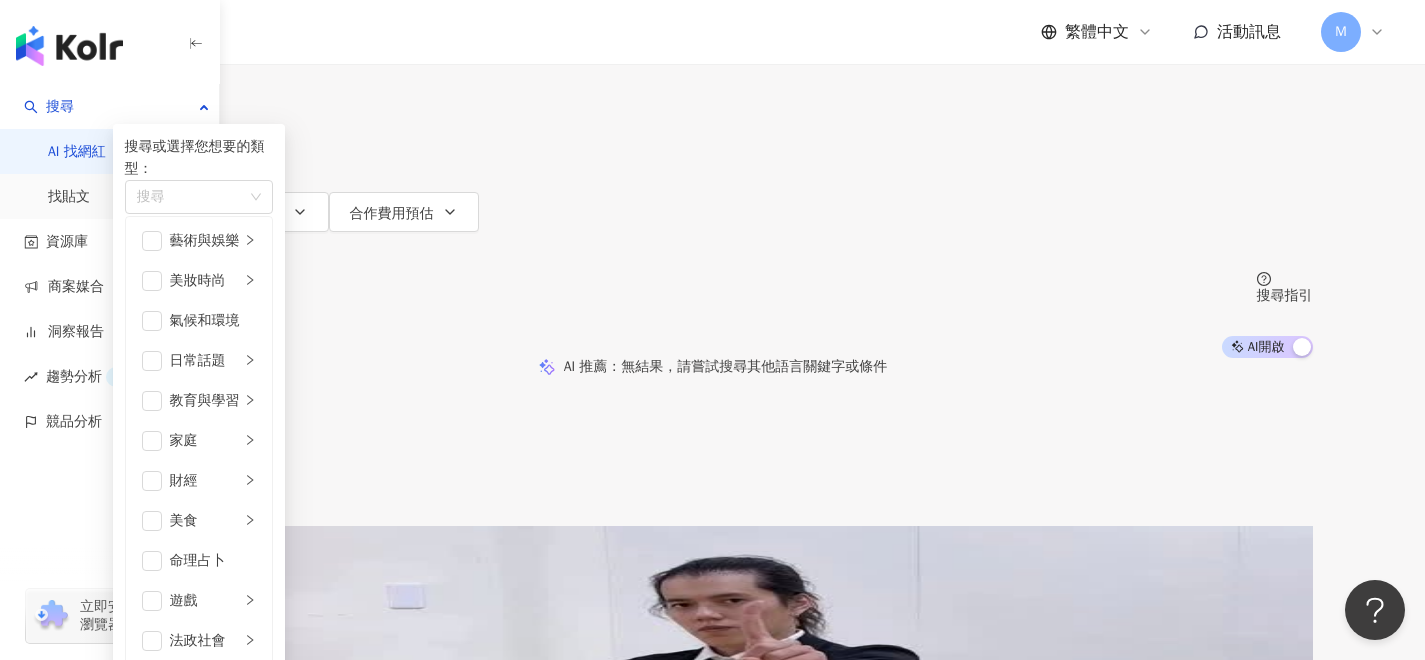 scroll, scrollTop: 115, scrollLeft: 0, axis: vertical 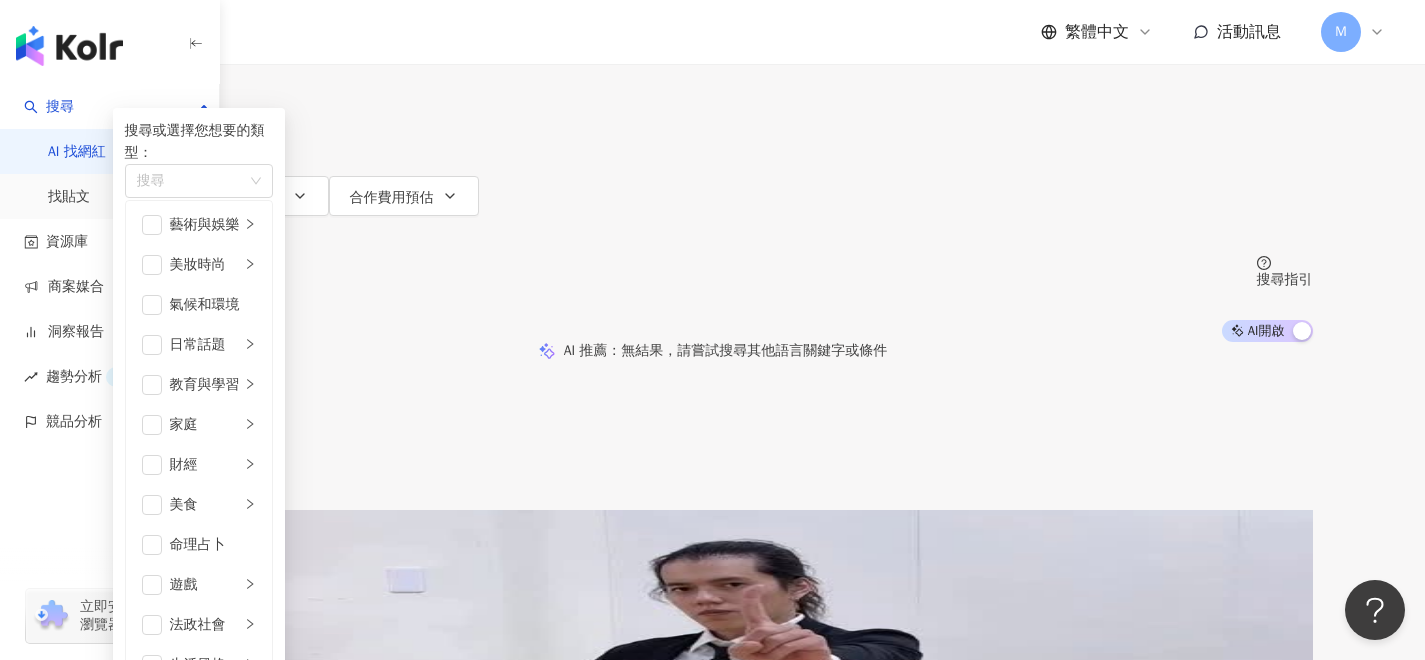 click 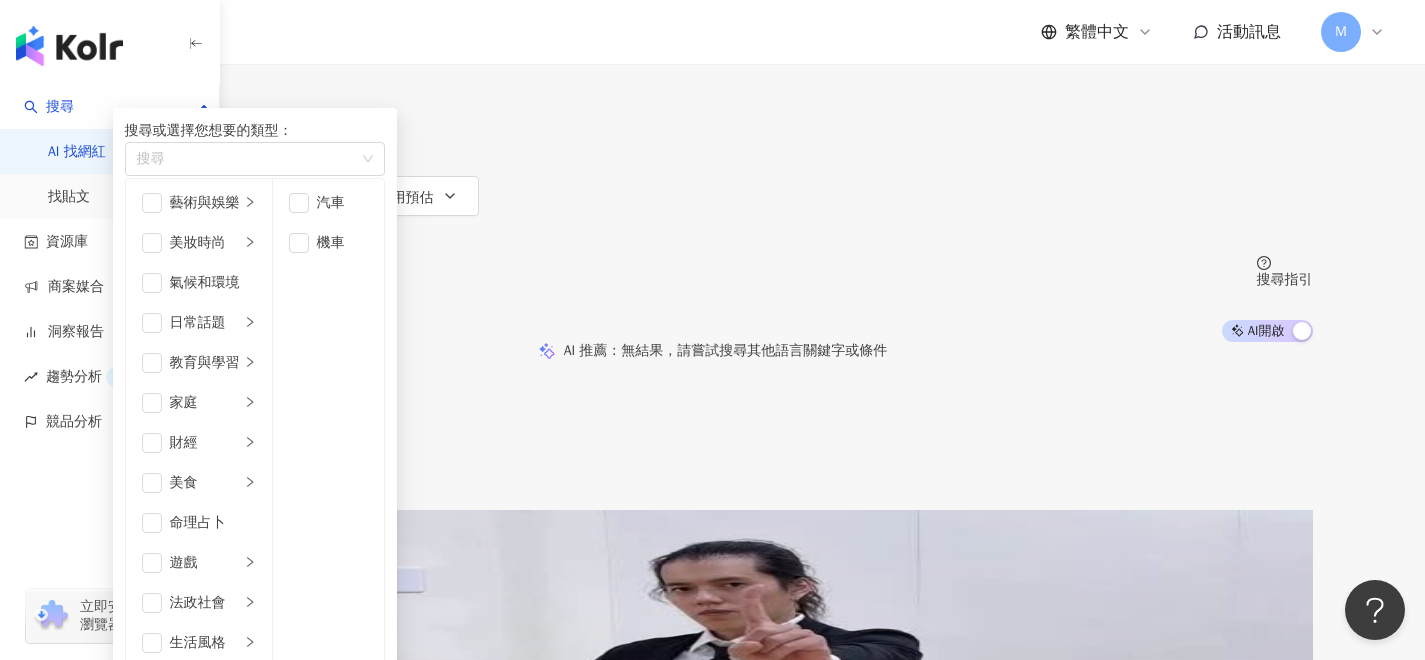 click on "旅遊" at bounding box center (199, 1083) 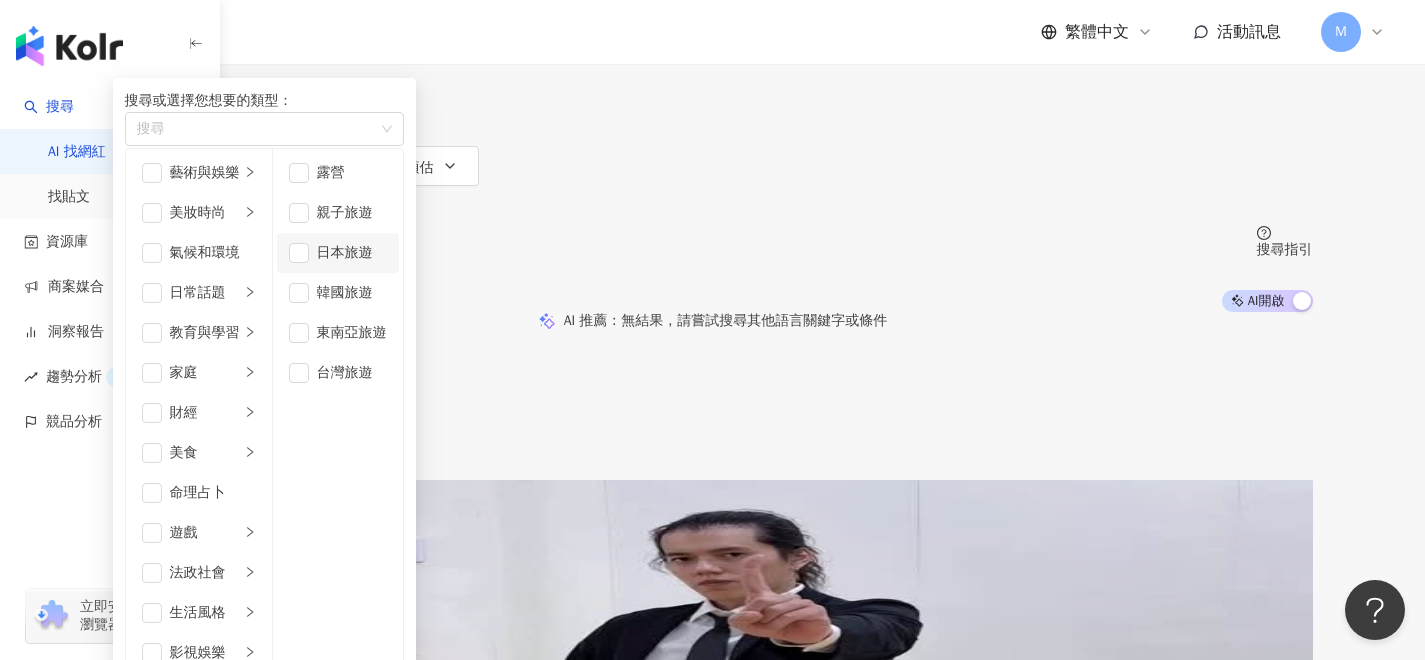 scroll, scrollTop: 122, scrollLeft: 0, axis: vertical 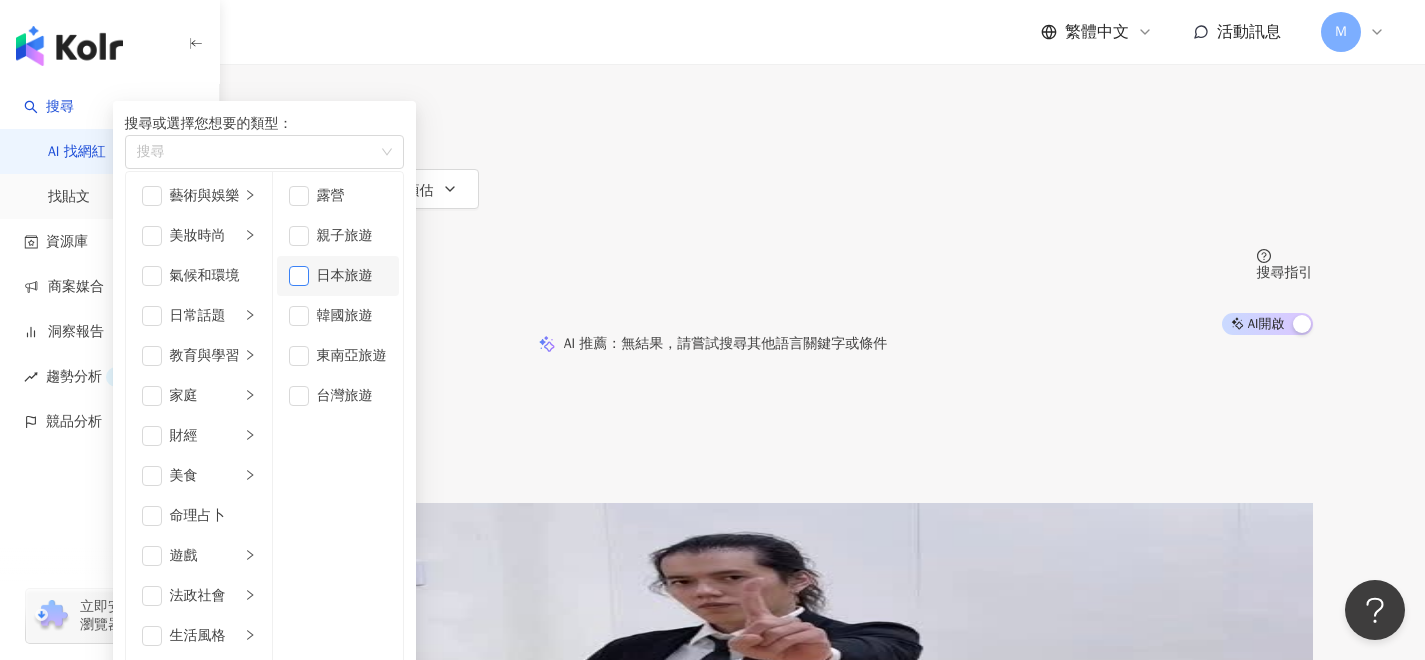 click at bounding box center [299, 276] 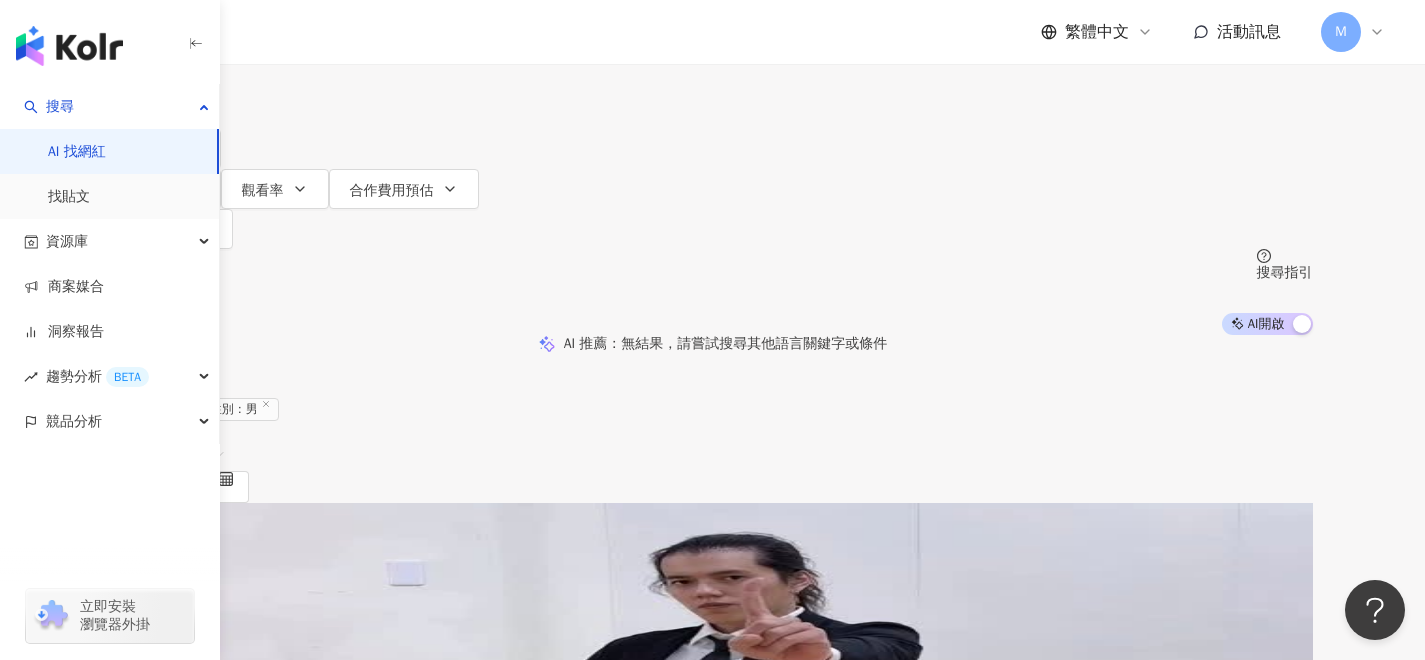 click on "共  10,000+  筆 條件 ： Instagram 性別：男 重置 排序： 關聯性" at bounding box center (713, 433) 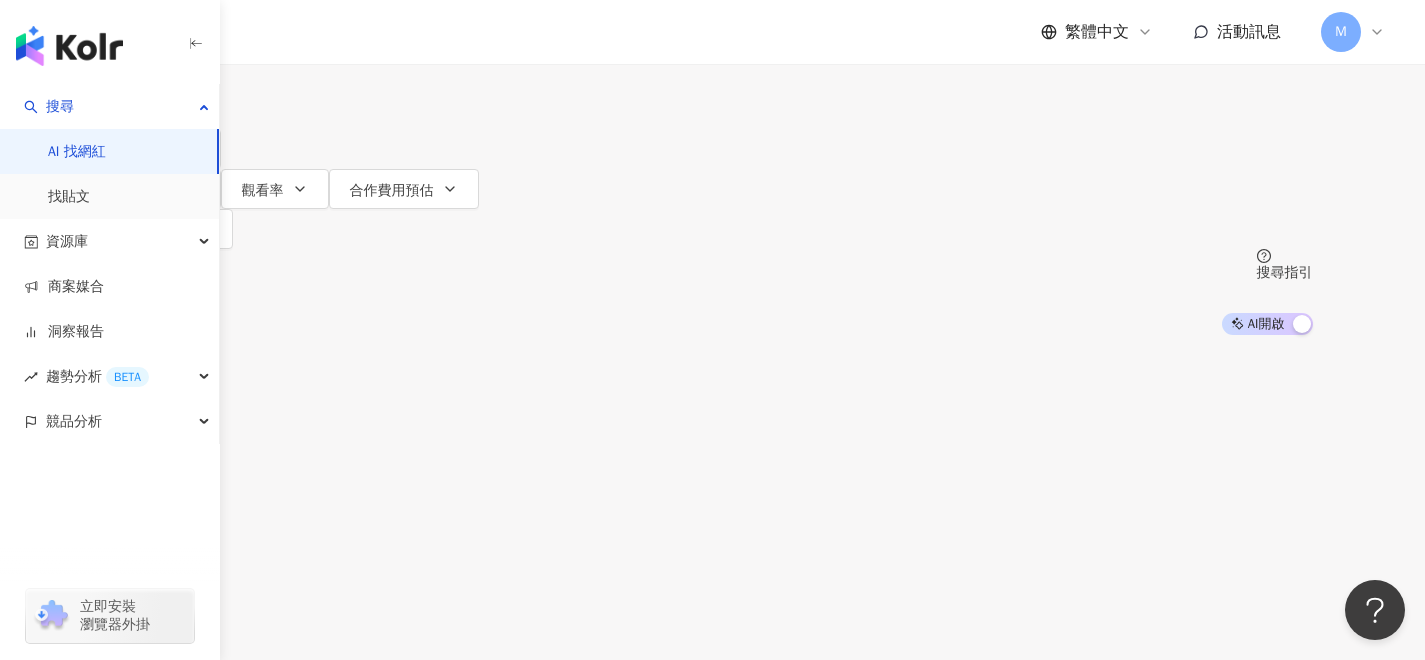 click on "對您有幫助嗎？" at bounding box center [712, 618] 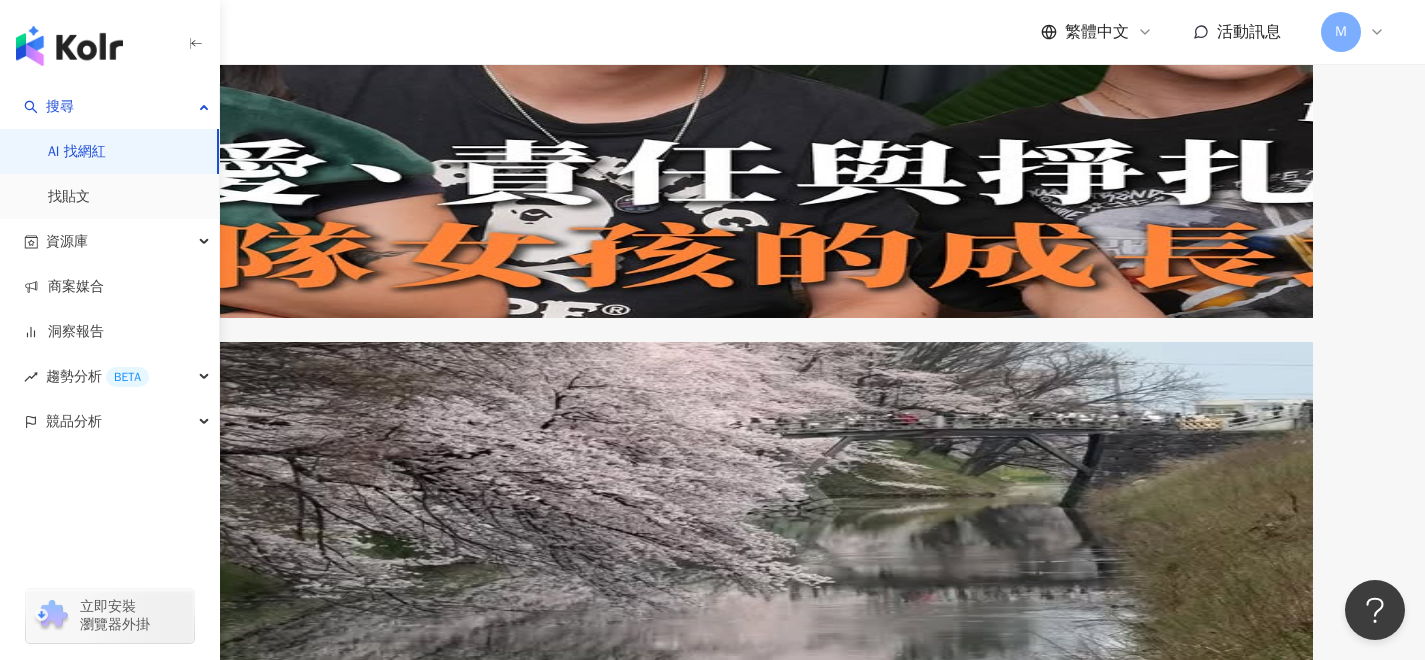 scroll, scrollTop: 1598, scrollLeft: 0, axis: vertical 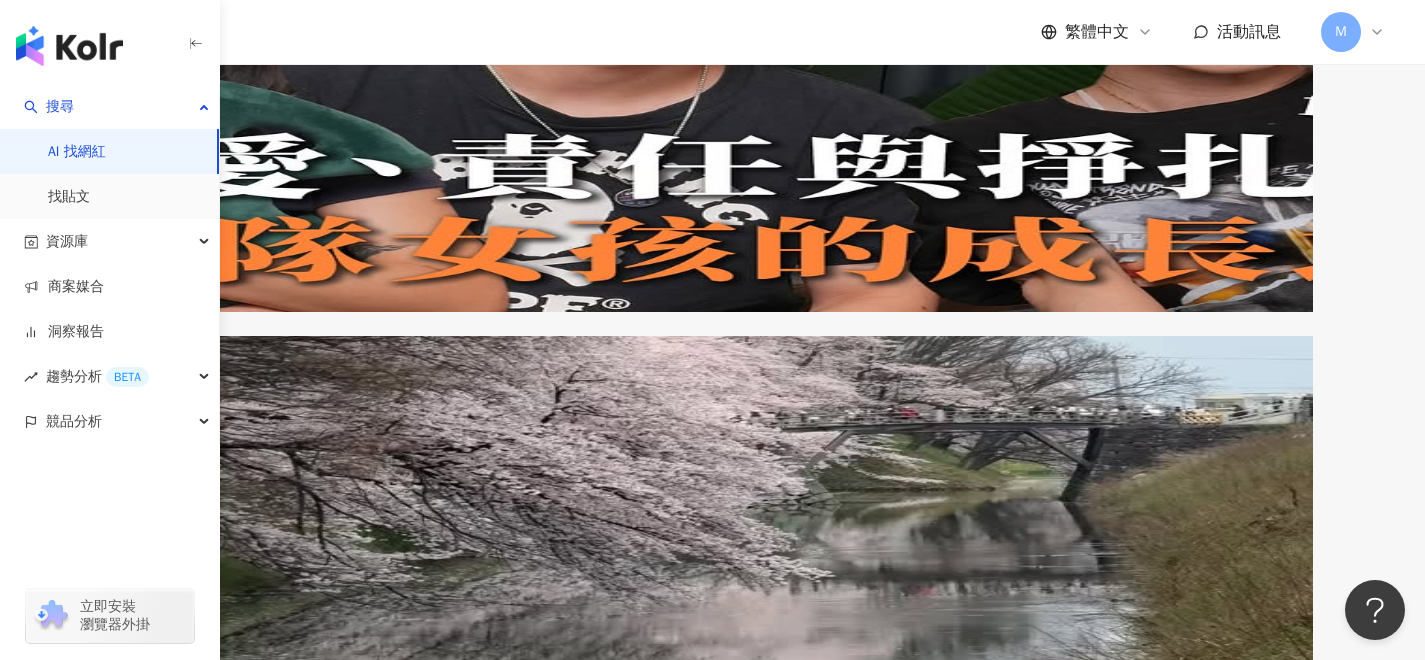 click on "11.1萬 4.3萬 tiktok-icon 11.8萬" at bounding box center (713, 1537) 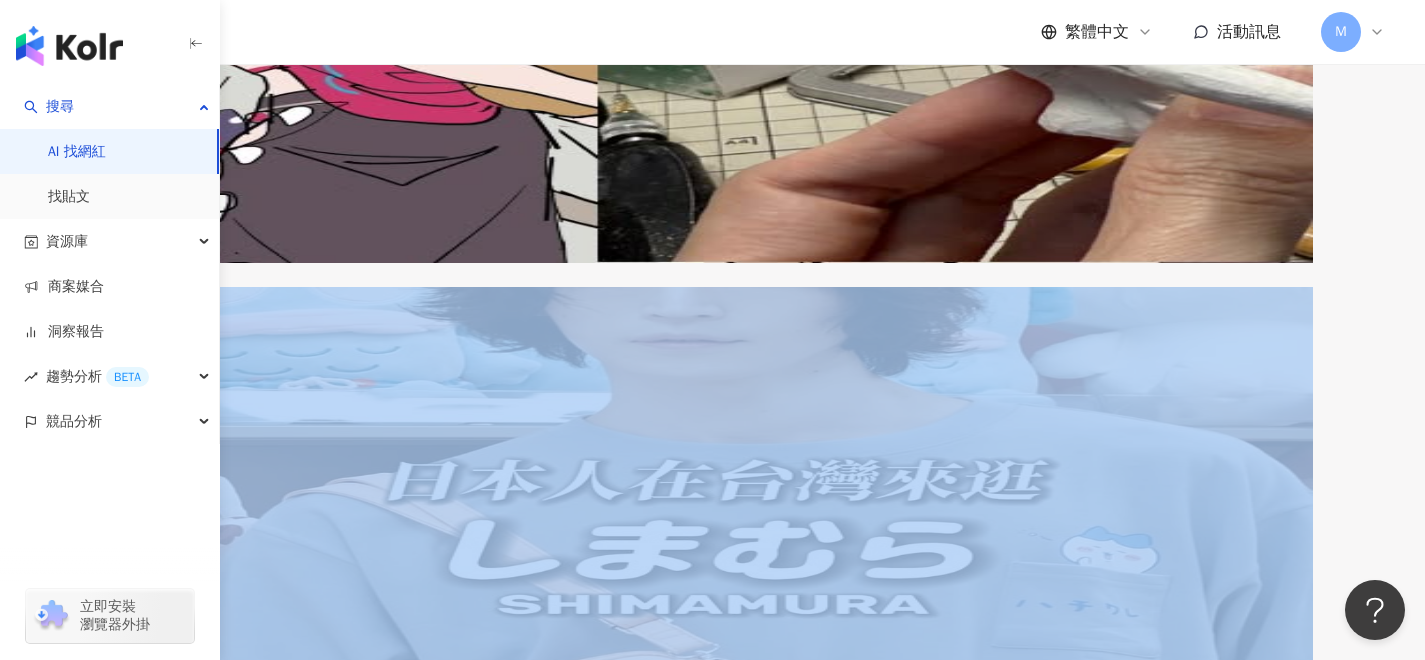 scroll, scrollTop: 2623, scrollLeft: 0, axis: vertical 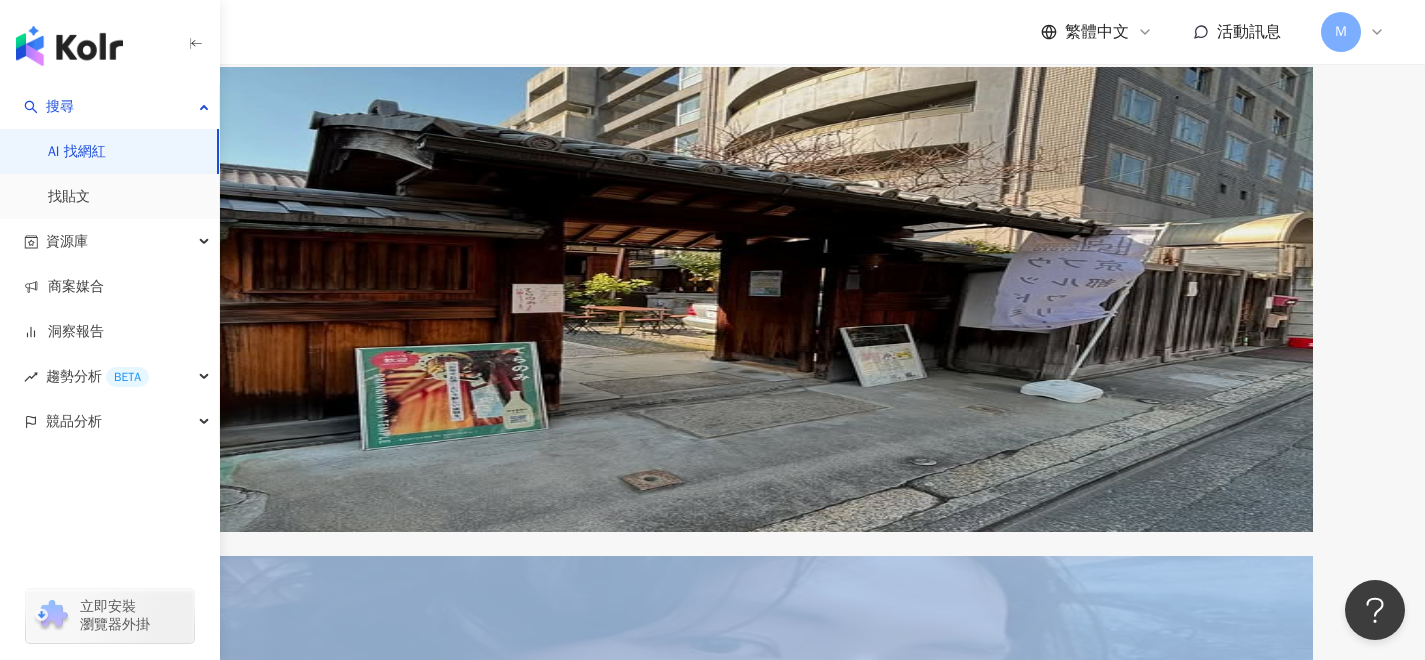 click on "下一頁" at bounding box center (298, 3029) 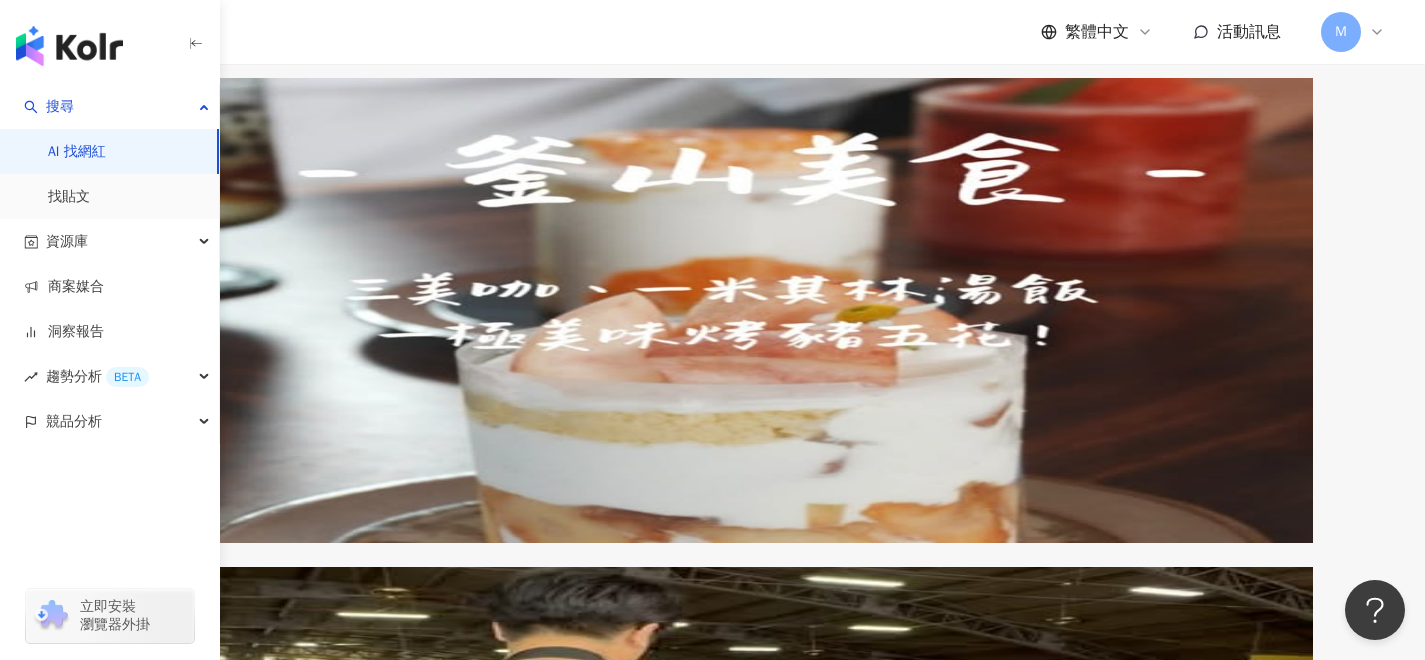 scroll, scrollTop: 848, scrollLeft: 0, axis: vertical 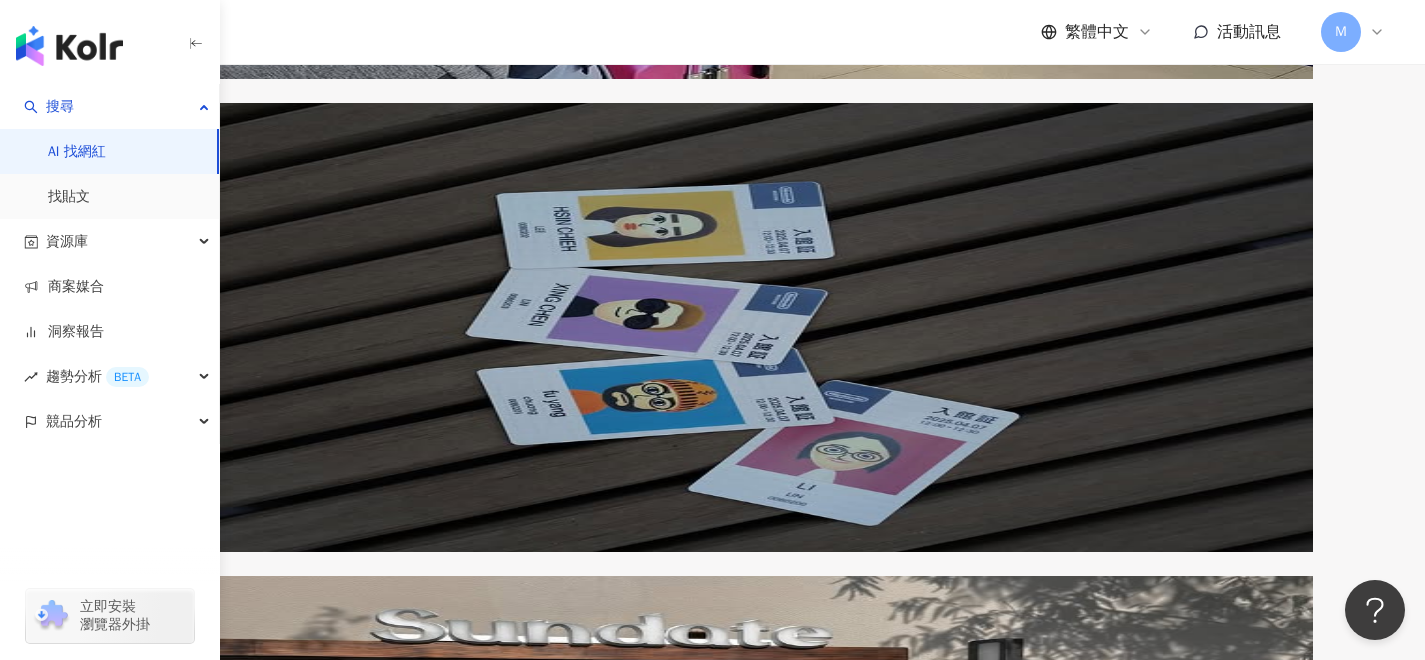 click on "找相似" at bounding box center (713, 1744) 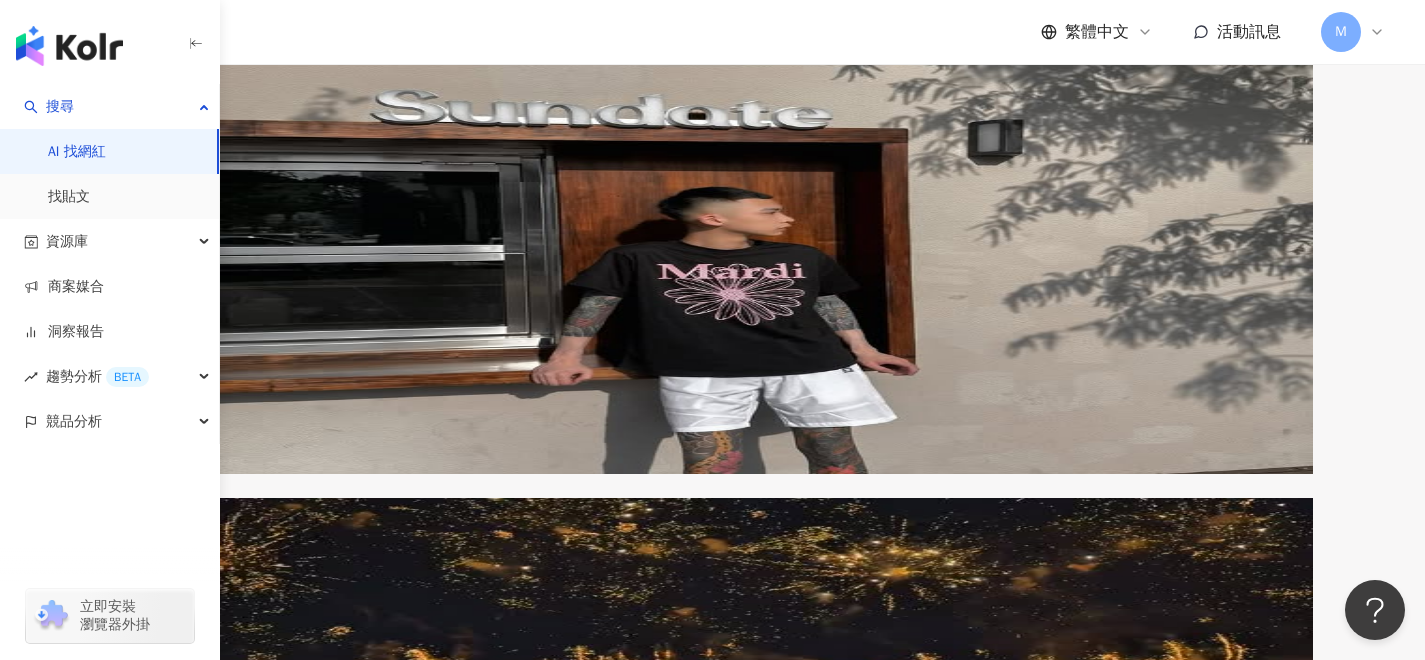 scroll, scrollTop: 2781, scrollLeft: 0, axis: vertical 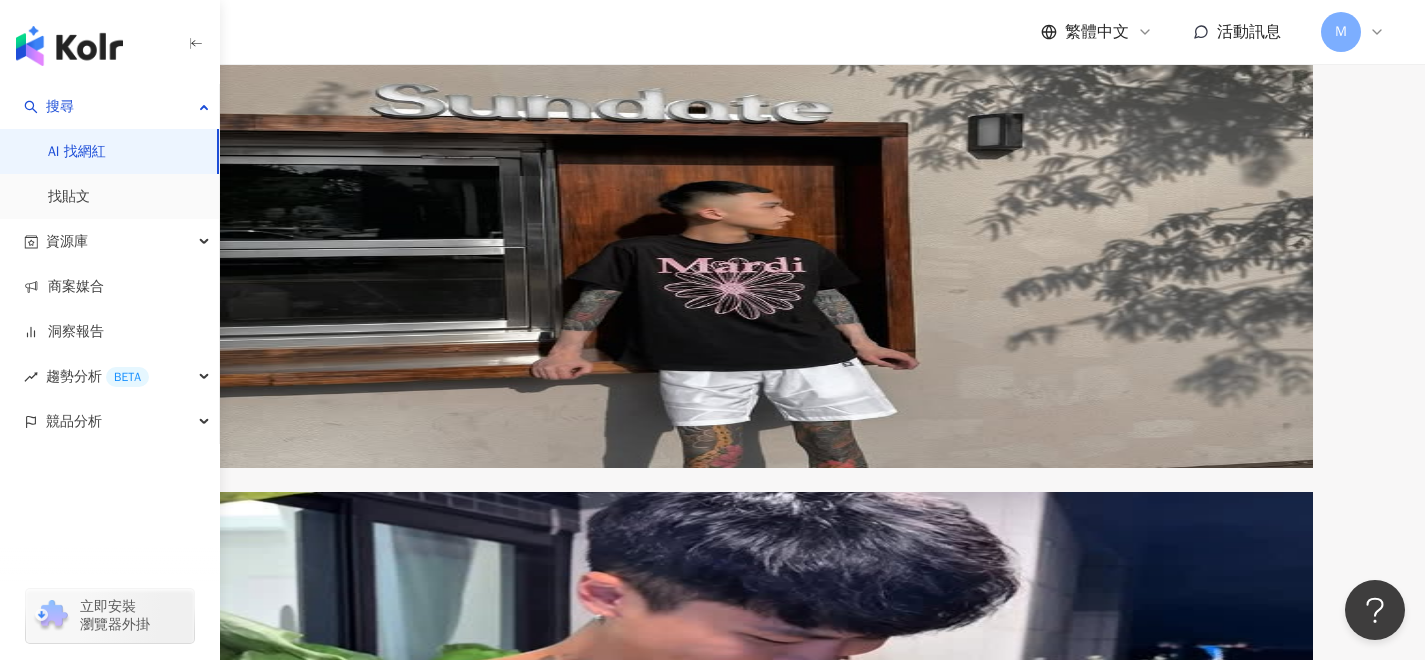 click on "找相似" at bounding box center [150, 2180] 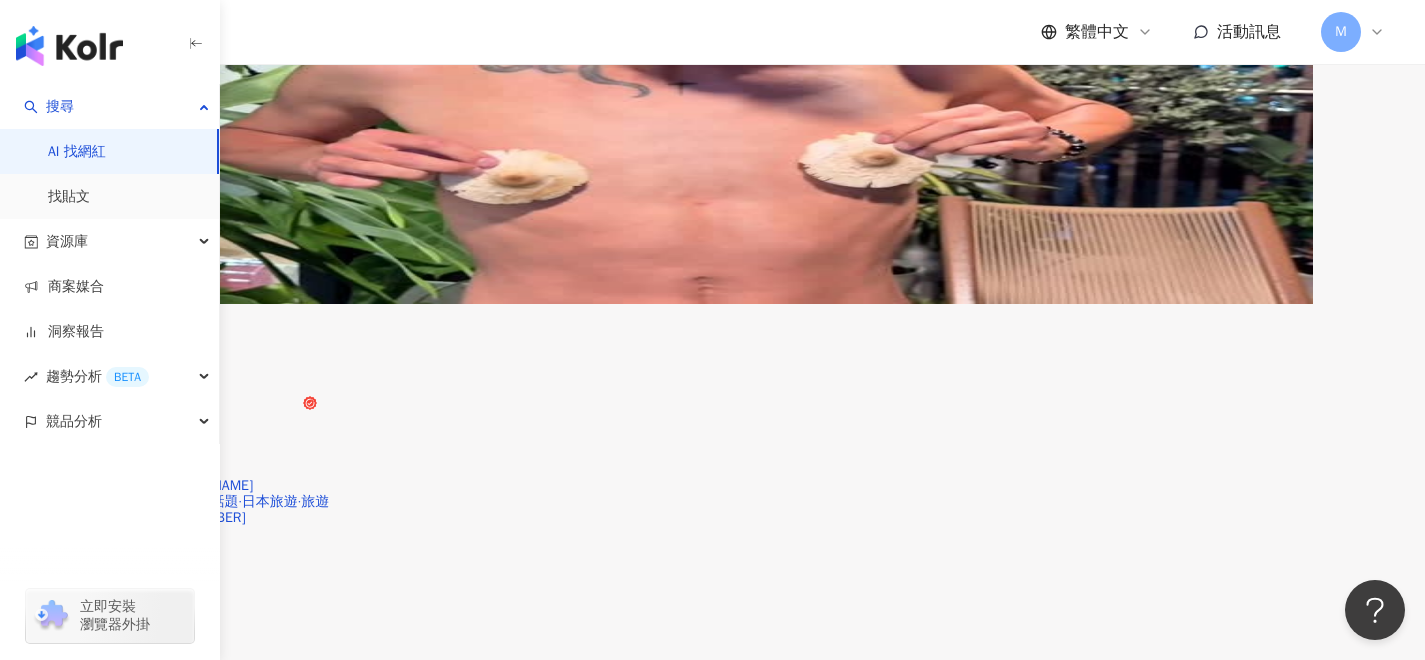 scroll, scrollTop: 3421, scrollLeft: 0, axis: vertical 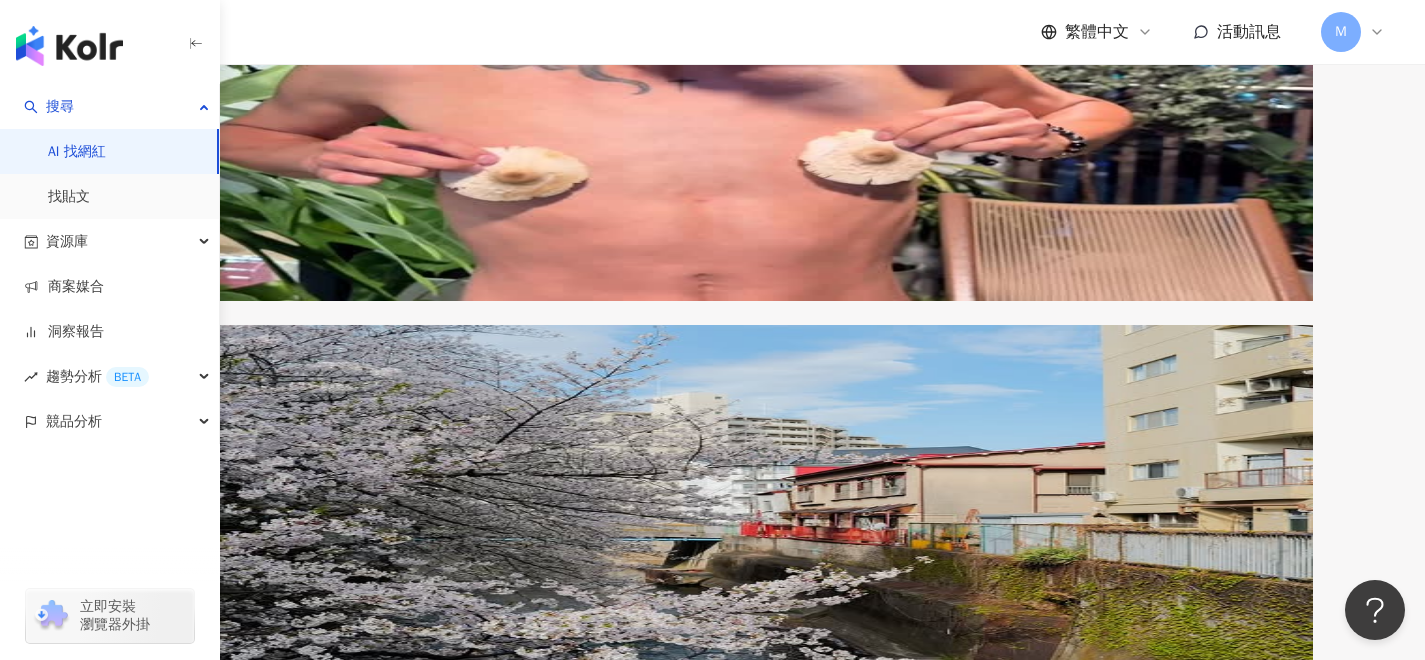 click on "黃元郁 andy_love110767 網紅類型 ： 狗  ·  美食  ·  日本旅遊  ·  旅遊 總追蹤數 ： 27,856 2萬 8,229 找相似 互動率 1.97% 觀看率 34.4% 漲粉率 2.33%" at bounding box center [713, 2456] 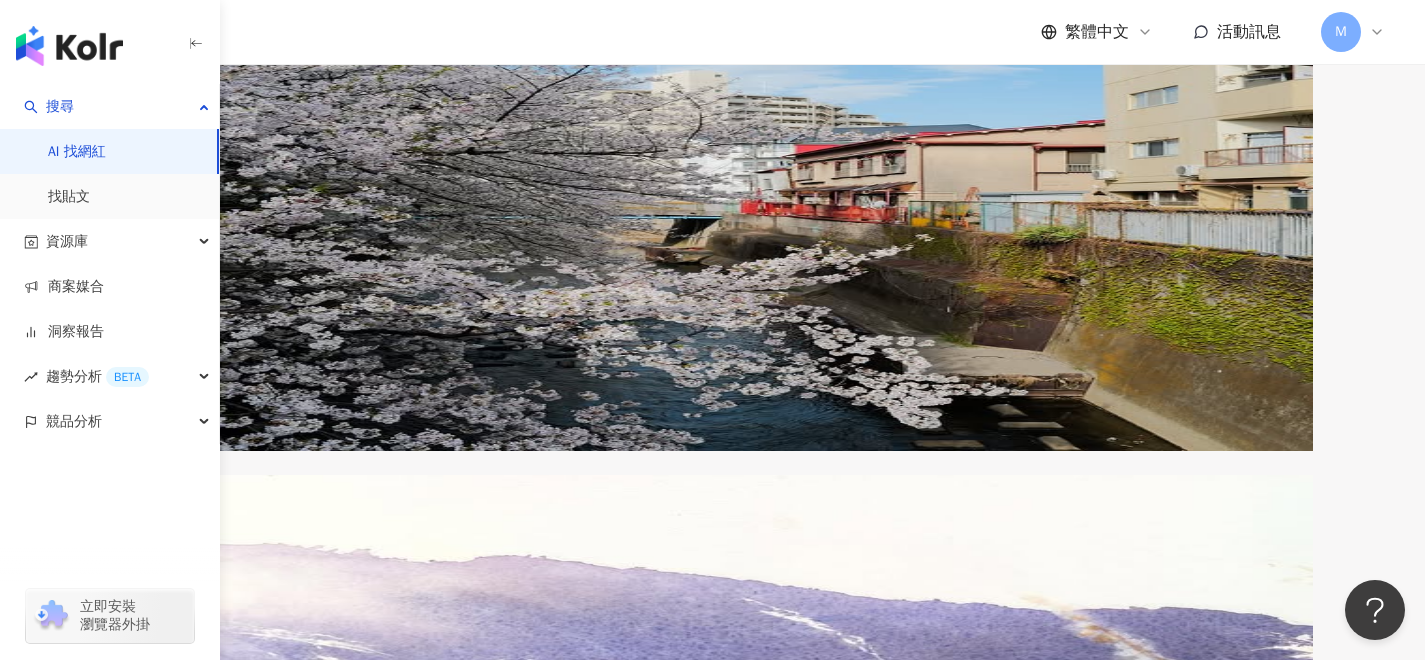 scroll, scrollTop: 3745, scrollLeft: 0, axis: vertical 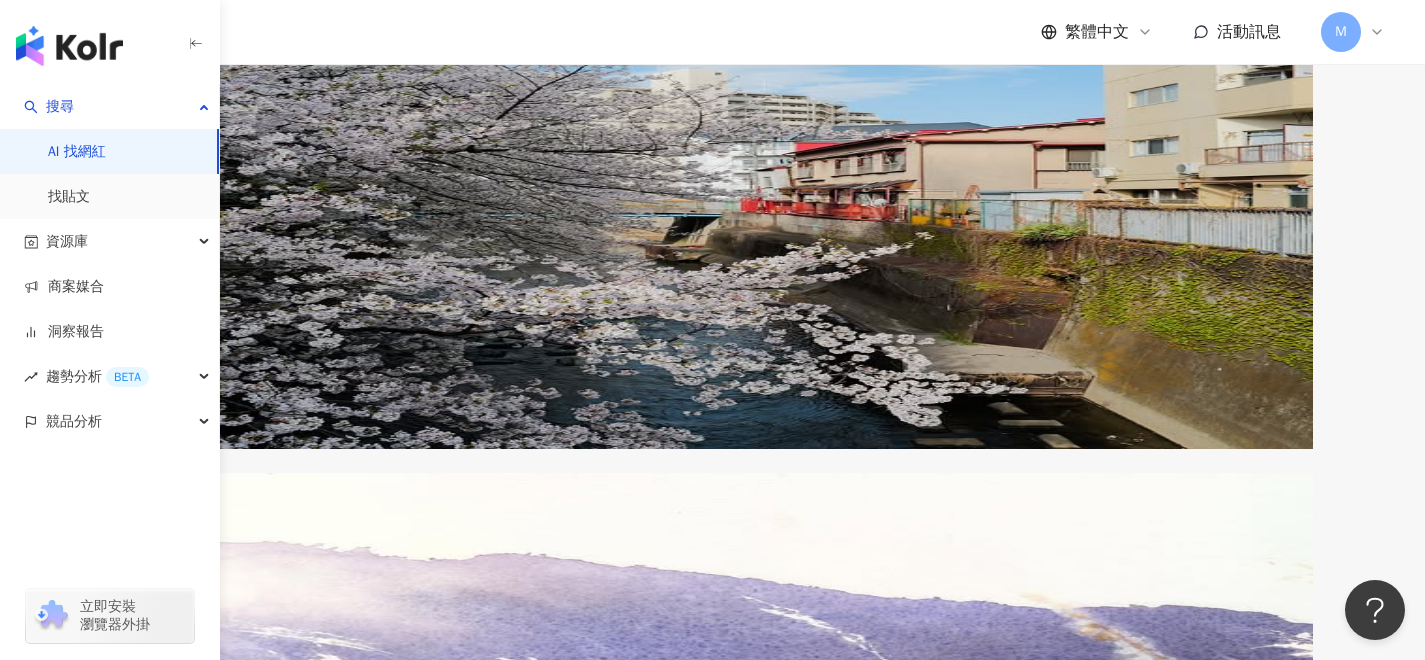 click on "下一頁" at bounding box center [298, 2850] 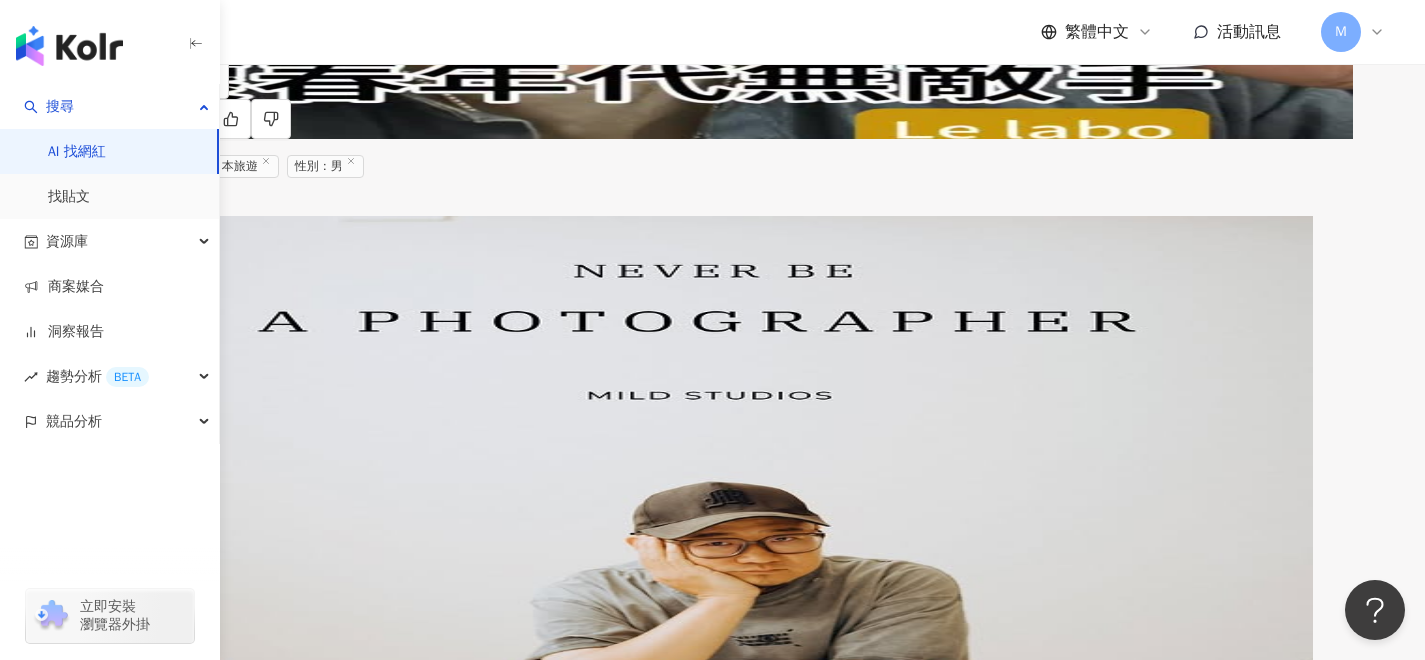 scroll, scrollTop: 681, scrollLeft: 0, axis: vertical 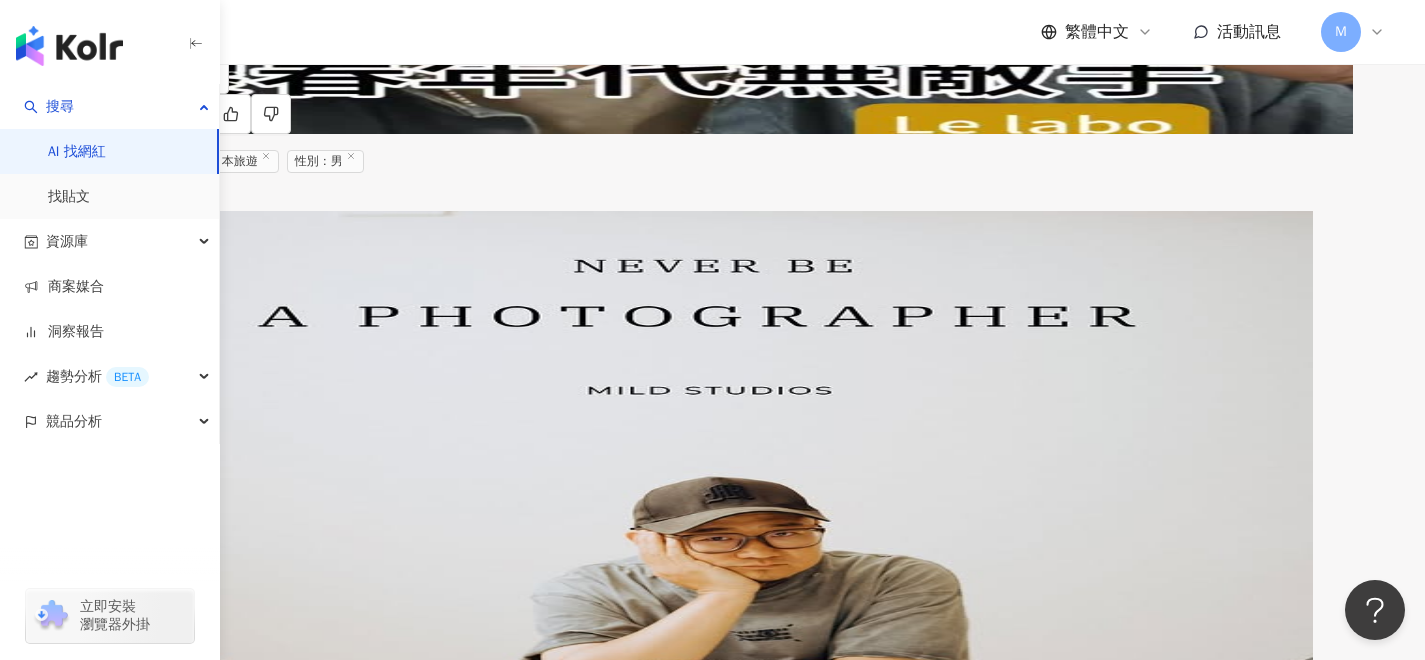 click on "婚禮" at bounding box center (197, 384) 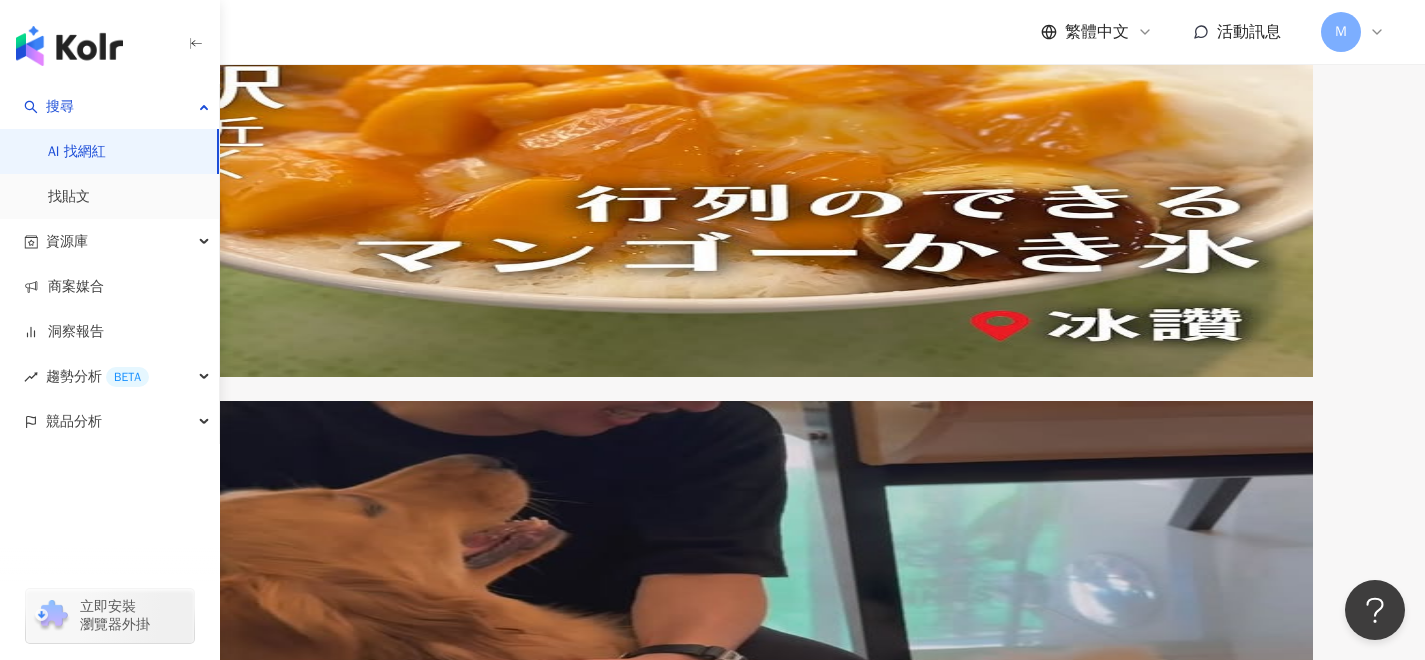 scroll, scrollTop: 3792, scrollLeft: 0, axis: vertical 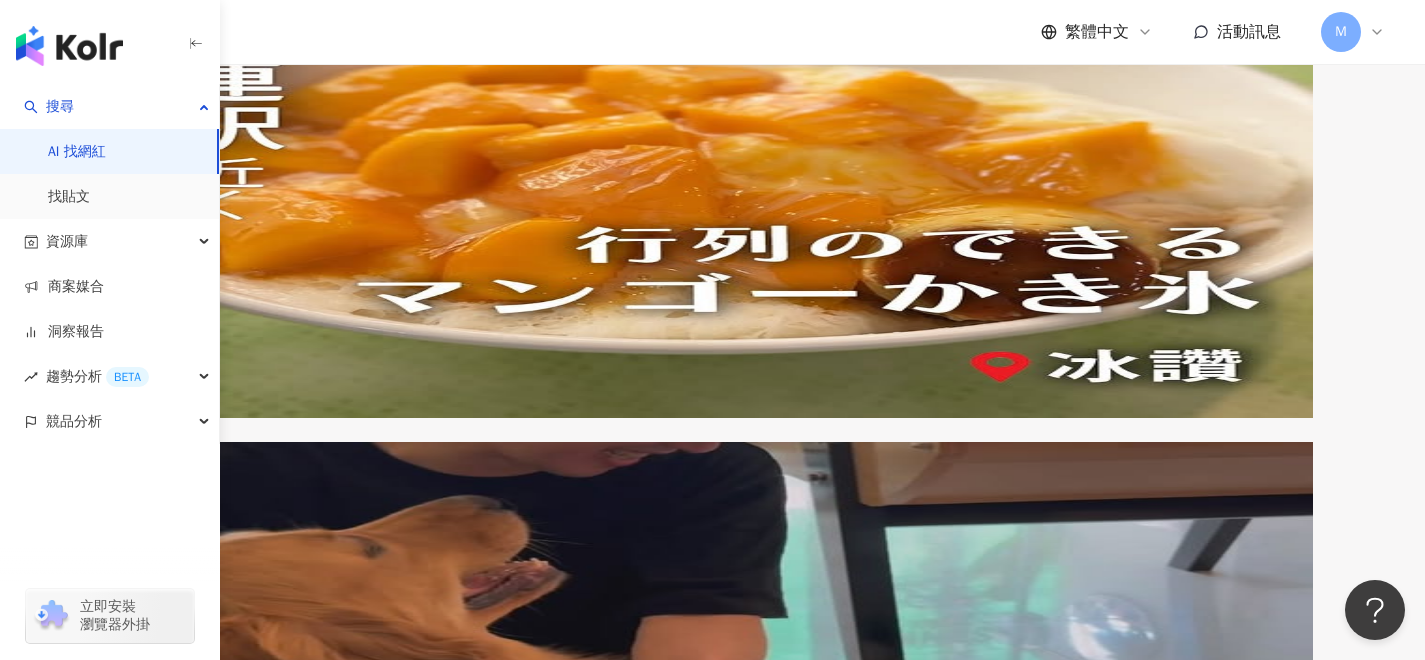 click on "下一頁" at bounding box center (298, 2819) 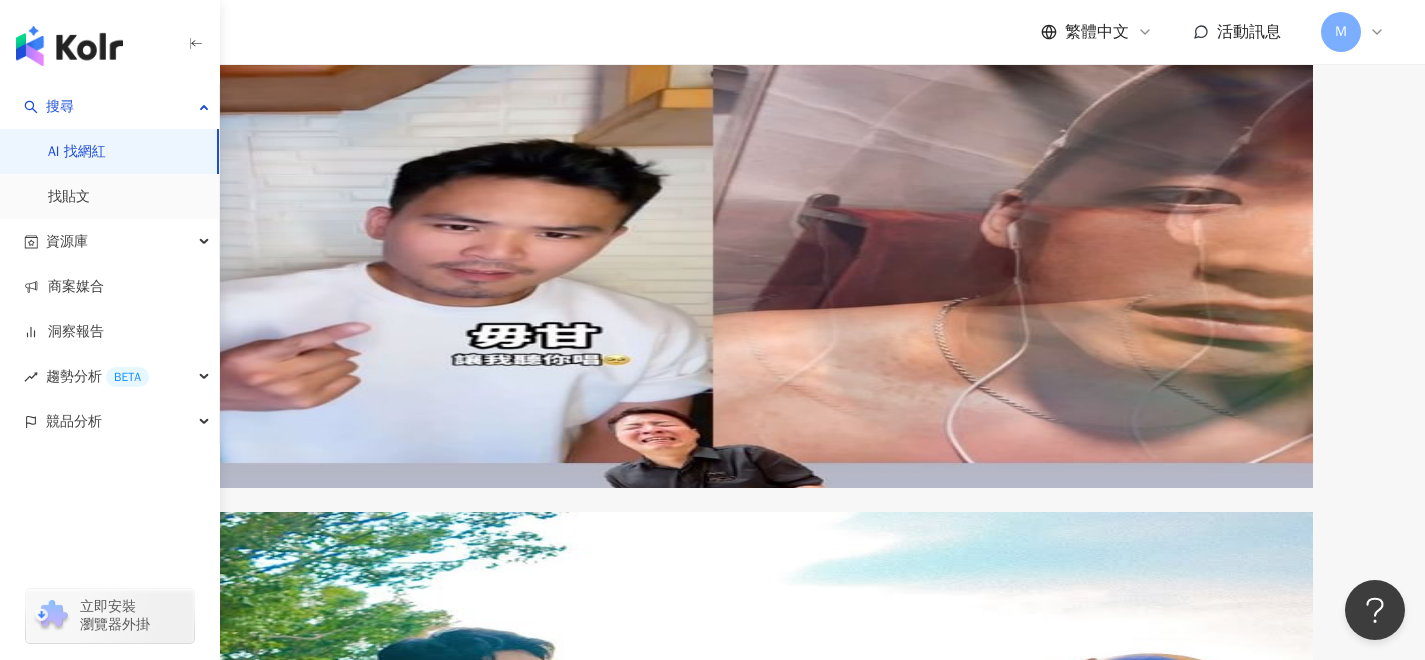 scroll, scrollTop: 2744, scrollLeft: 0, axis: vertical 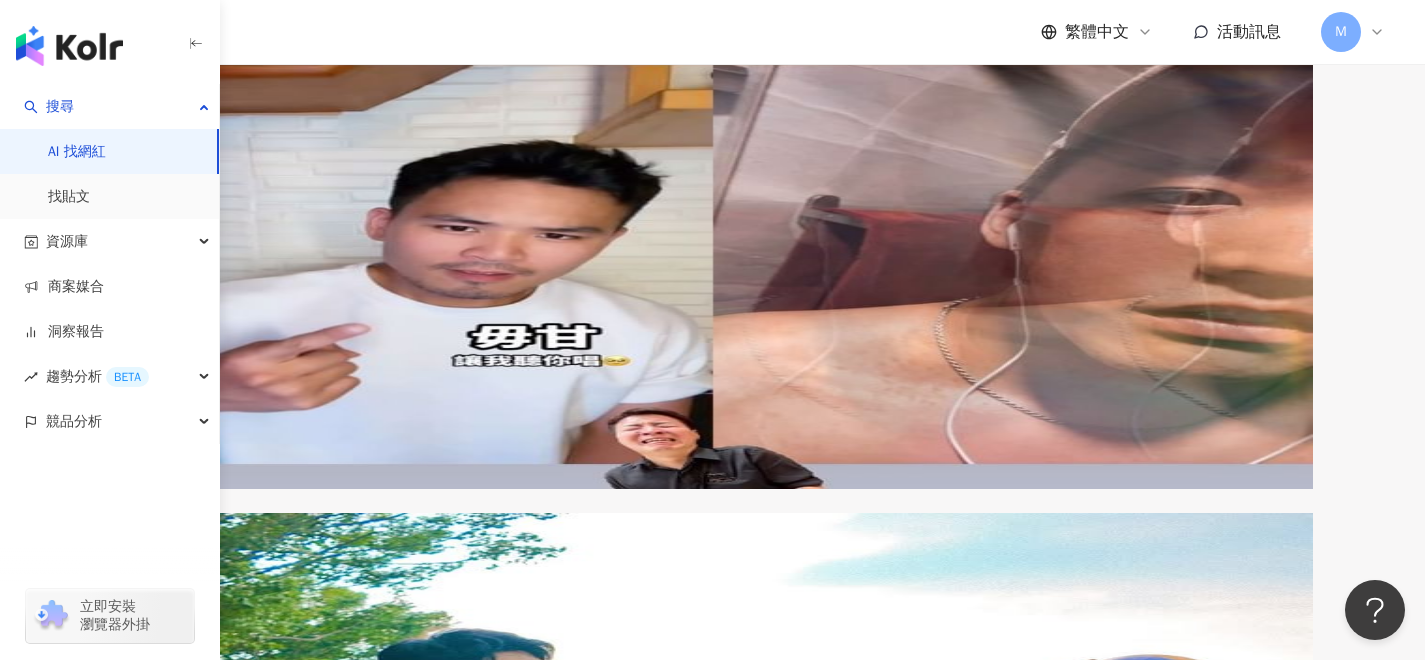 click on "yushao1995" at bounding box center [152, 1664] 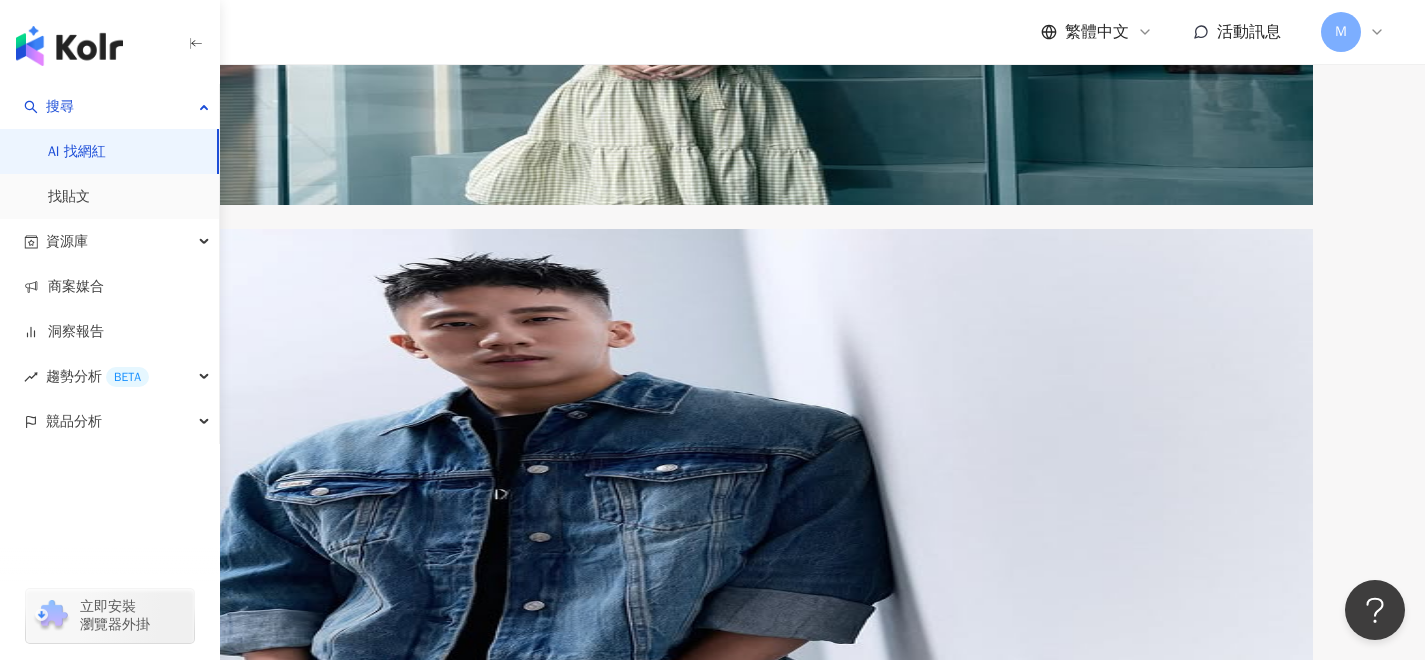 scroll, scrollTop: 4049, scrollLeft: 0, axis: vertical 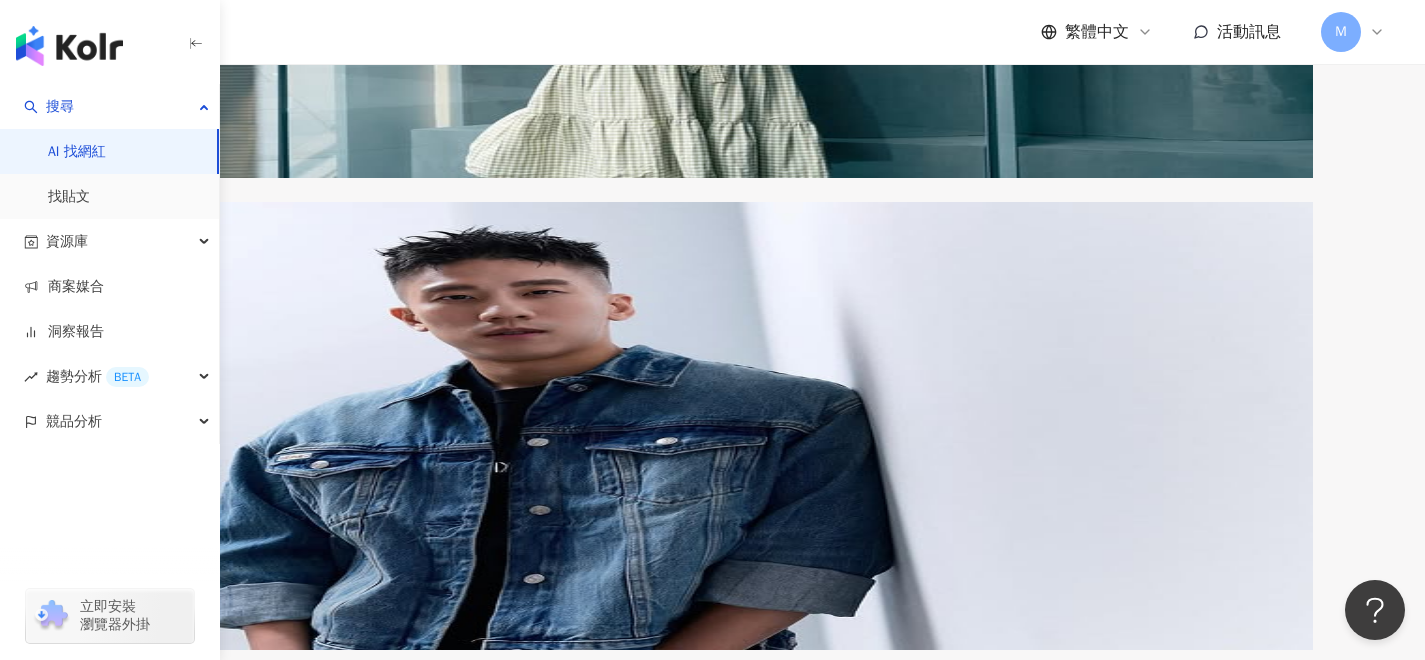 click on "下一頁" at bounding box center [298, 2610] 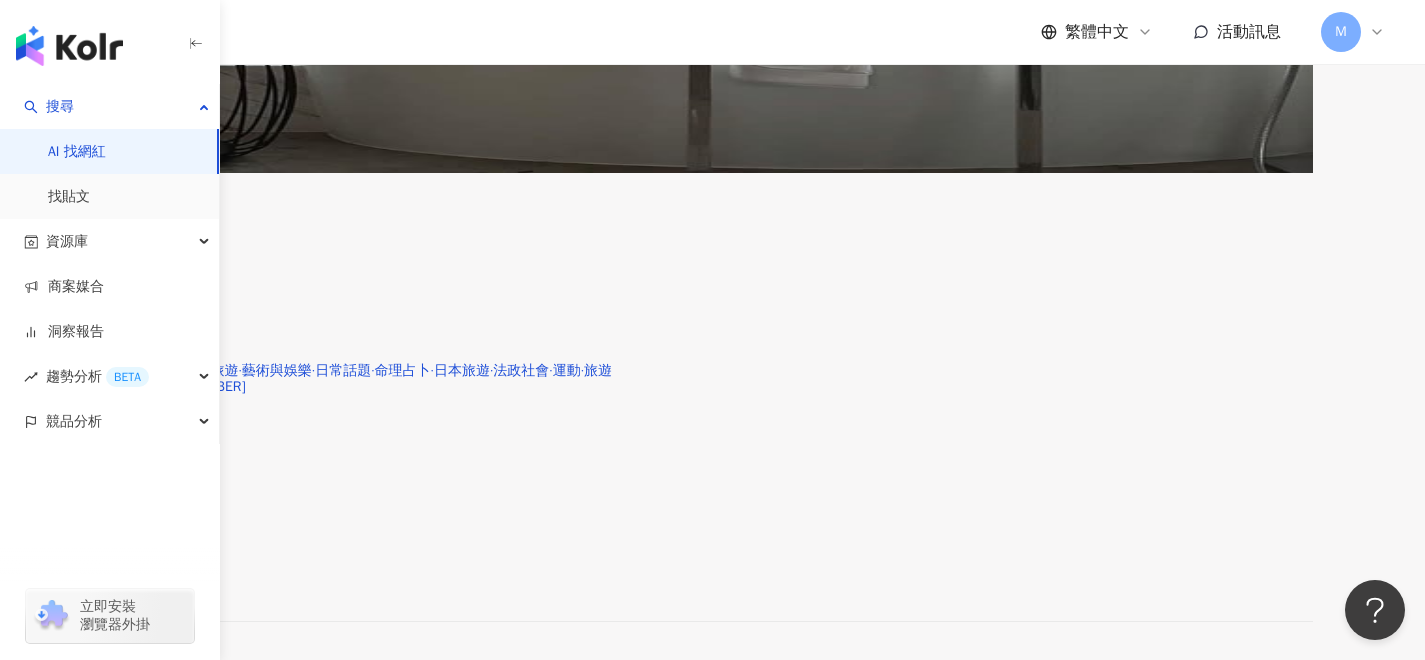 scroll, scrollTop: 2136, scrollLeft: 0, axis: vertical 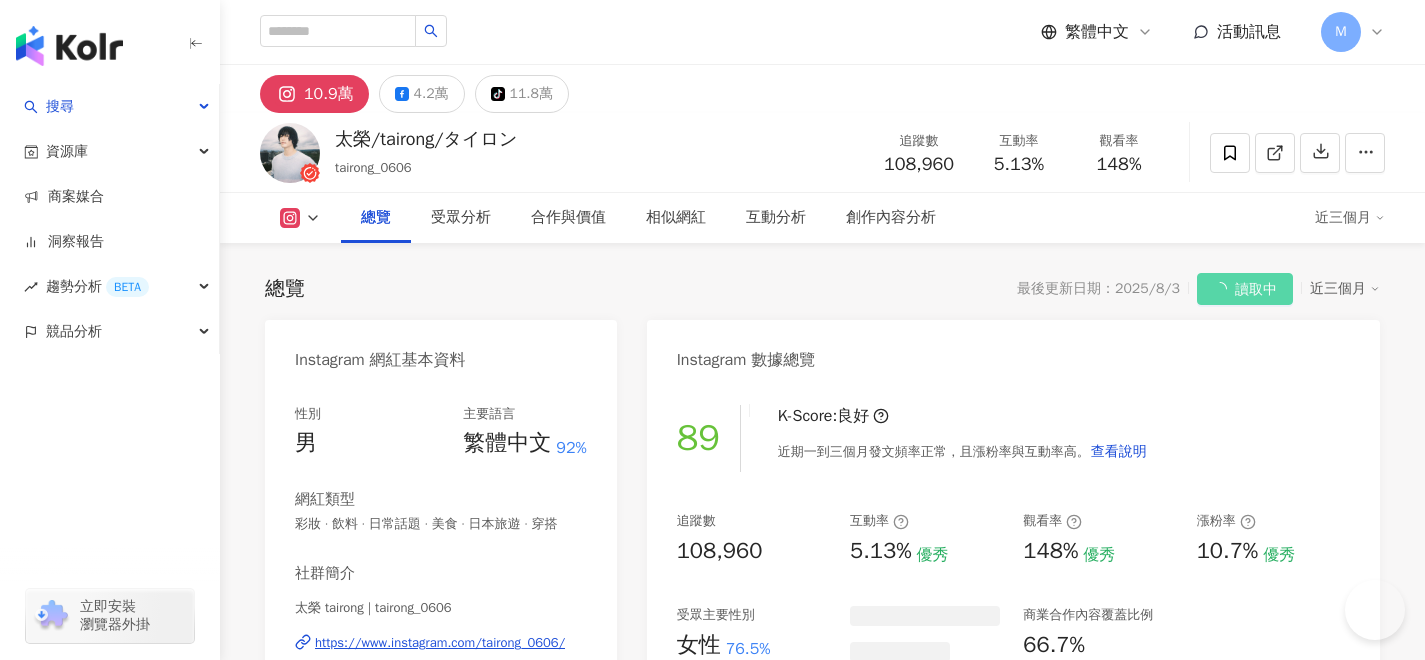 click on "https://www.instagram.com/tairong_0606/" at bounding box center (440, 643) 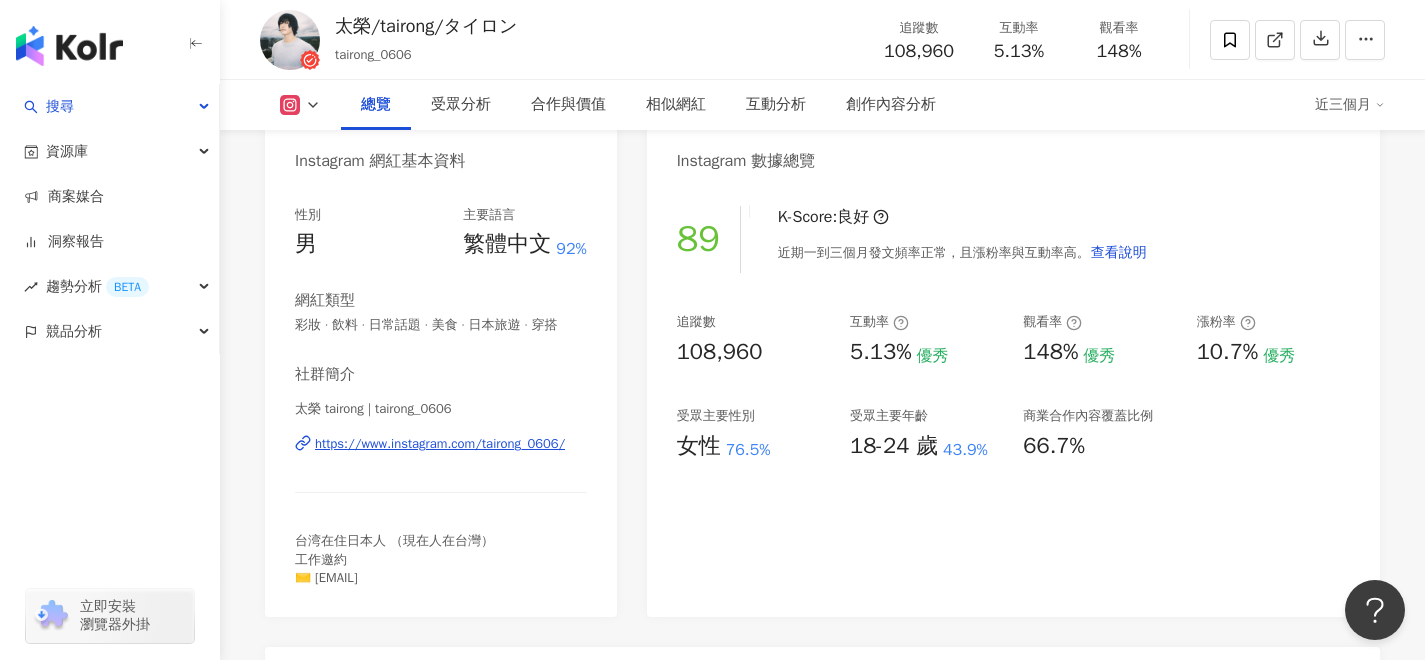 scroll, scrollTop: 0, scrollLeft: 0, axis: both 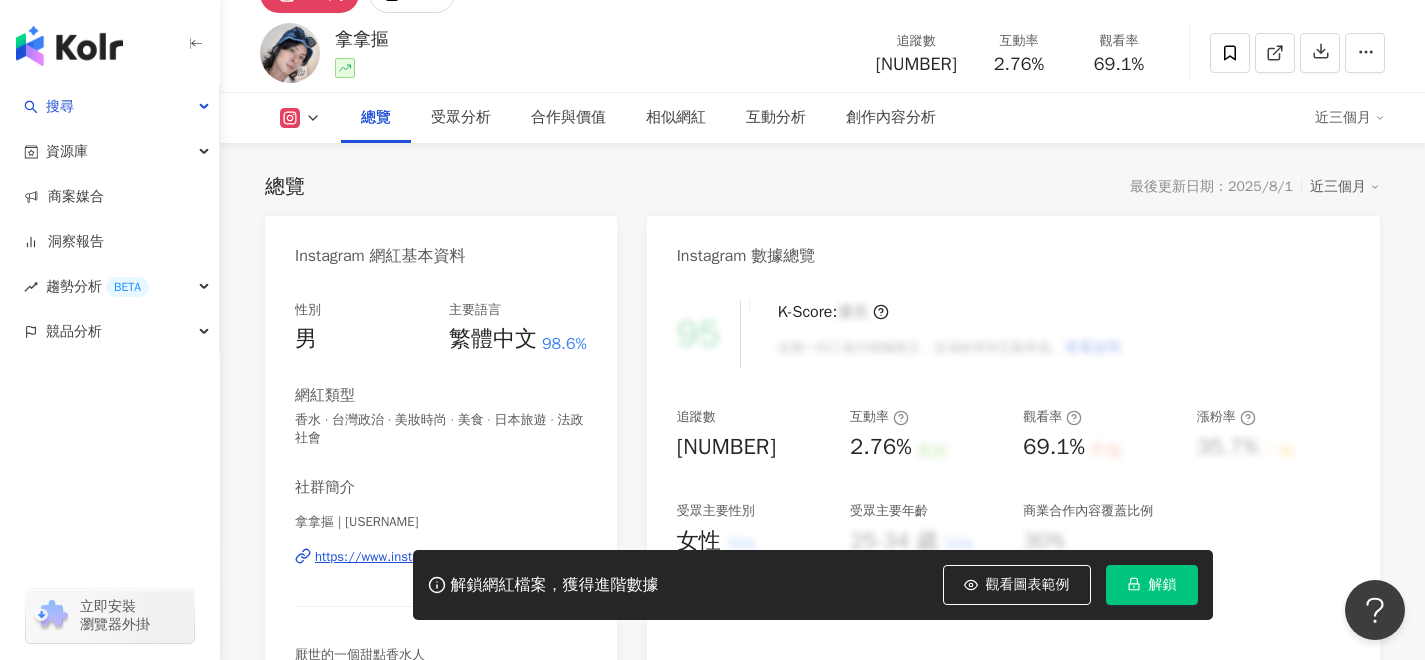 click on "https://www.instagram.com/nanacowhiteeyes/" at bounding box center (435, 557) 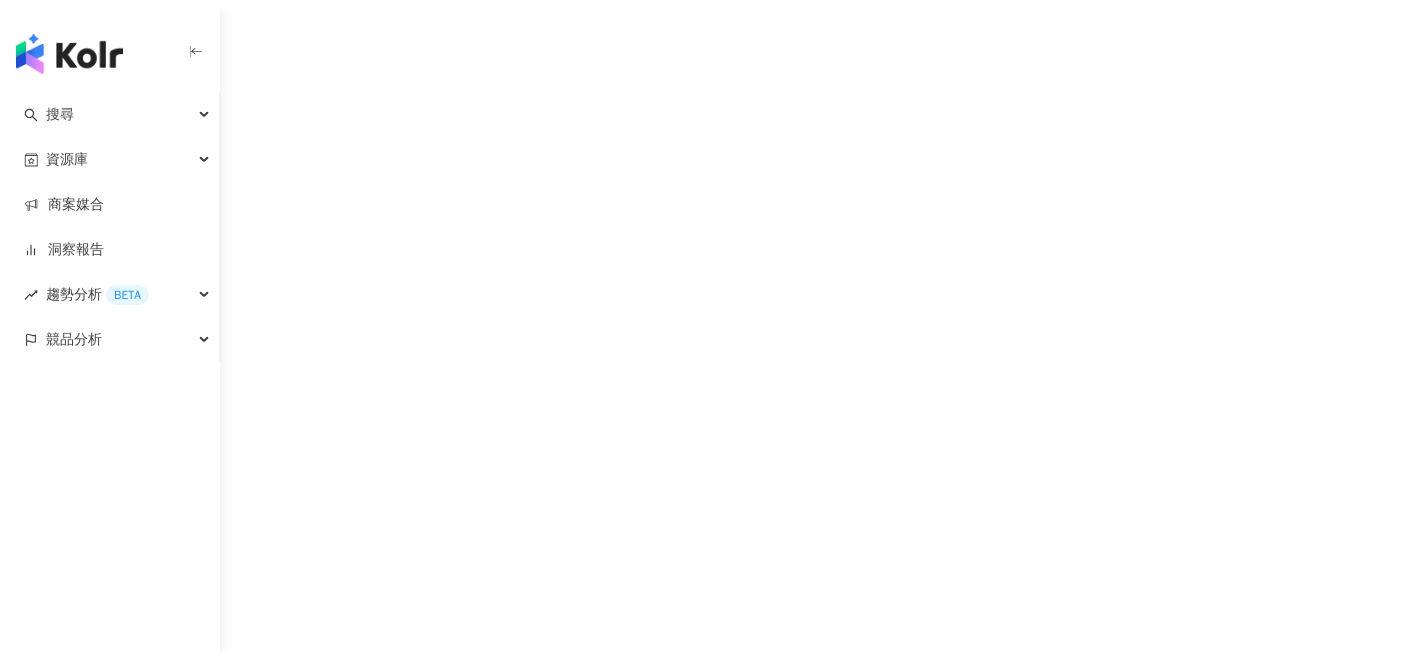 scroll, scrollTop: 0, scrollLeft: 0, axis: both 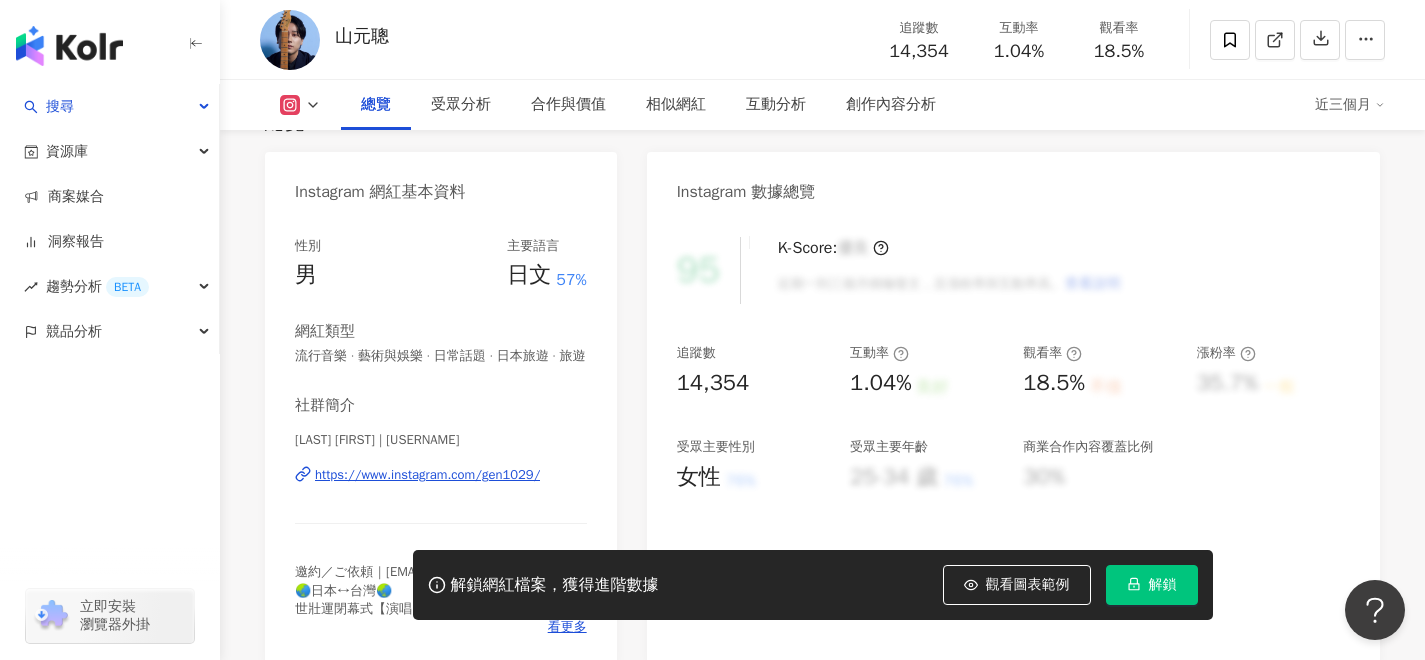 click on "https://www.instagram.com/gen1029/" at bounding box center [427, 475] 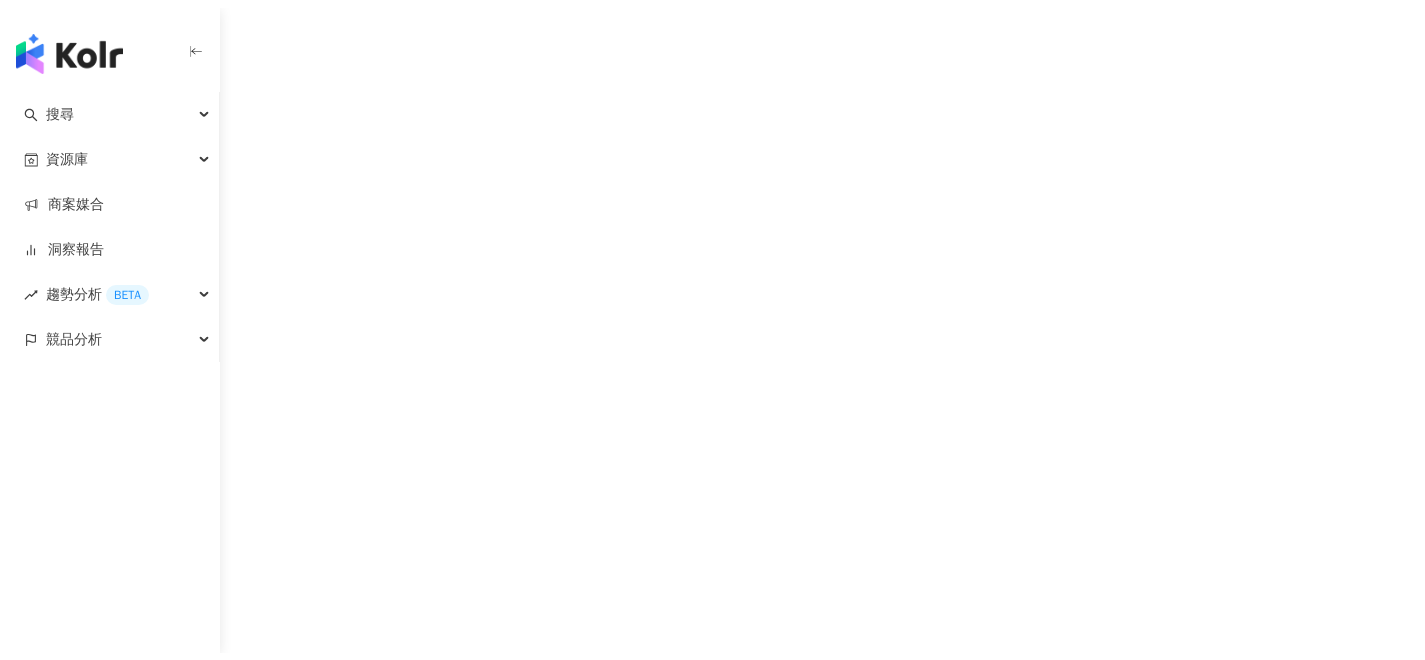 scroll, scrollTop: 0, scrollLeft: 0, axis: both 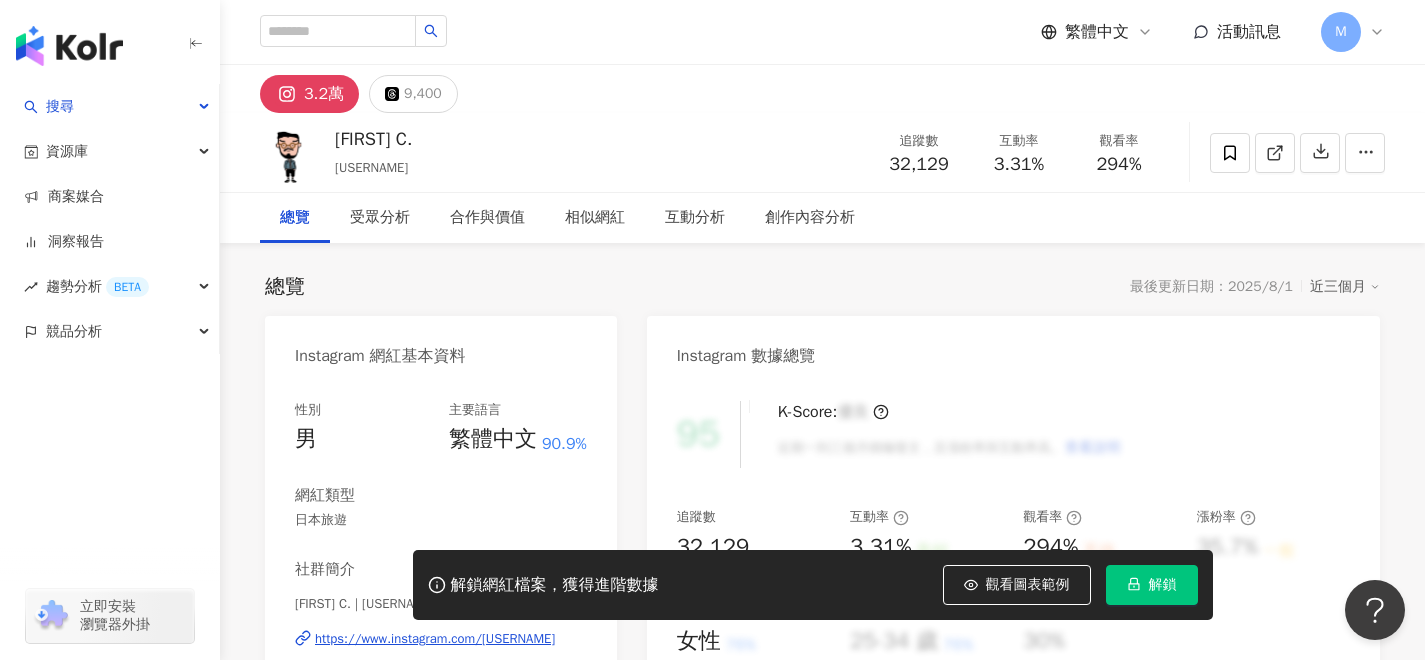 click on "https://www.instagram.com/eddie7744/" at bounding box center (435, 639) 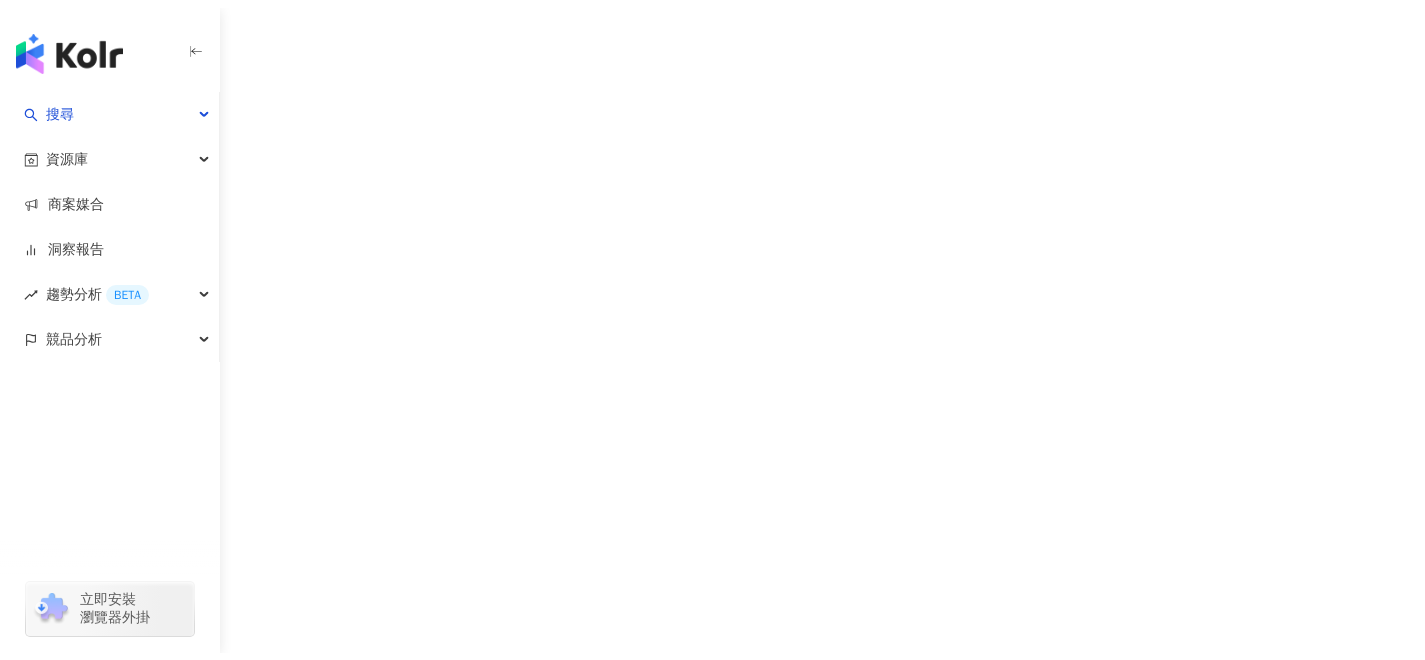 scroll, scrollTop: 7, scrollLeft: 0, axis: vertical 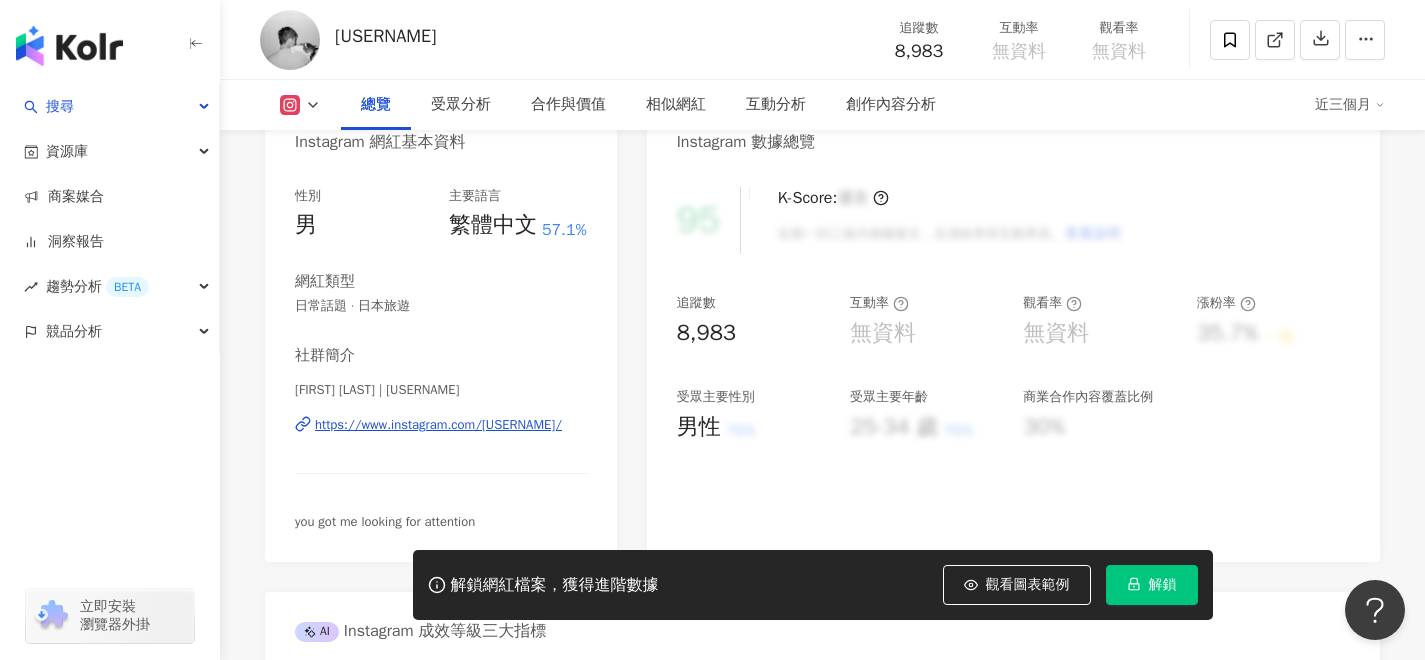 click on "https://www.instagram.com/[USERNAME]/" at bounding box center [438, 425] 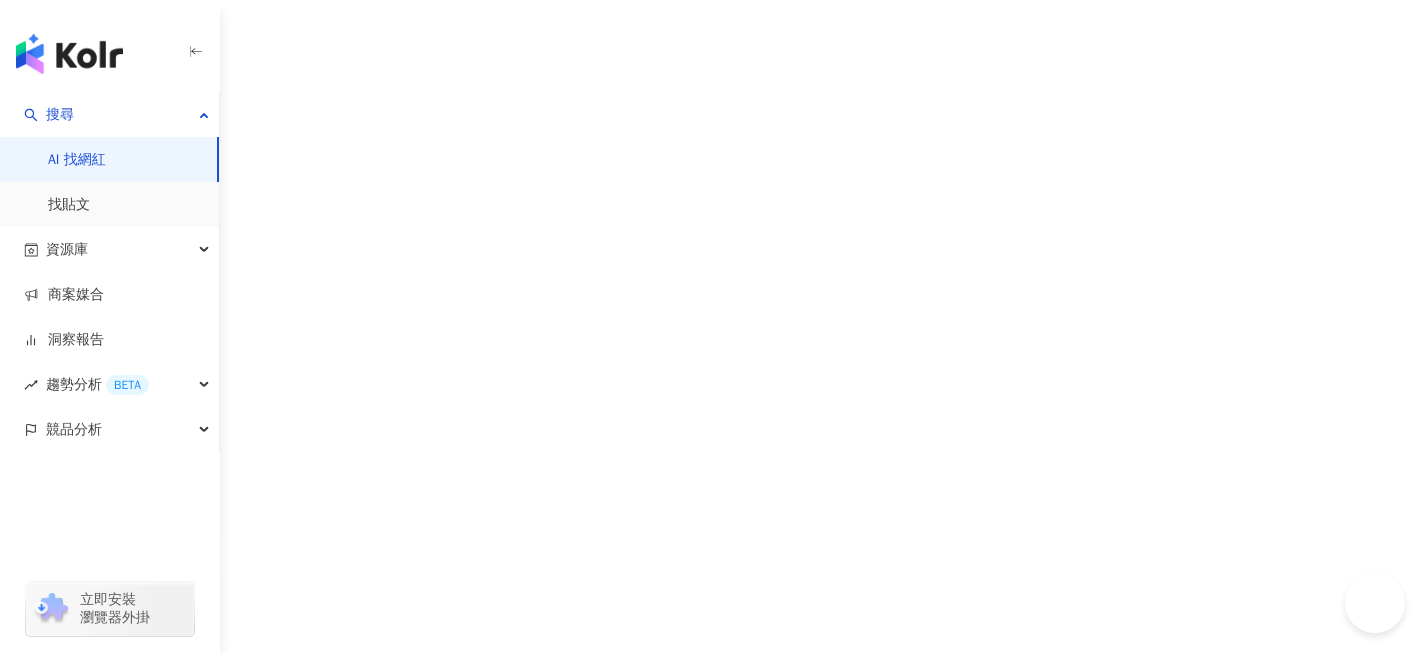 scroll, scrollTop: 0, scrollLeft: 0, axis: both 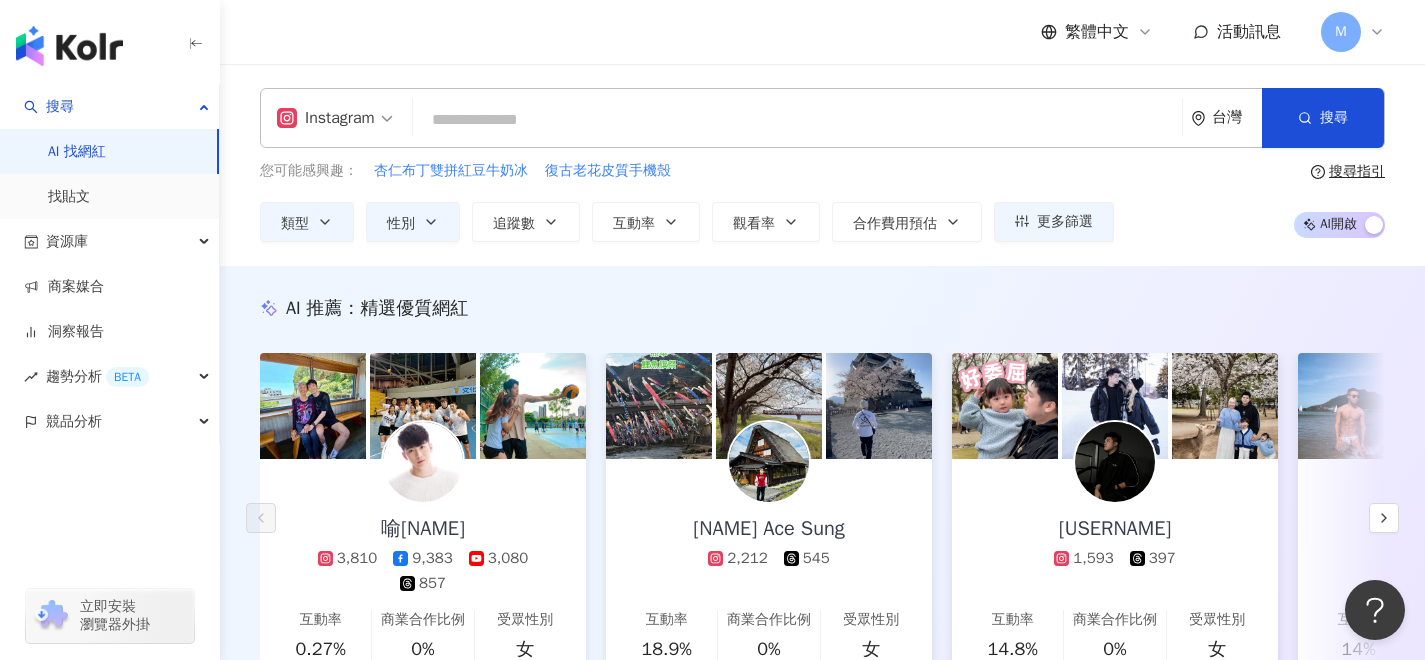 click at bounding box center (797, 120) 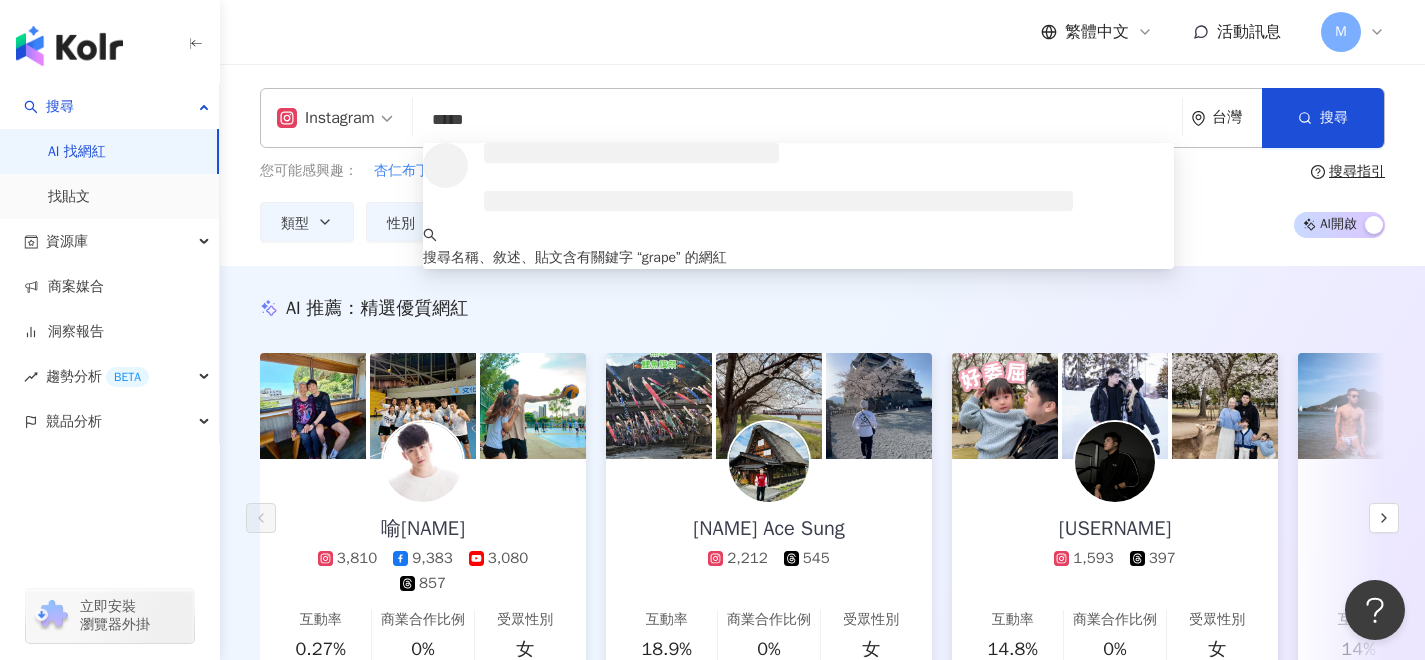 click on "台灣" at bounding box center (1226, 118) 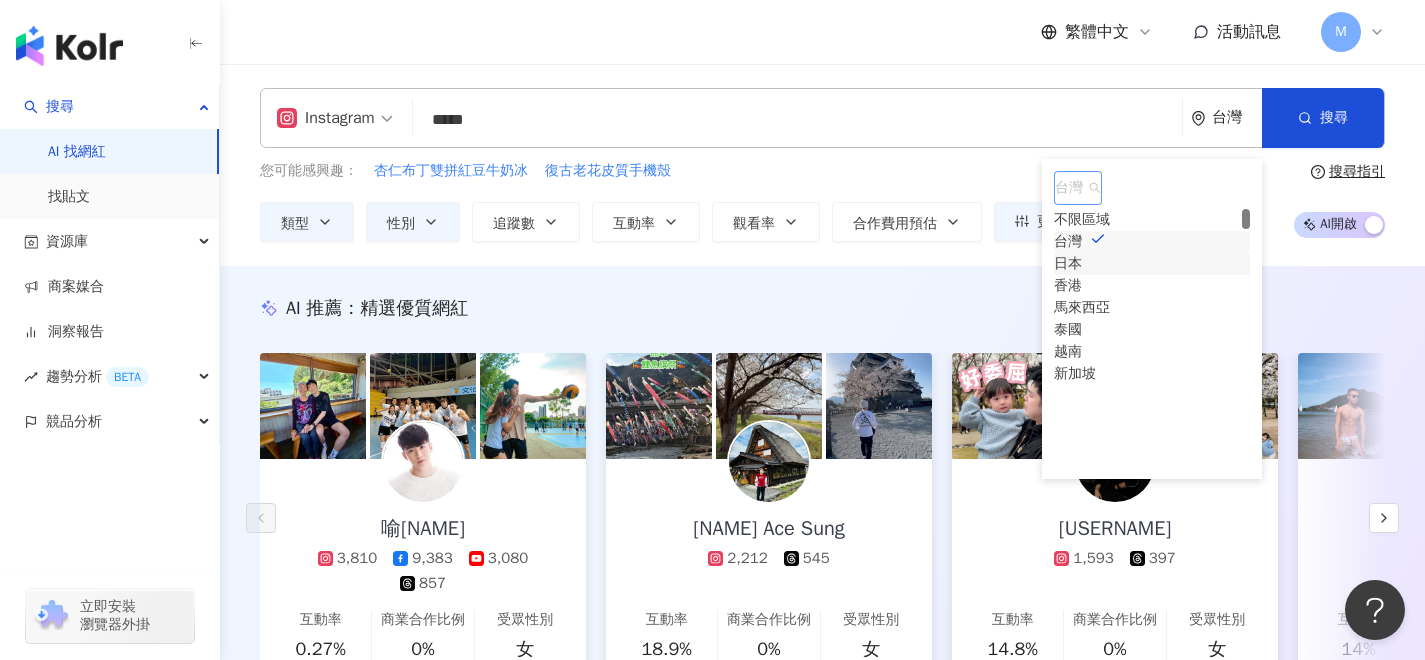 click on "日本" at bounding box center (1068, 264) 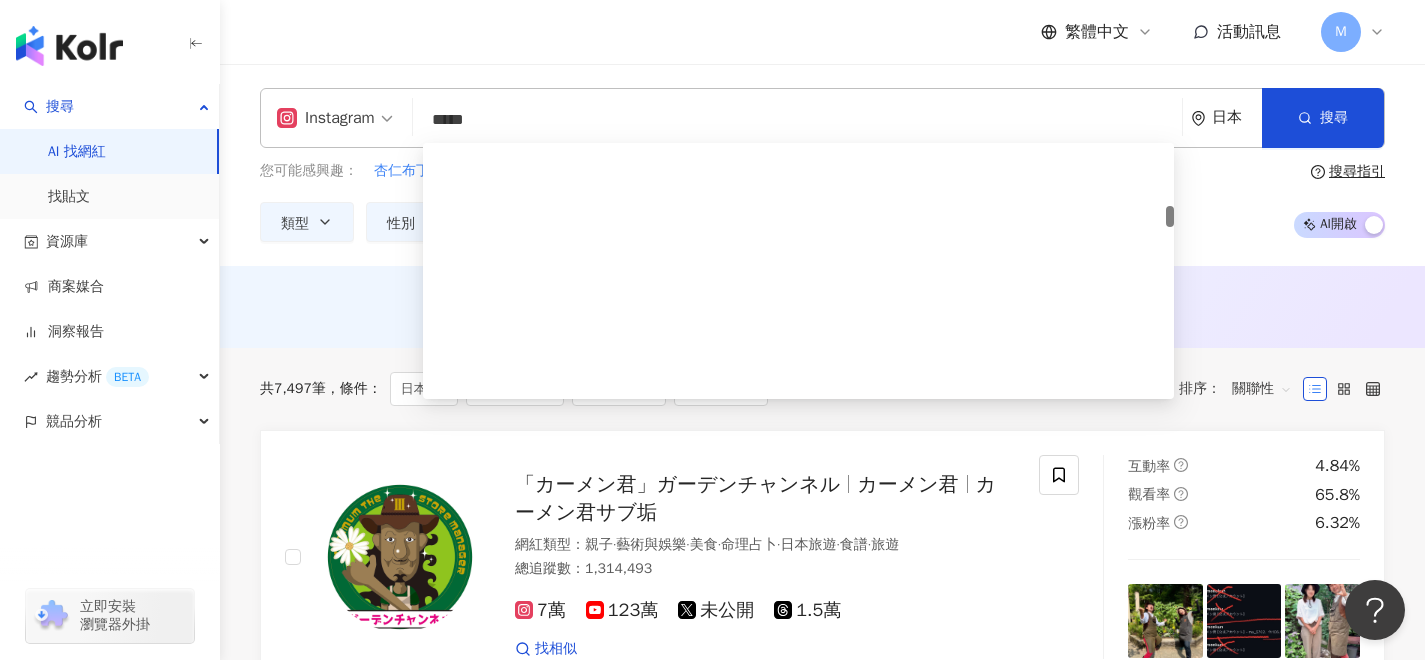 scroll, scrollTop: 0, scrollLeft: 0, axis: both 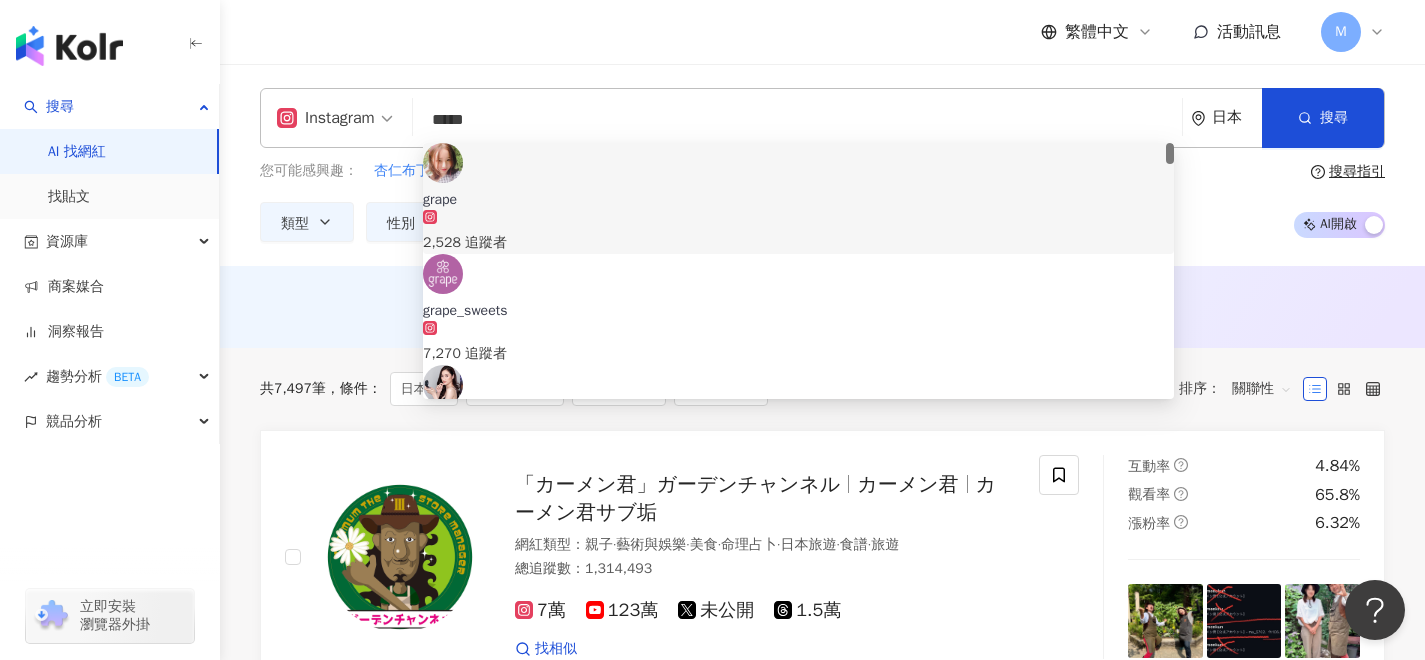 click on "*****" at bounding box center [797, 120] 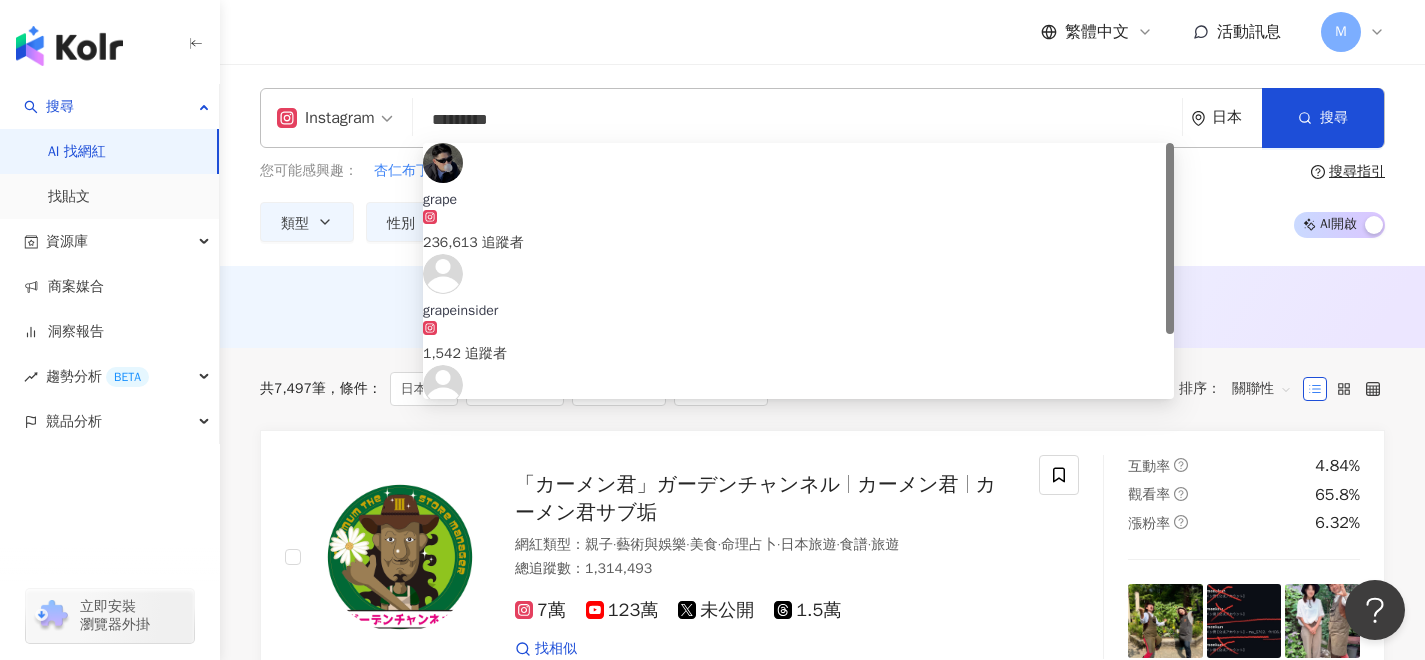 type on "**********" 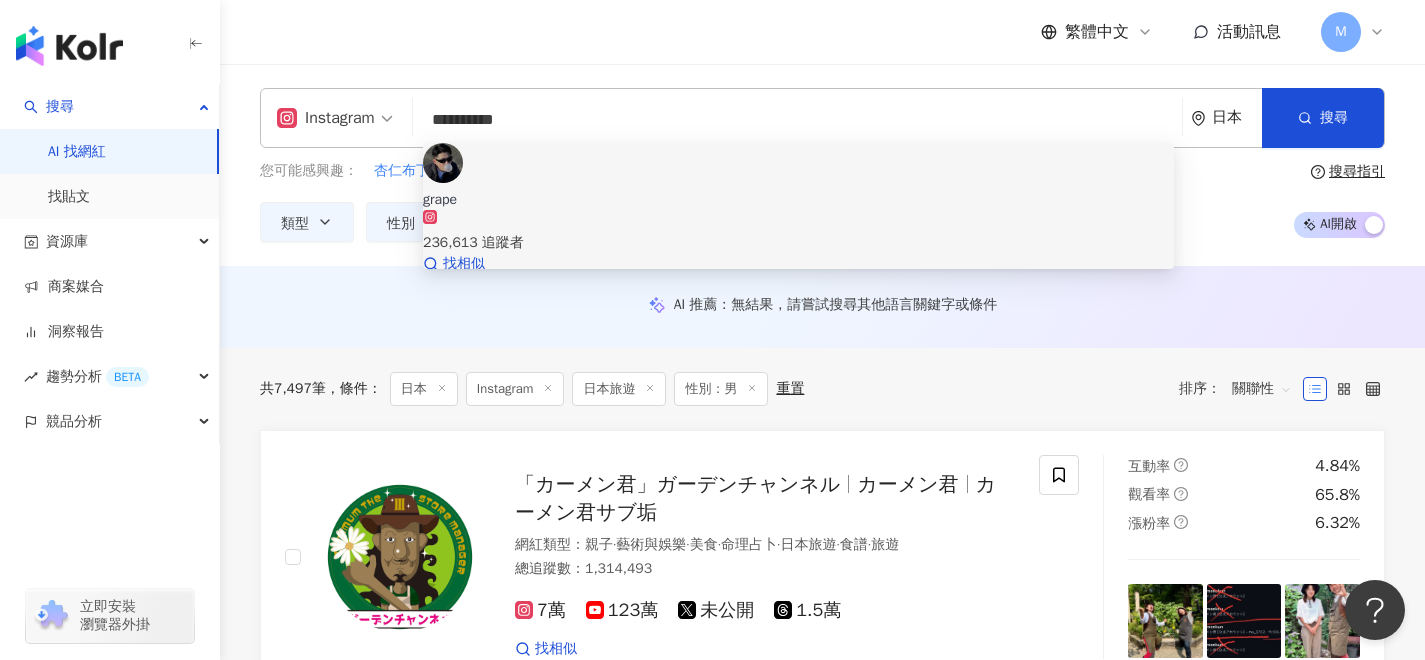 click on "grape" at bounding box center [798, 200] 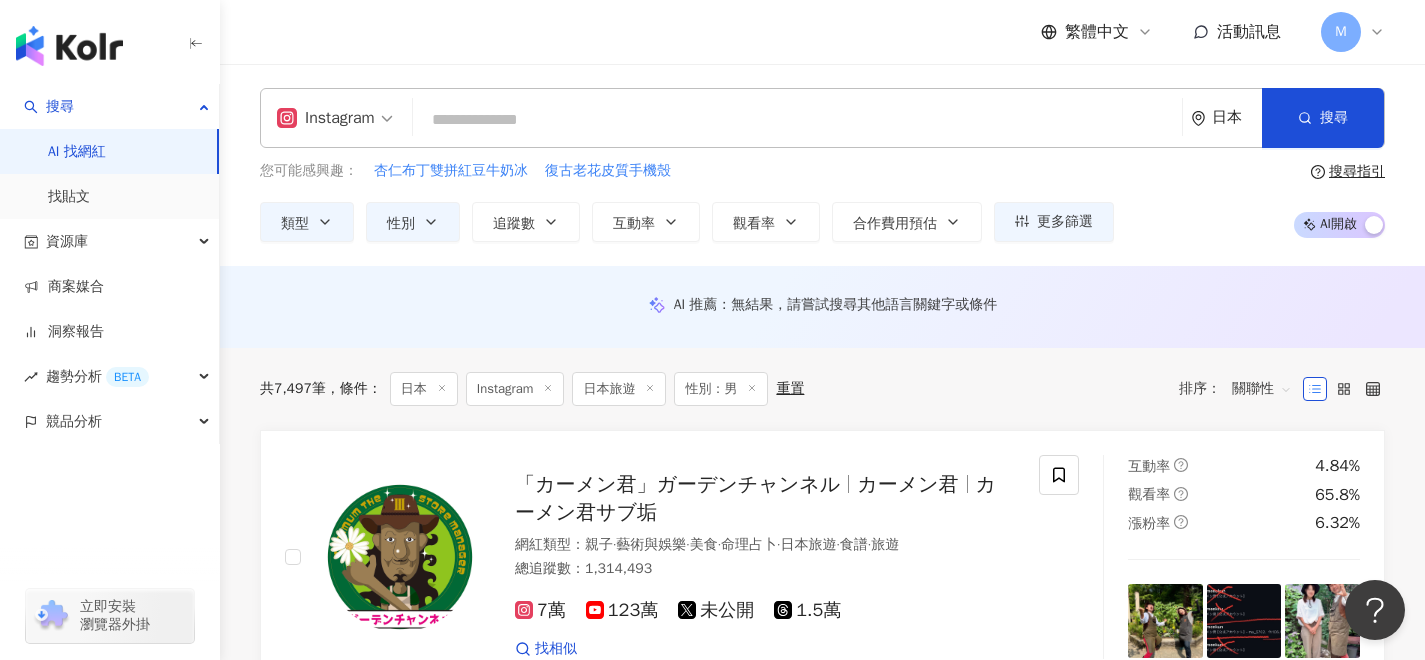 click at bounding box center (797, 120) 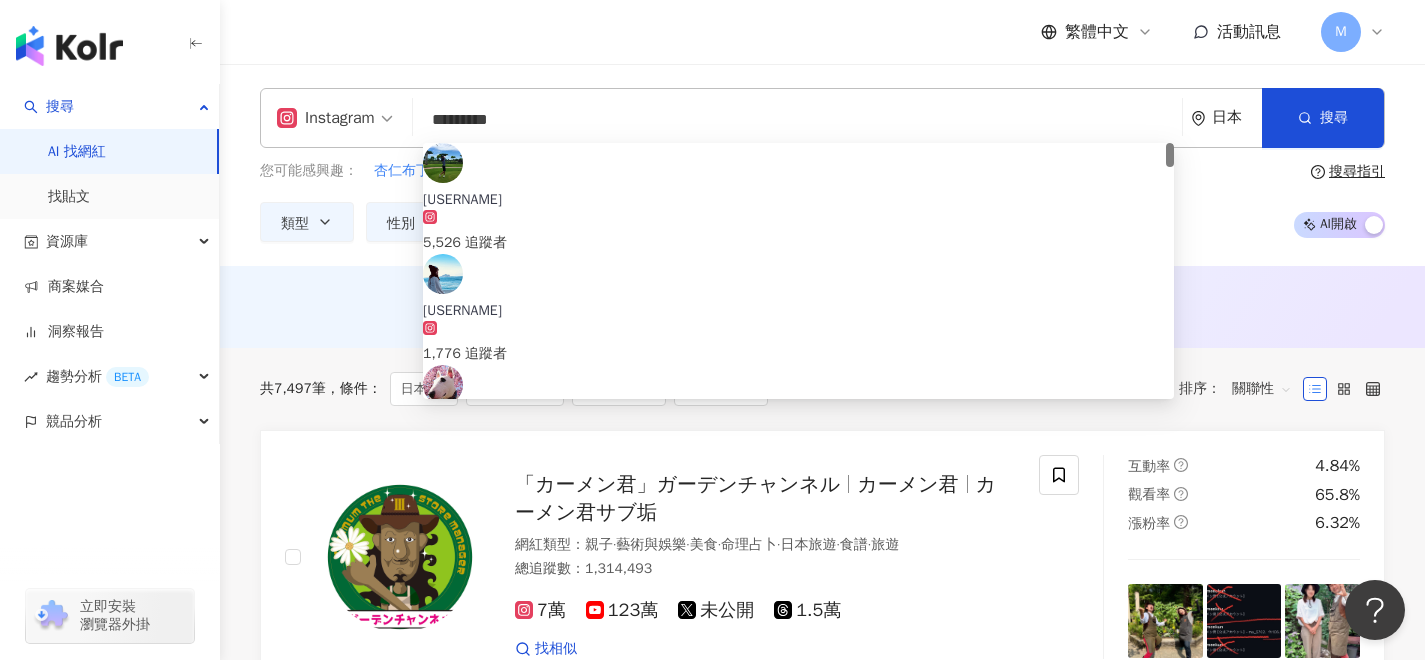 type on "**********" 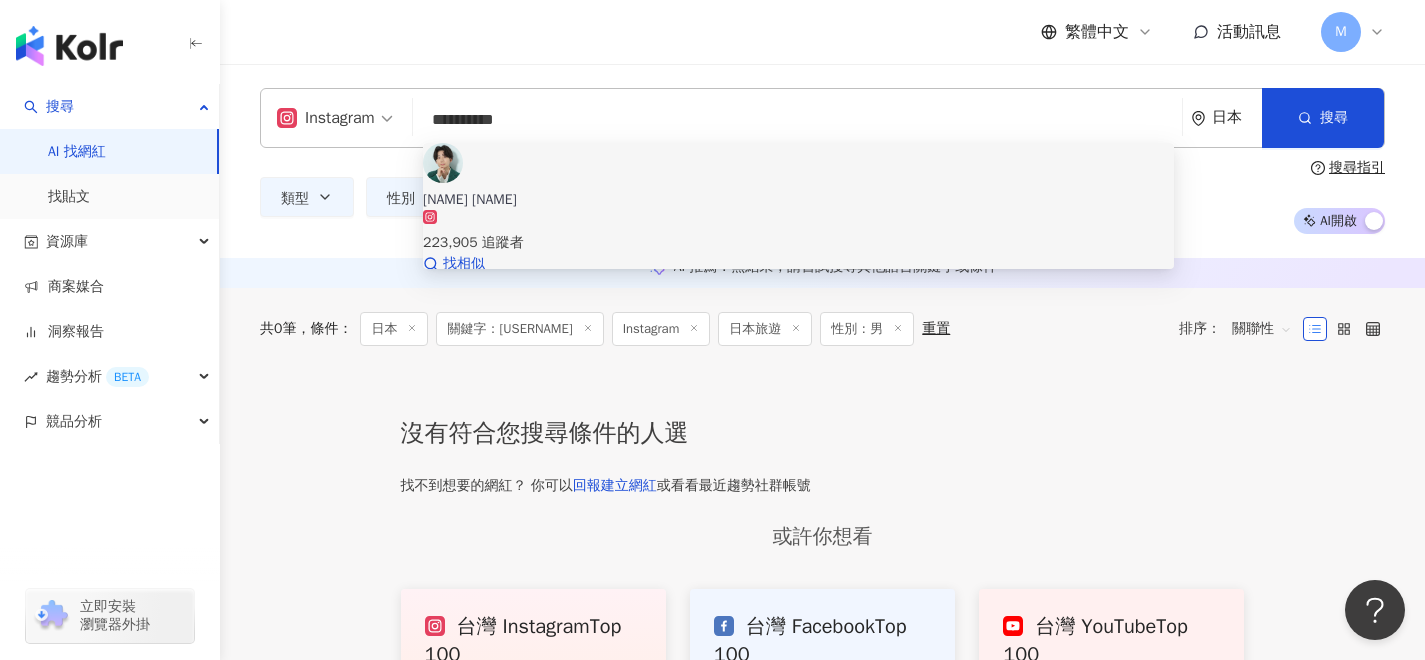 click on "223,905   追蹤者" at bounding box center (798, 232) 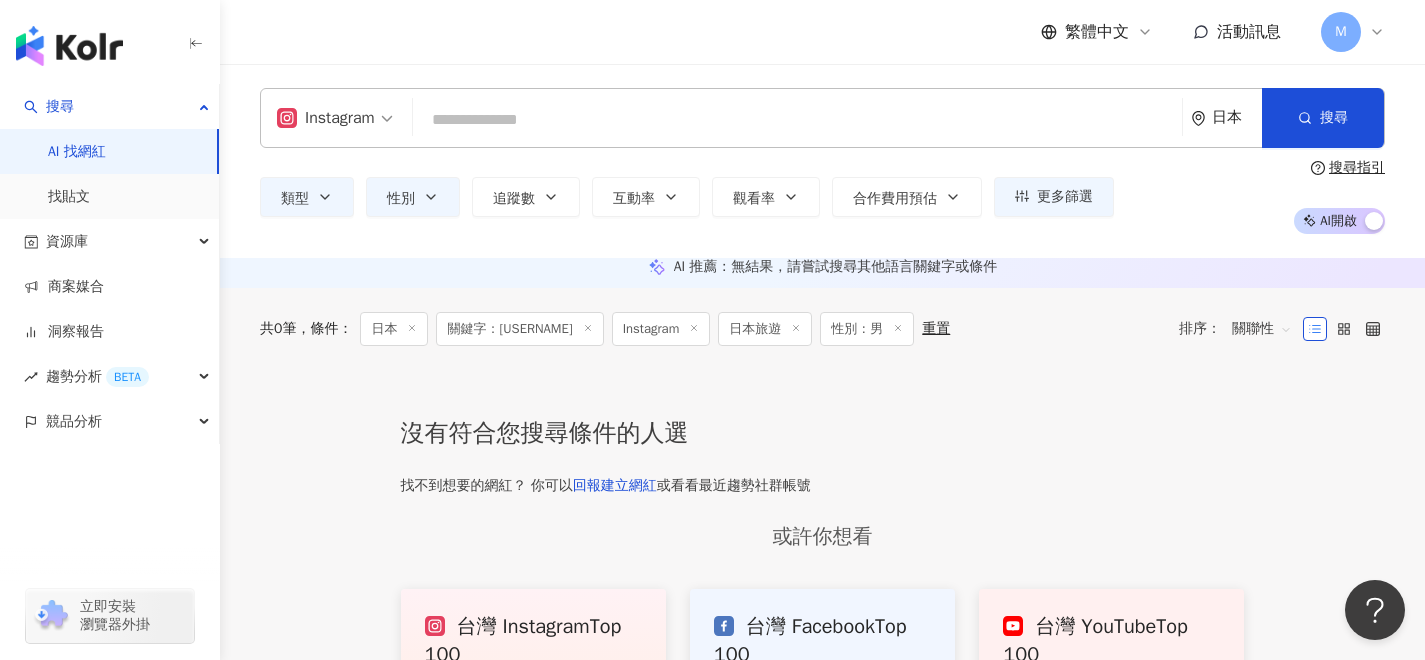 click at bounding box center (797, 120) 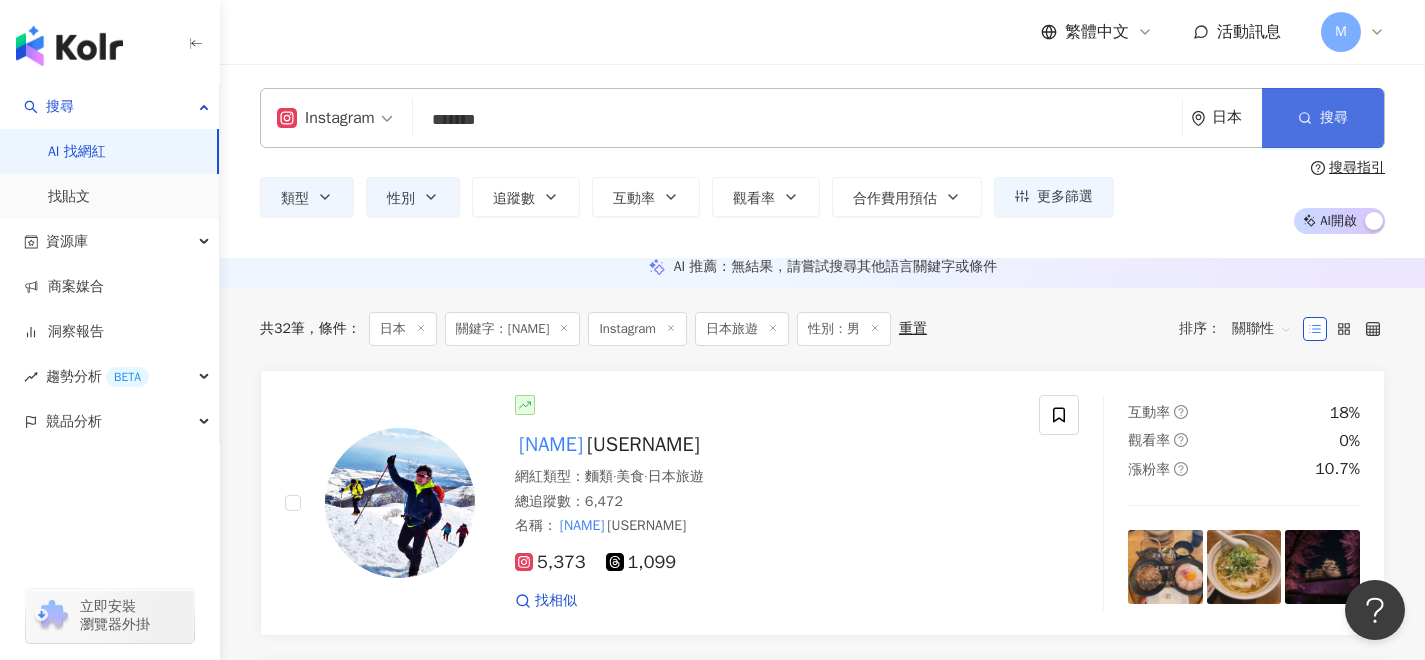 click on "搜尋" at bounding box center [1323, 118] 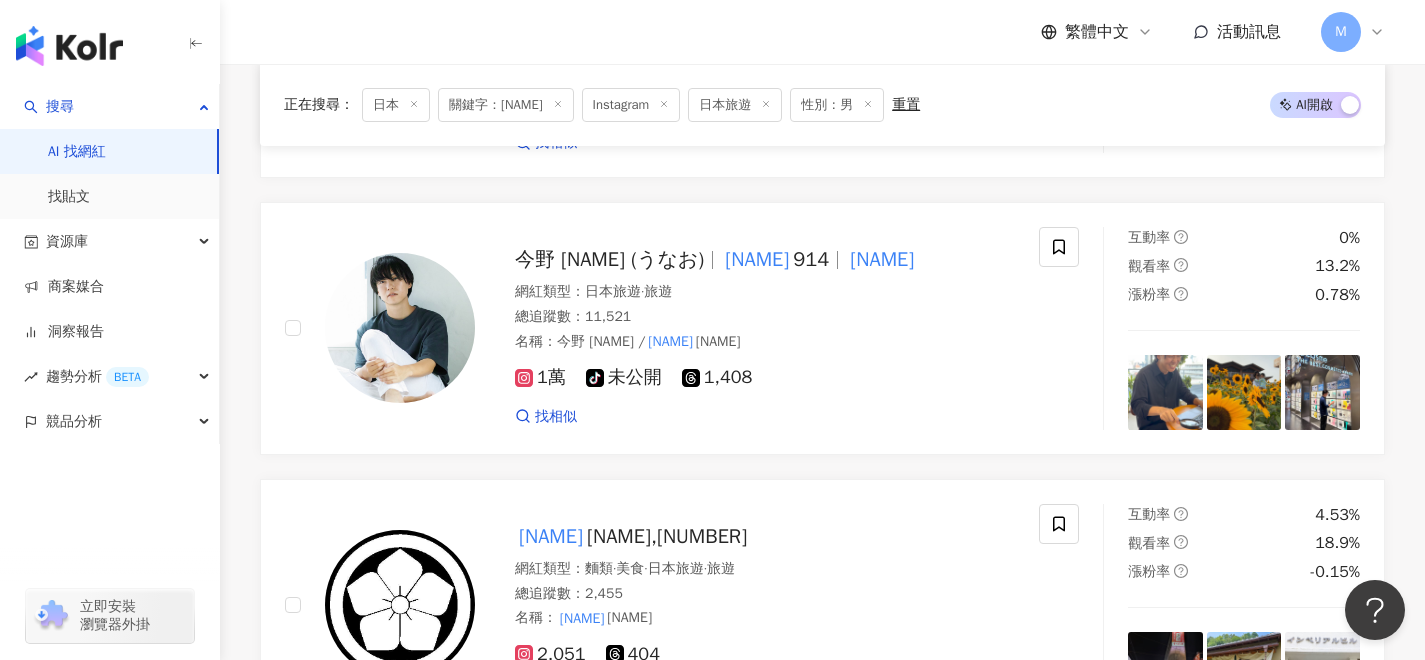scroll, scrollTop: 286, scrollLeft: 0, axis: vertical 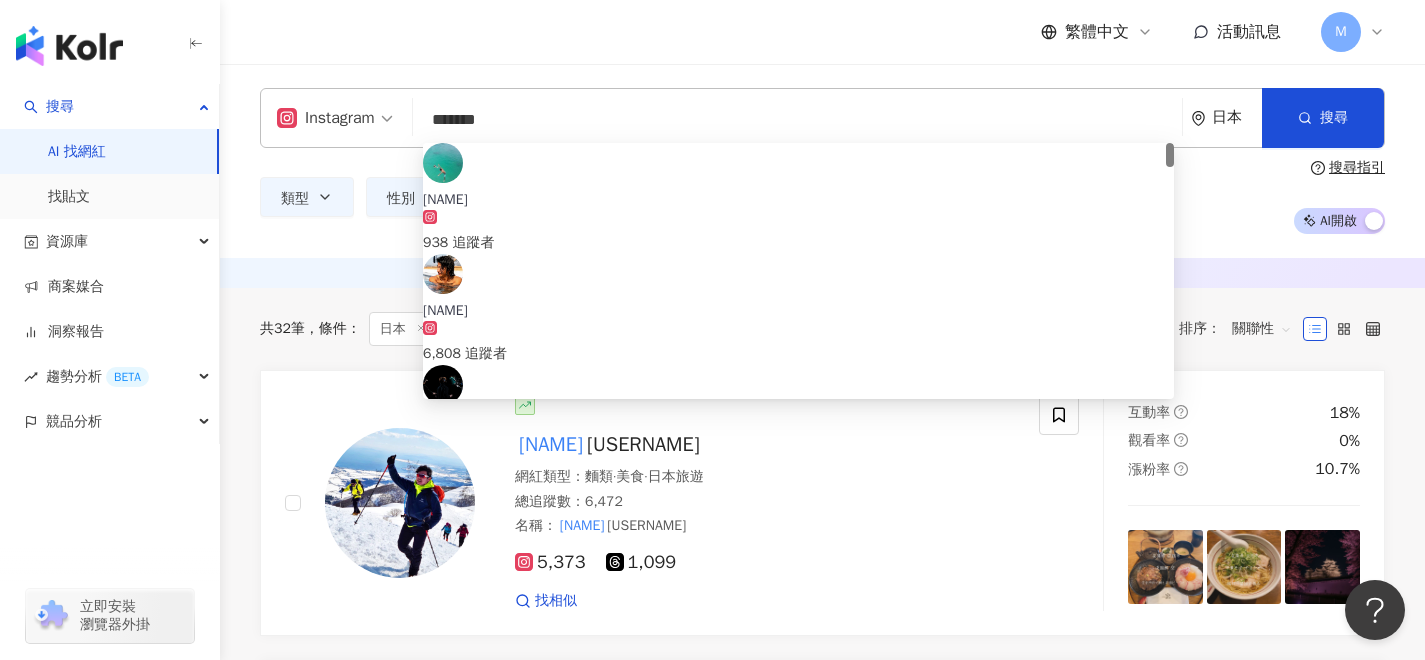 drag, startPoint x: 509, startPoint y: 120, endPoint x: 401, endPoint y: 120, distance: 108 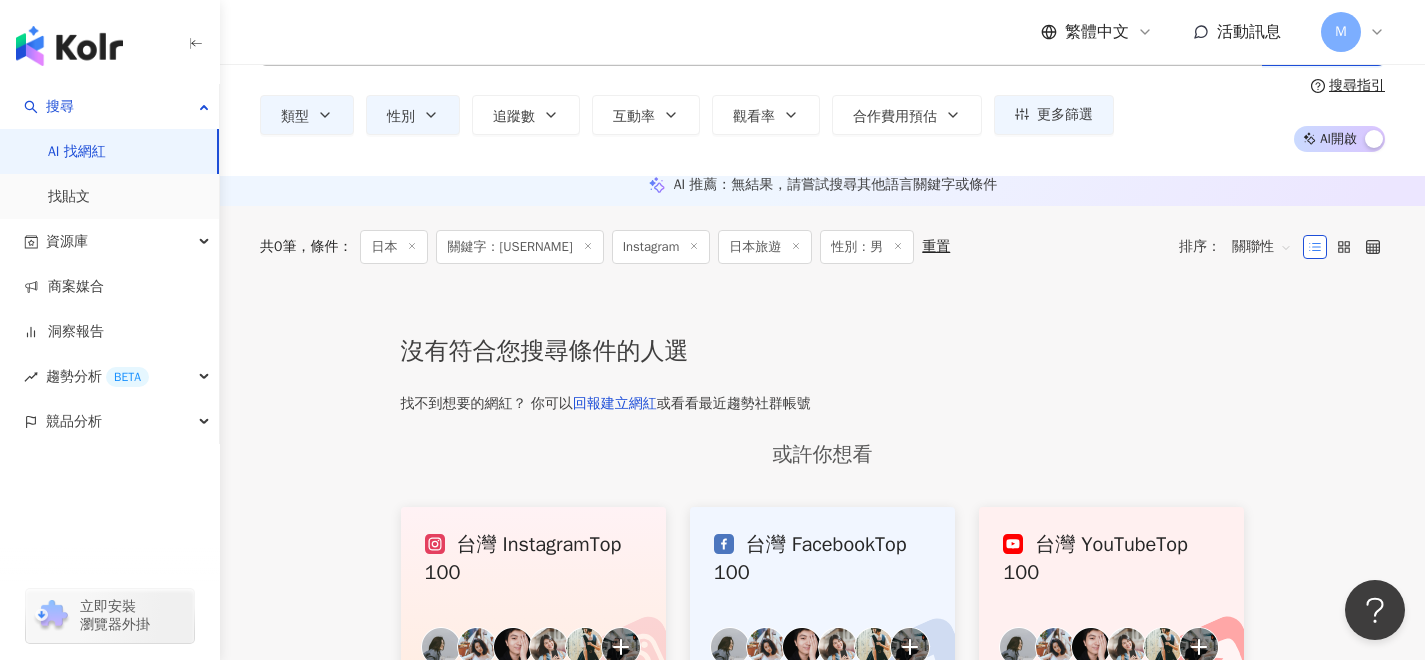 scroll, scrollTop: 0, scrollLeft: 0, axis: both 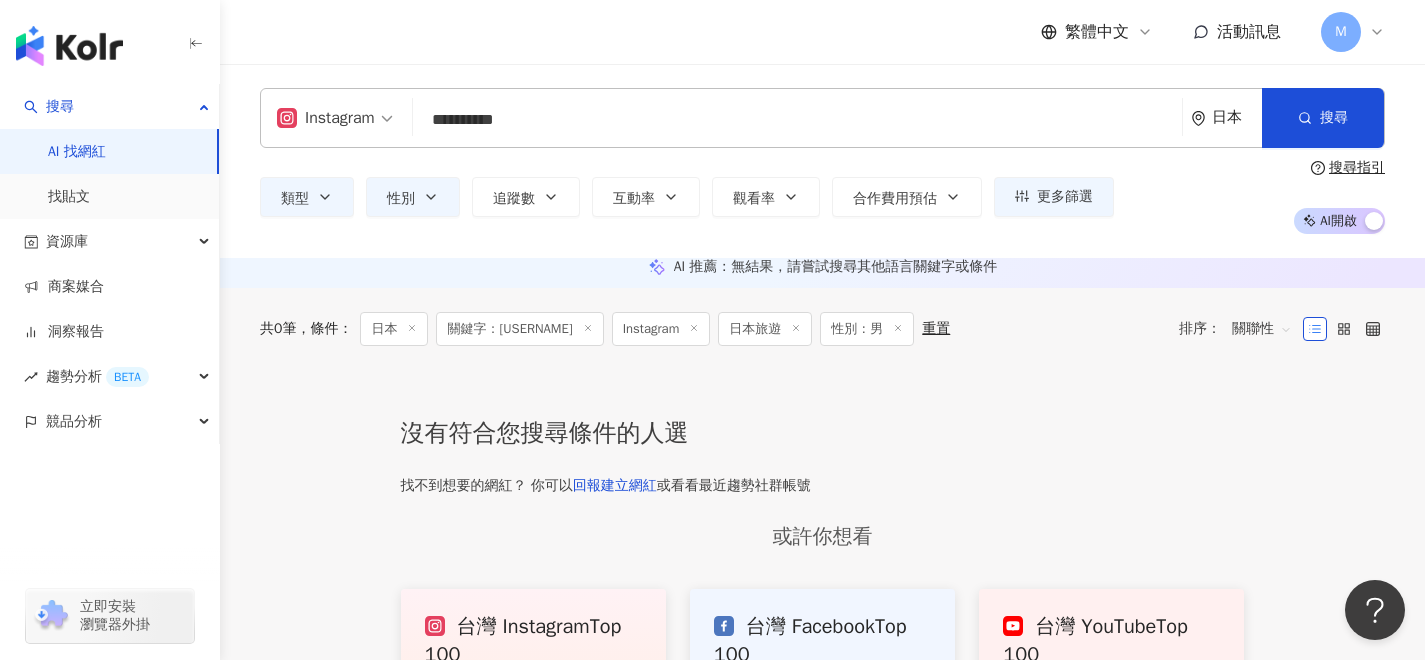 type on "**********" 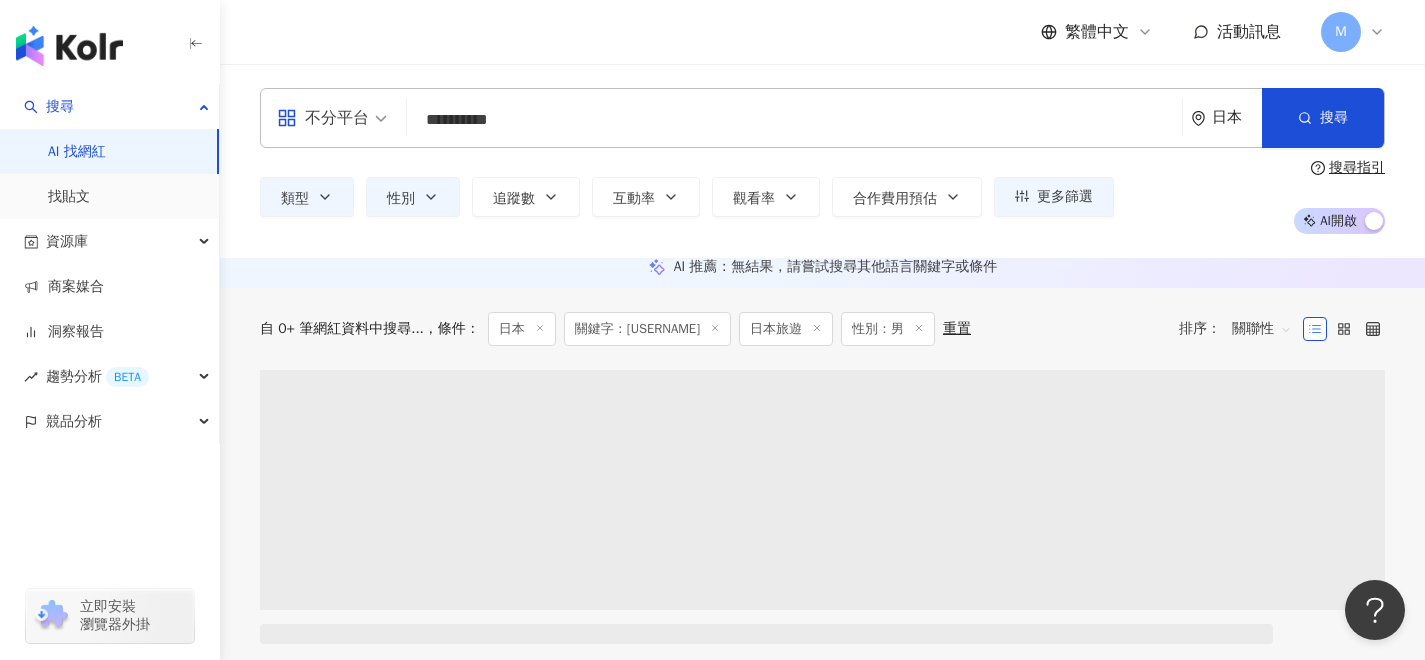 click on "關鍵字：s_katsuya_" at bounding box center (647, 329) 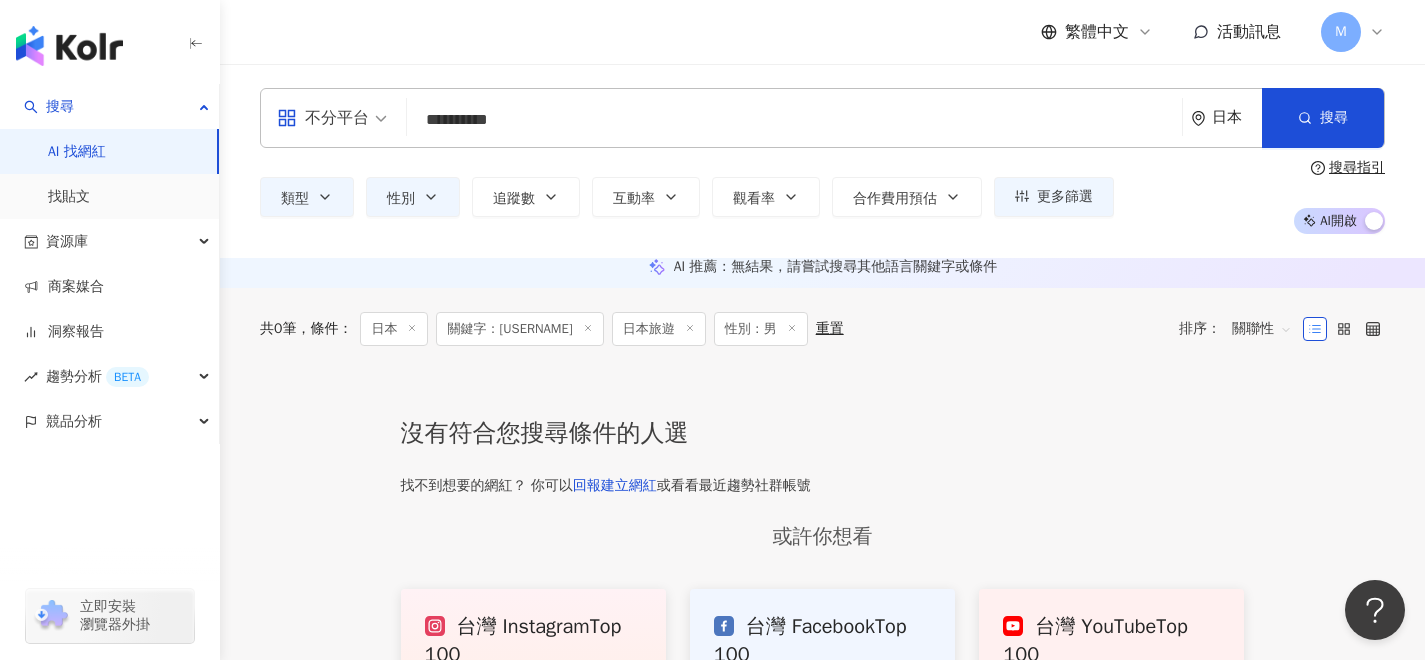 click 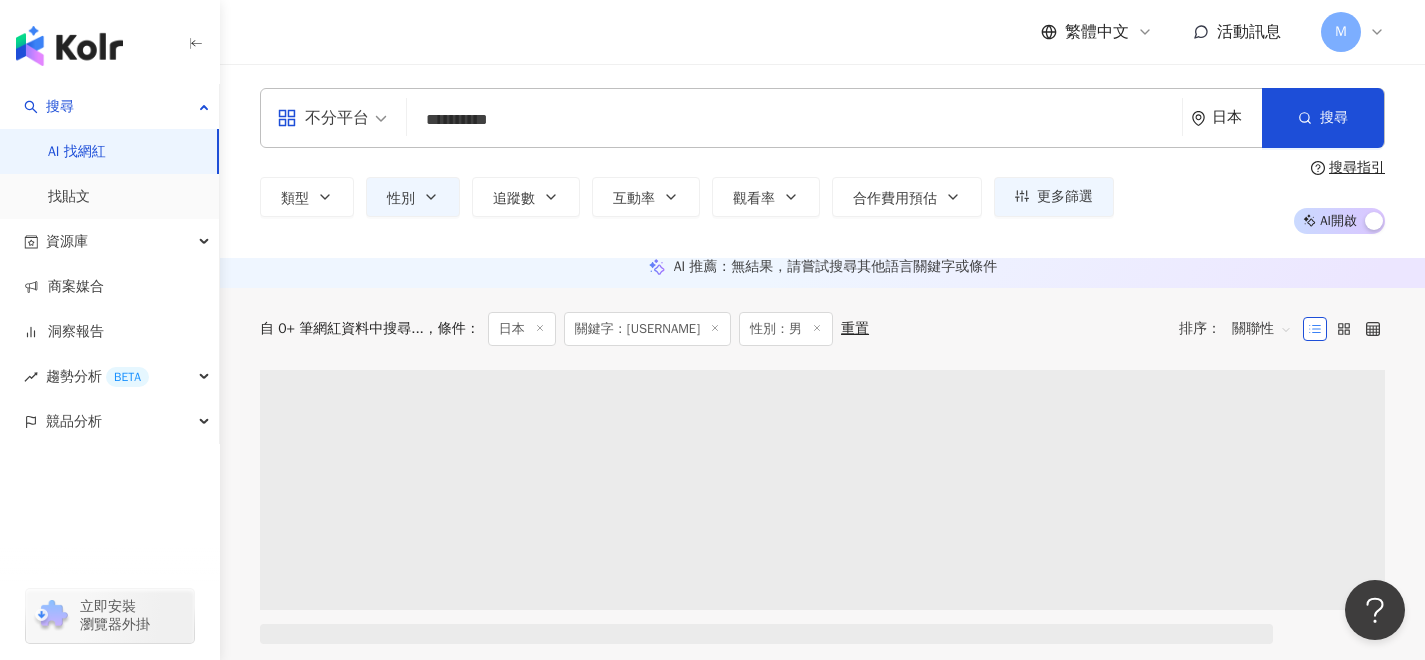 click on "關鍵字：s_katsuya_" at bounding box center [647, 329] 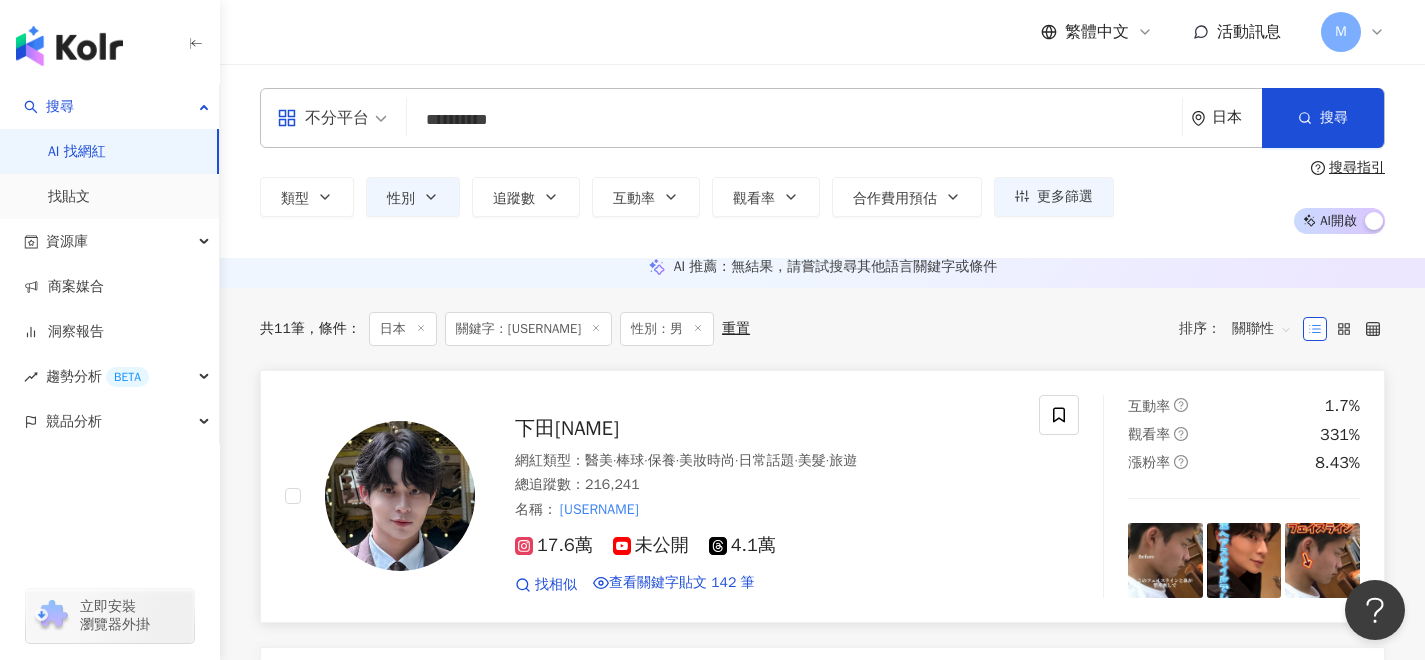click on "下田勝也" at bounding box center (567, 428) 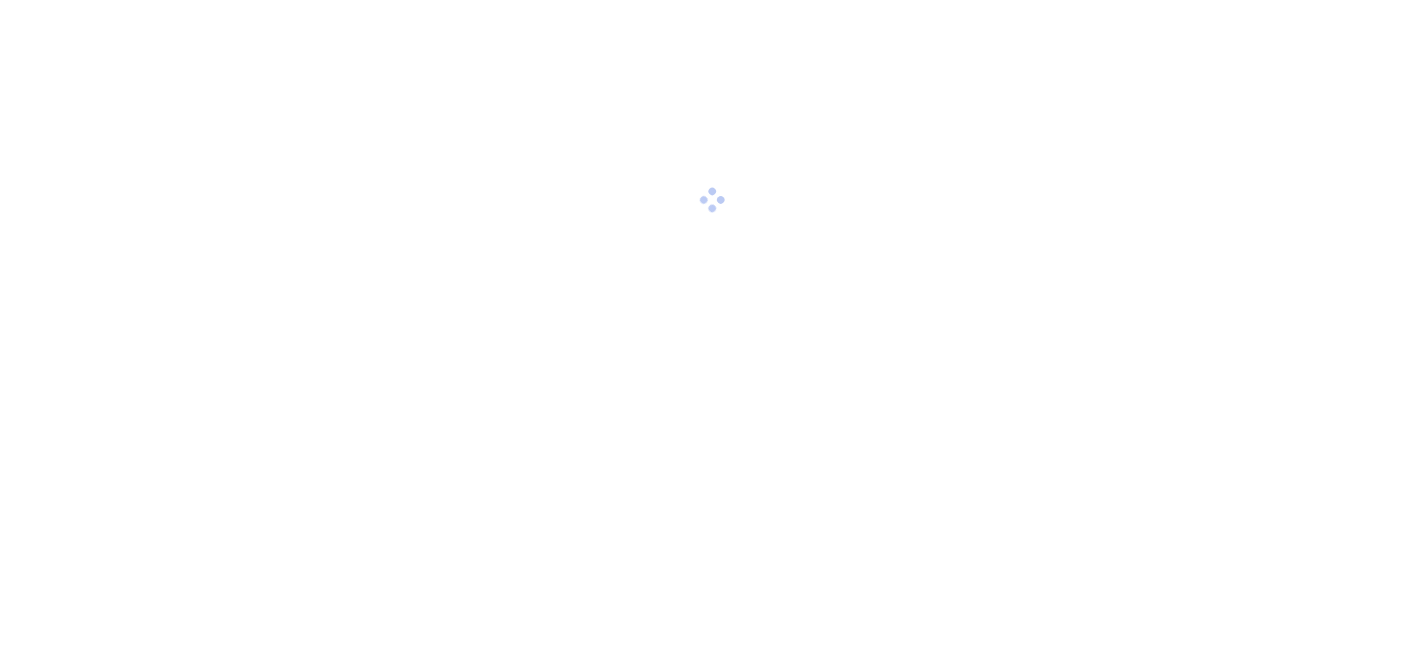 scroll, scrollTop: 0, scrollLeft: 0, axis: both 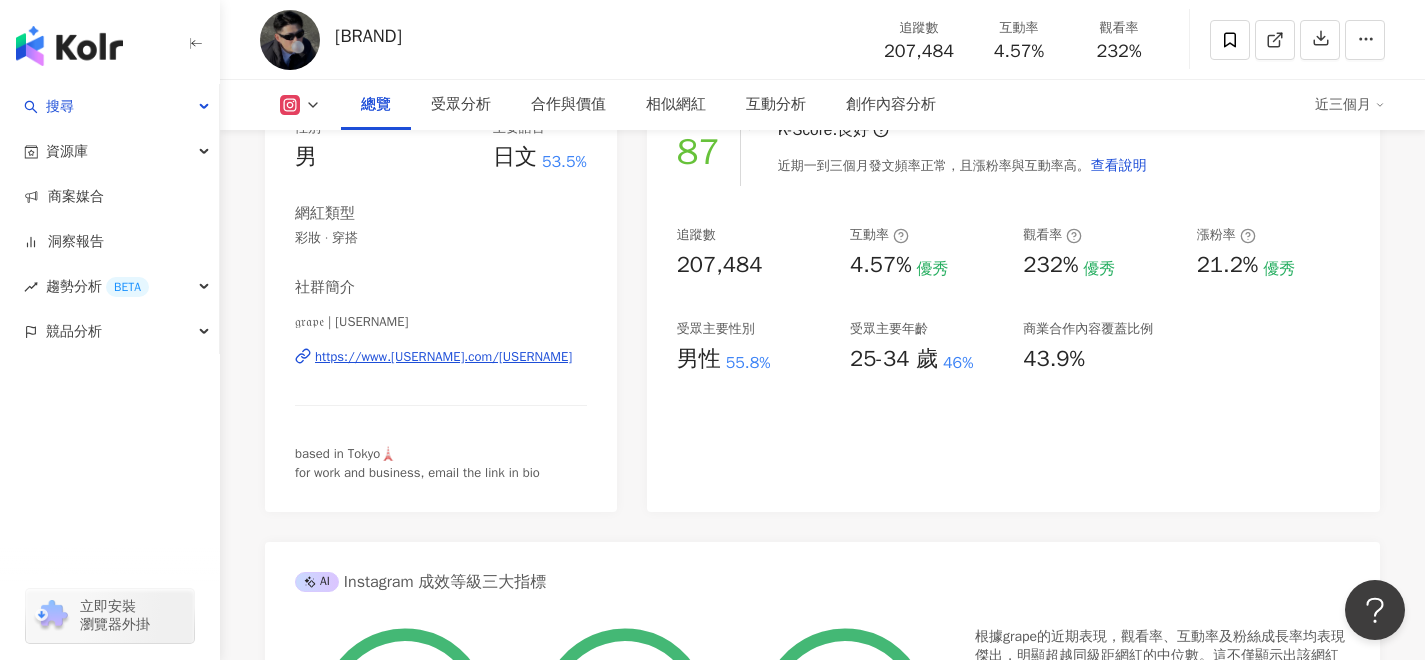 click on "𝔤𝔯𝔞𝔭𝔢 | grapeintokyo https://www.instagram.com/grapeintokyo/" at bounding box center [441, 371] 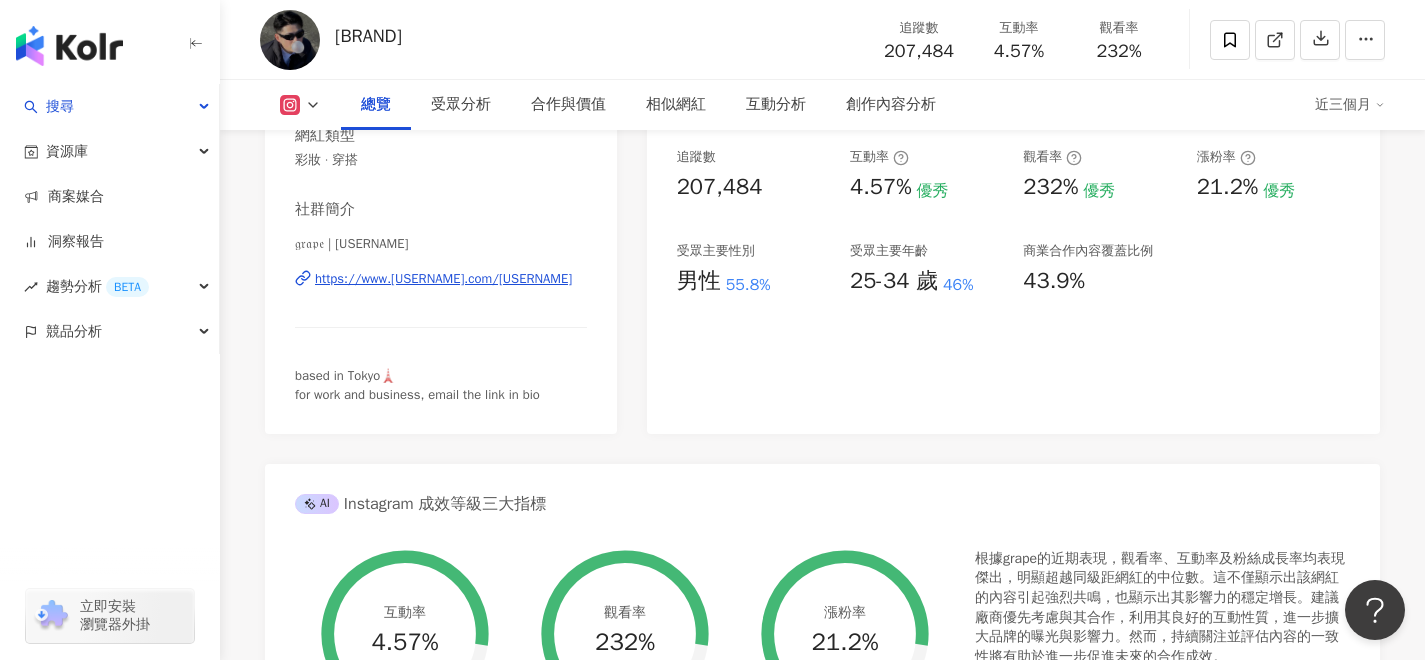 scroll, scrollTop: 293, scrollLeft: 0, axis: vertical 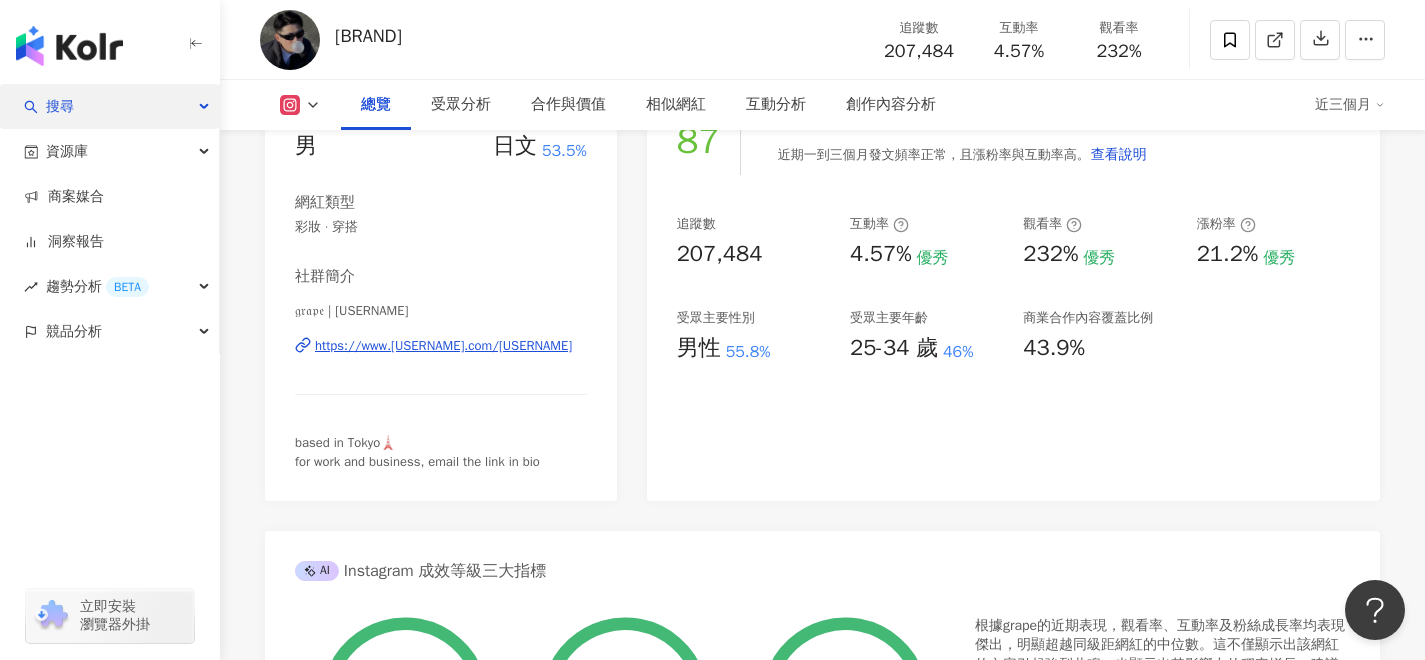 click on "搜尋" at bounding box center (109, 106) 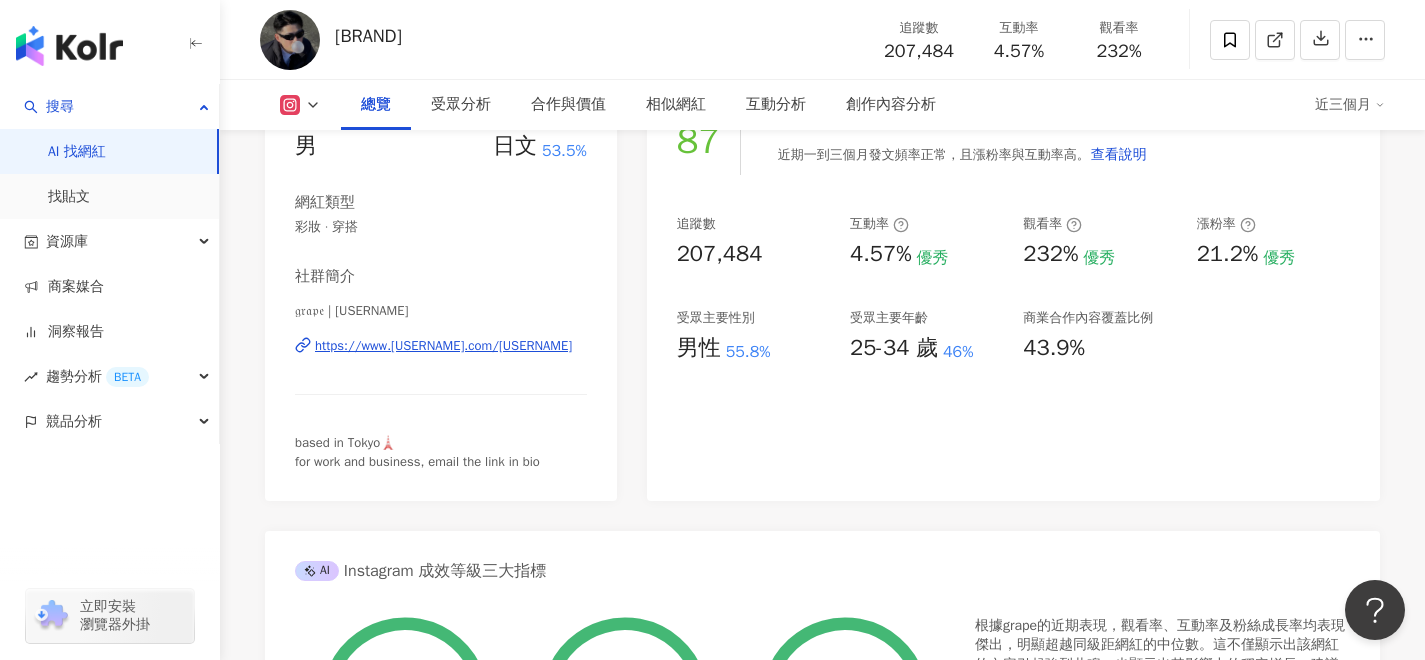 click on "AI 找網紅" at bounding box center (77, 152) 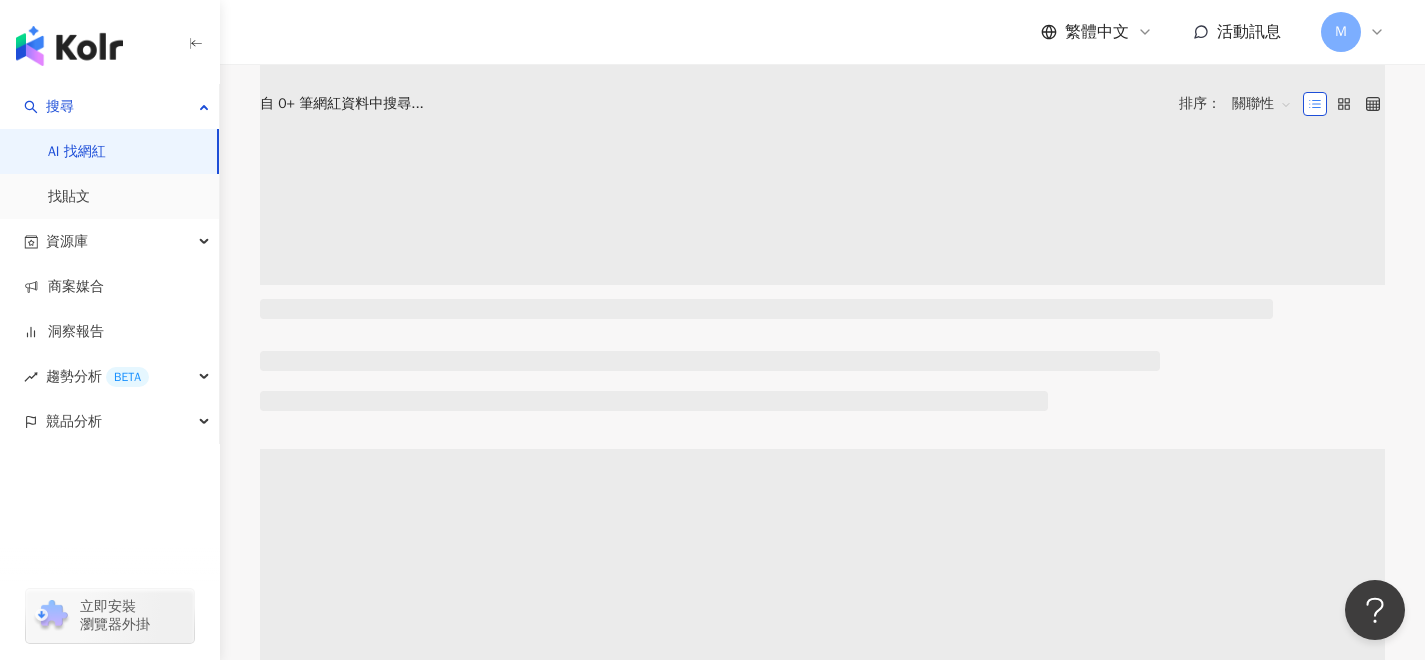 scroll, scrollTop: 0, scrollLeft: 0, axis: both 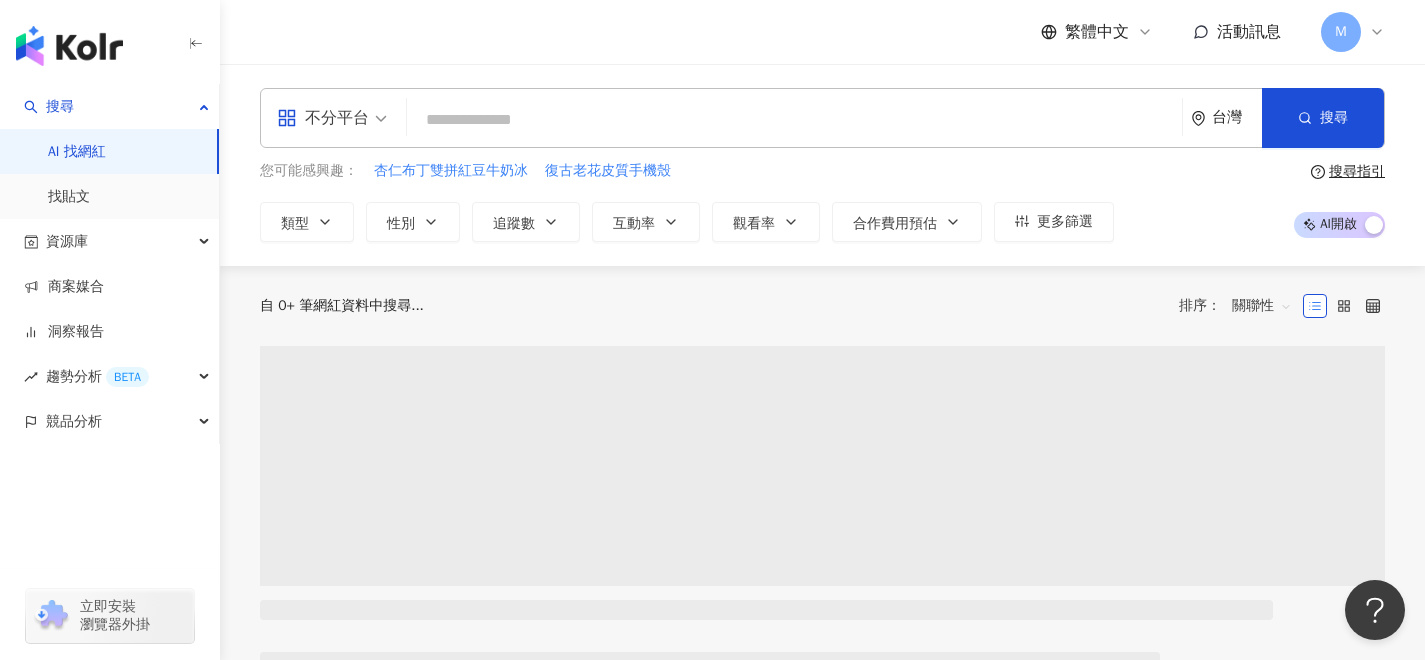 click on "您可能感興趣： 杏仁布丁雙拼紅豆牛奶冰  復古老花皮質手機殼  類型 性別 追蹤數 互動率 觀看率 合作費用預估  更多篩選" at bounding box center [687, 201] 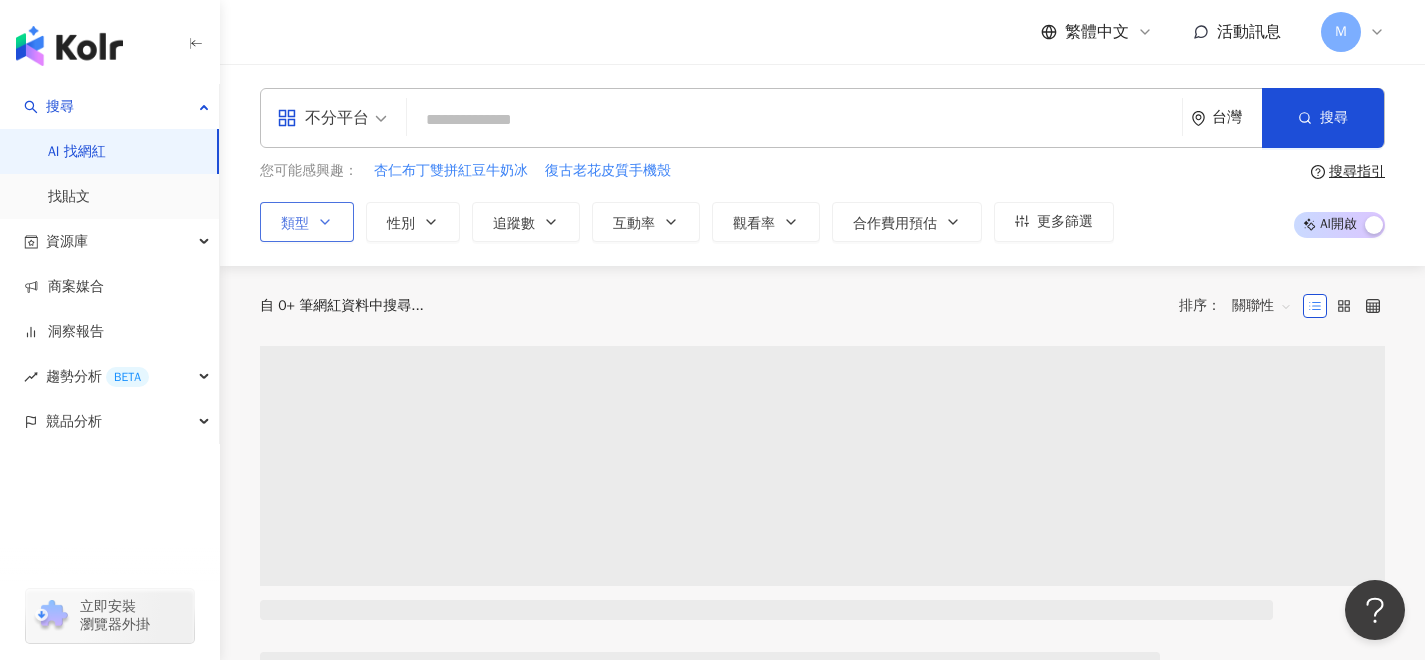 click on "類型" at bounding box center [307, 222] 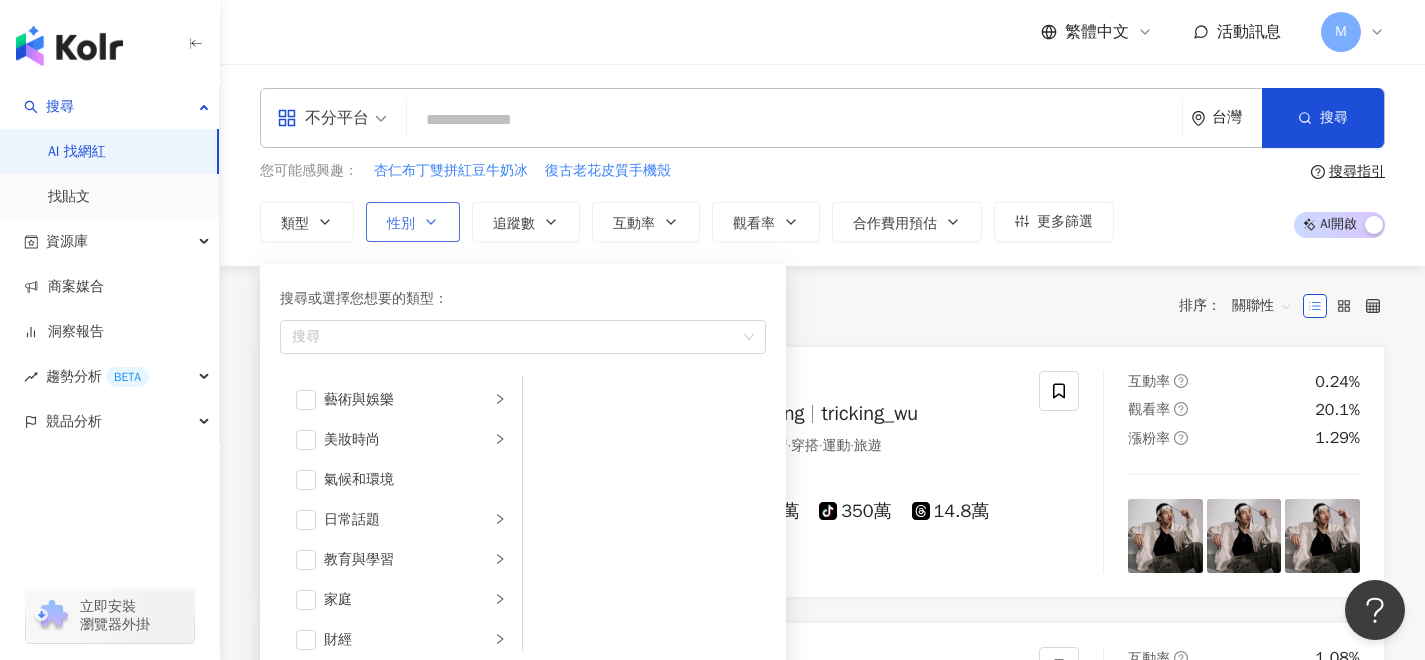 click 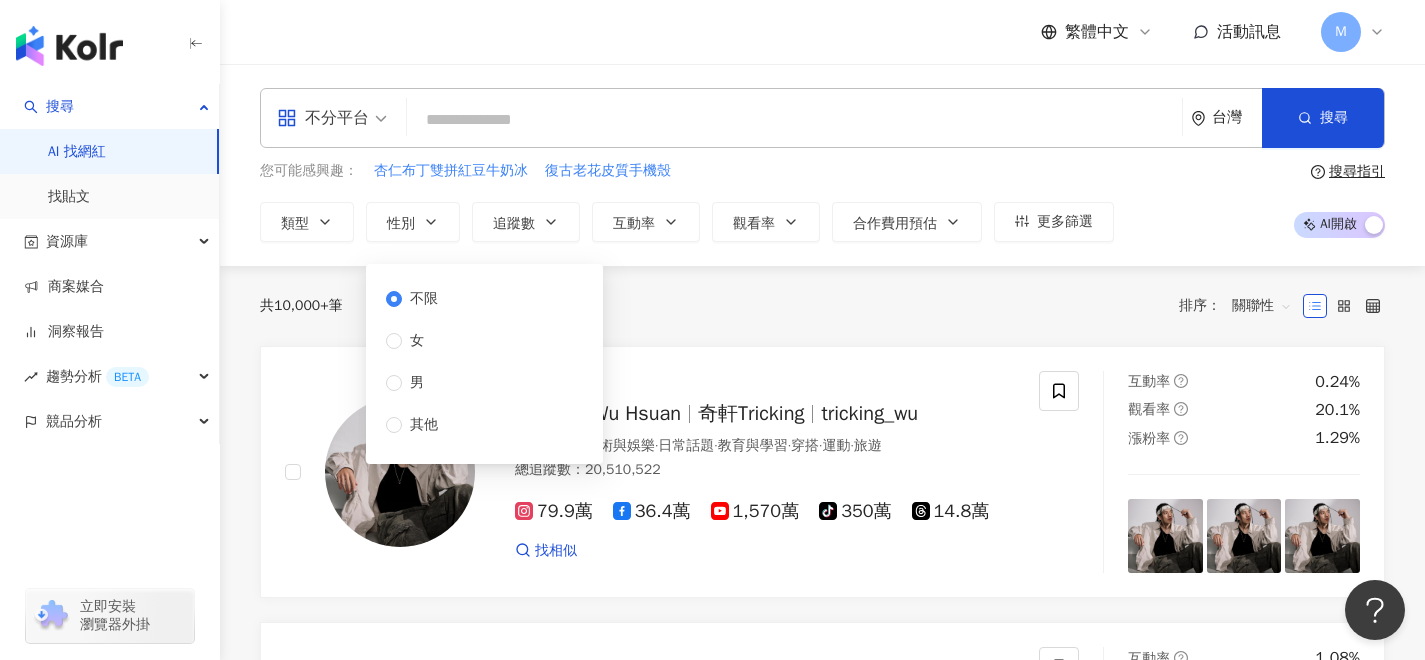 click on "不限 女 男 其他" at bounding box center (420, 362) 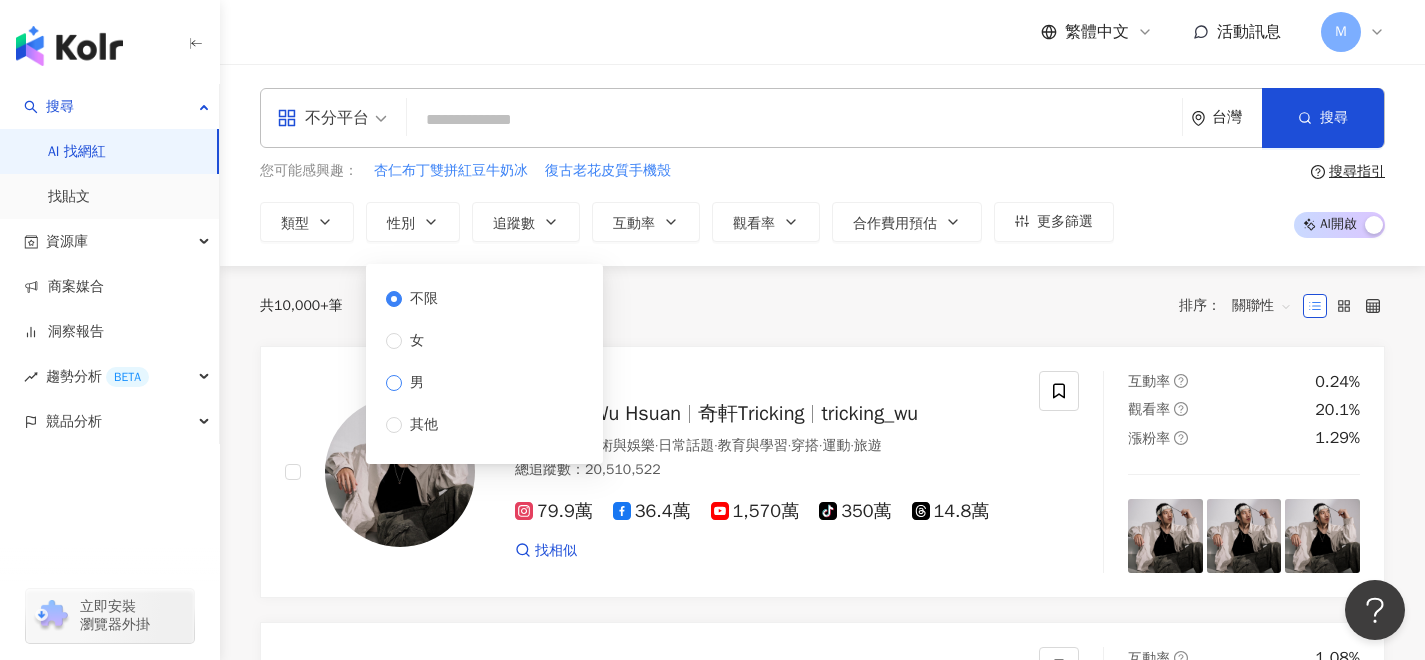 click on "男" at bounding box center [417, 383] 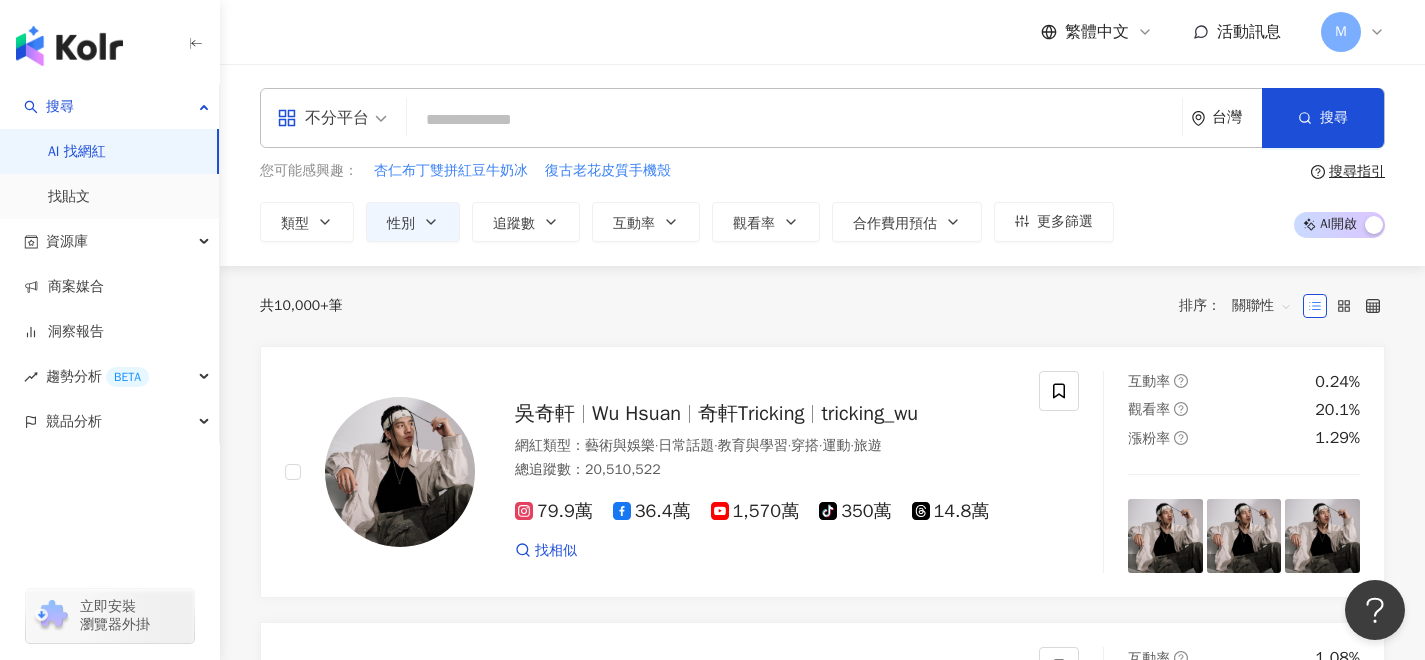 click on "台灣" at bounding box center [1237, 117] 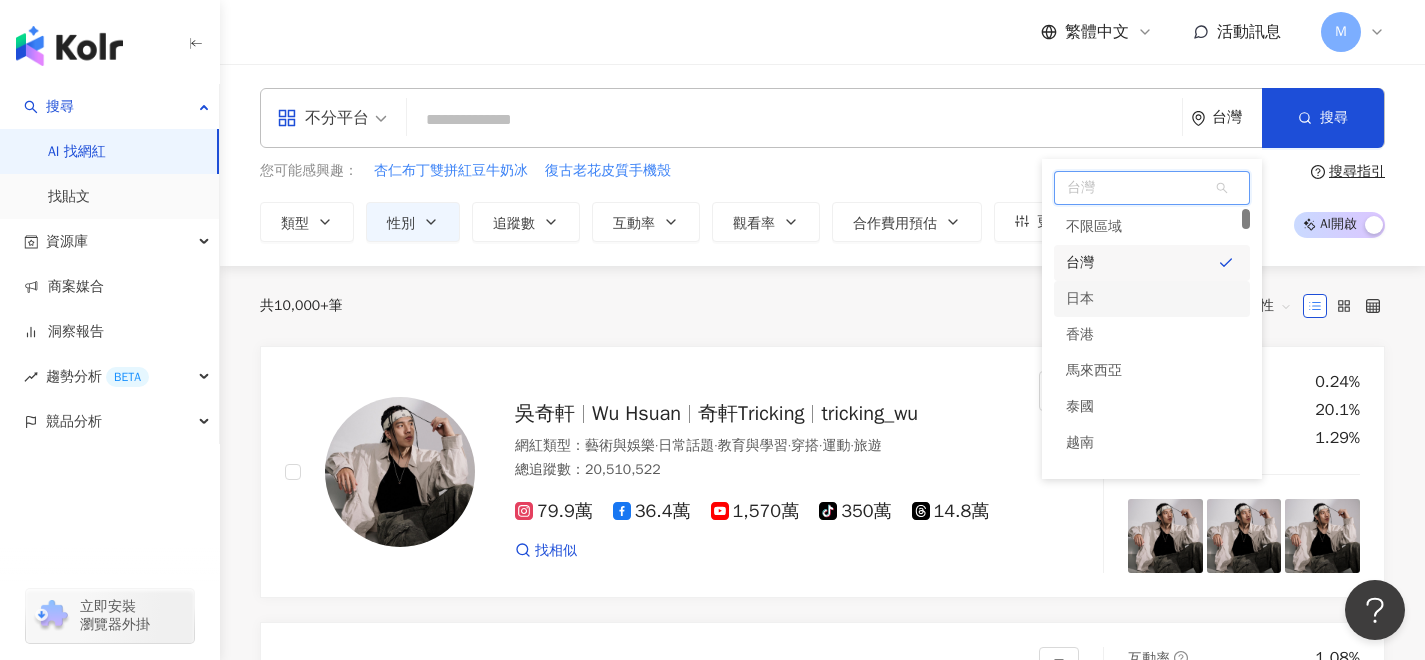 click on "日本" at bounding box center [1152, 299] 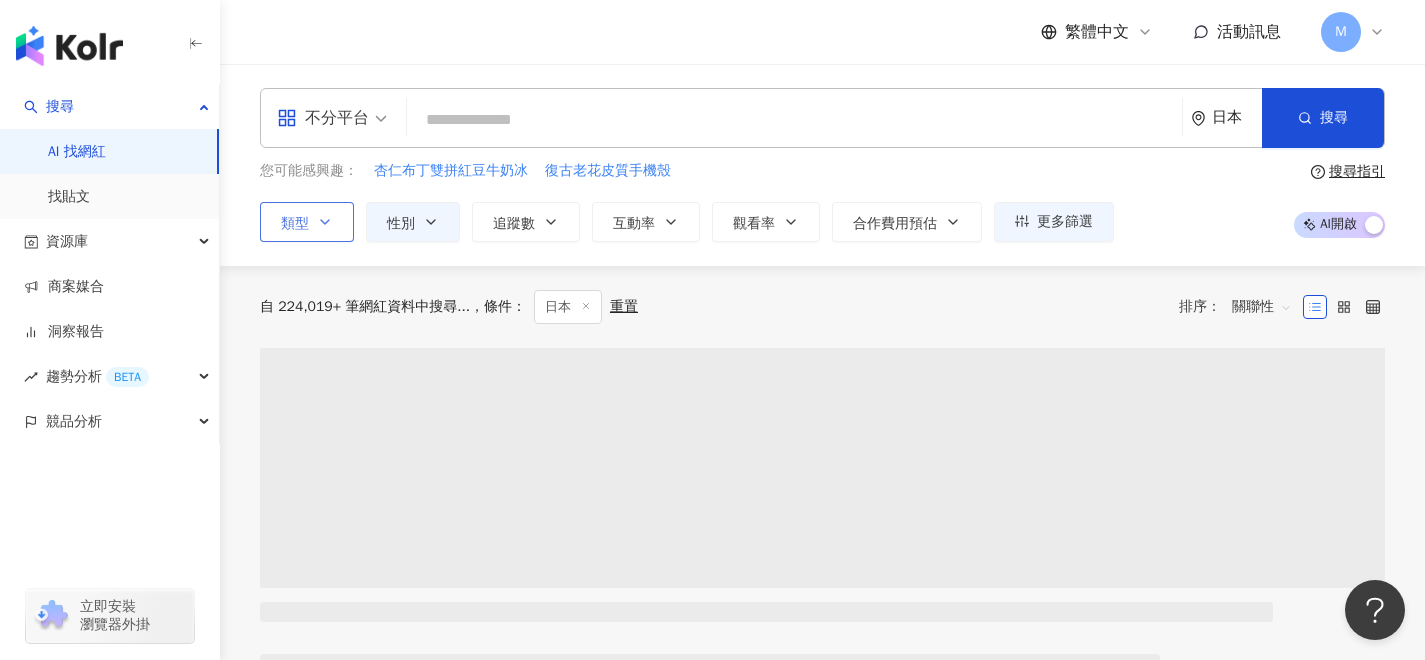 click on "類型" at bounding box center (307, 222) 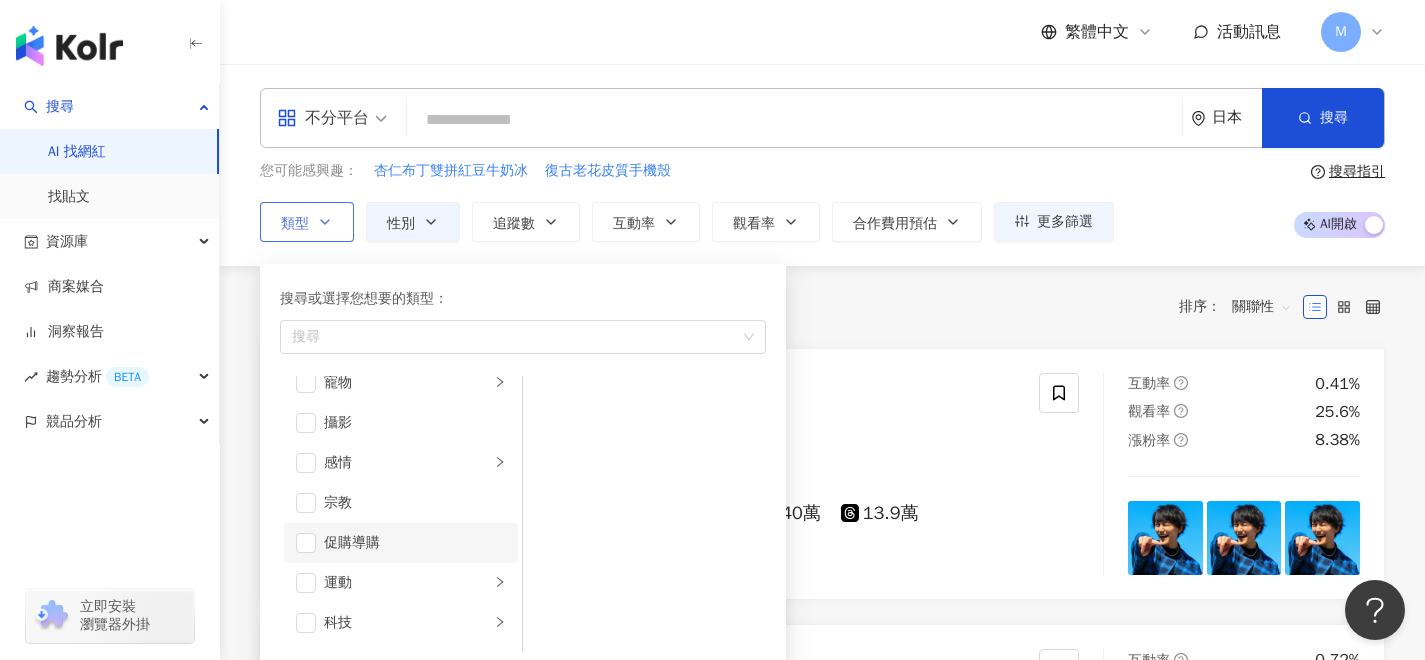 scroll, scrollTop: 693, scrollLeft: 0, axis: vertical 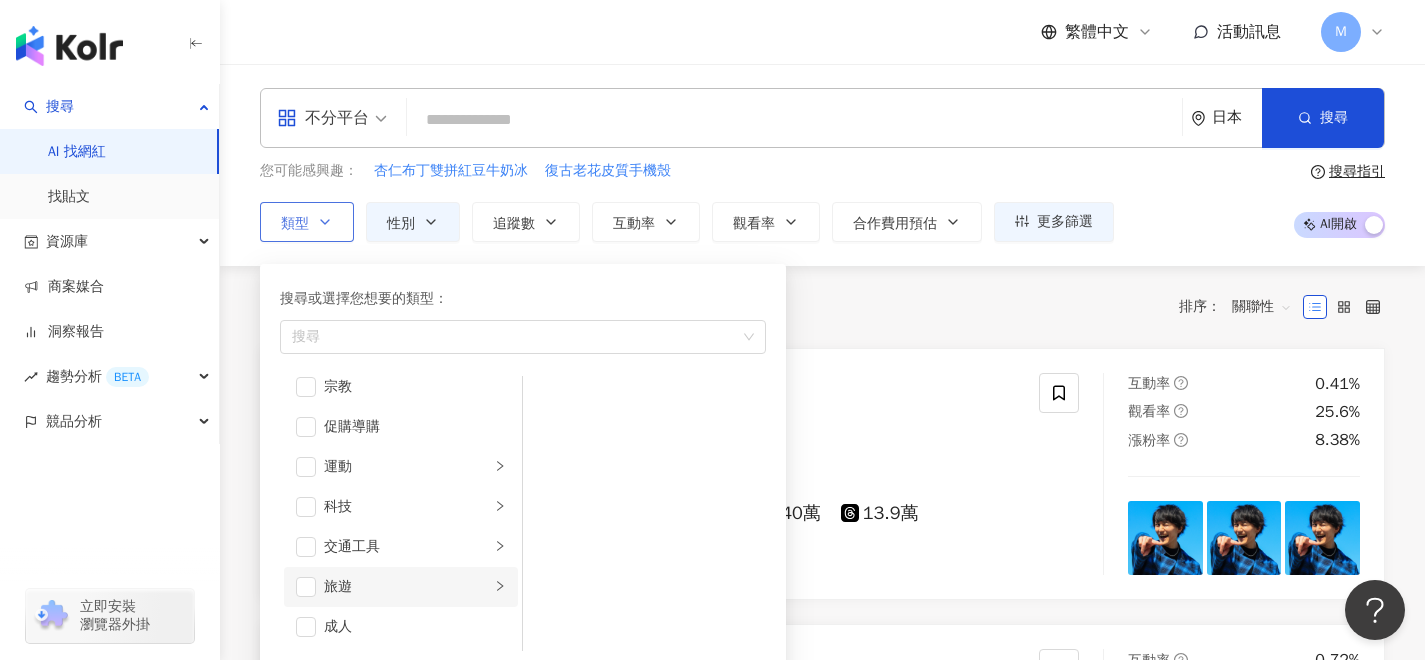 click 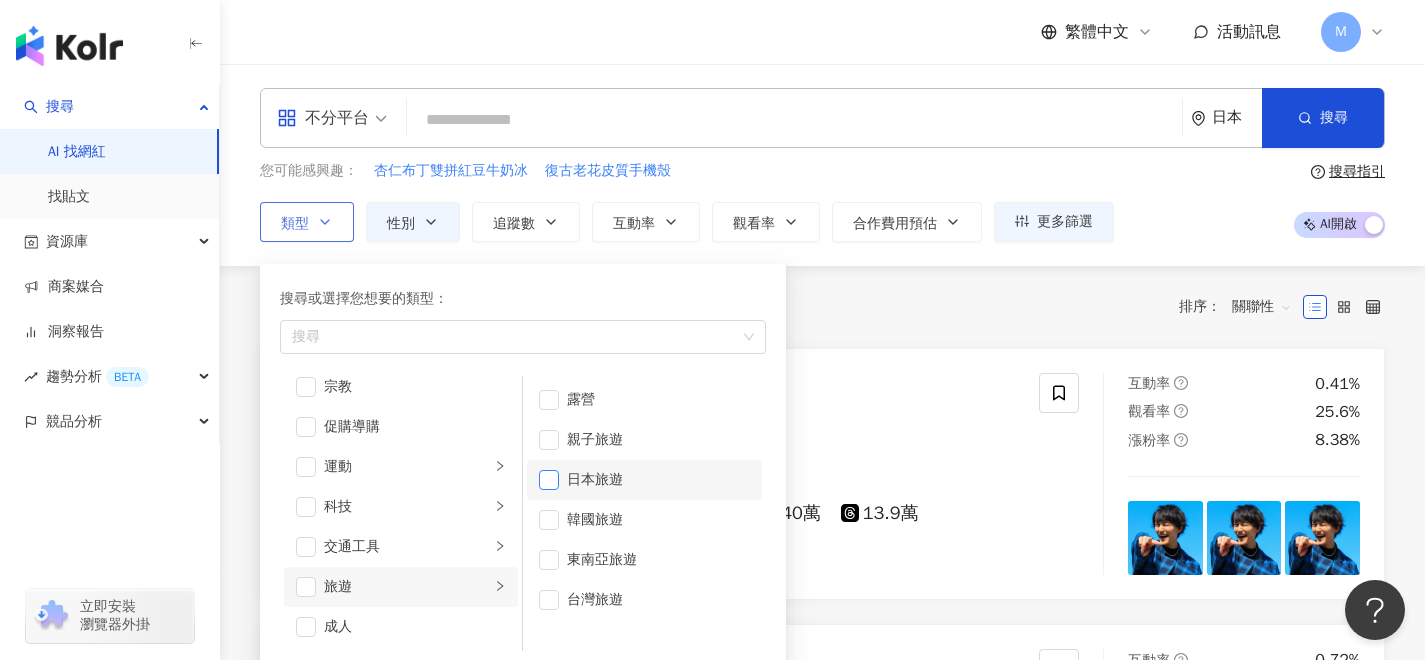 click at bounding box center (549, 480) 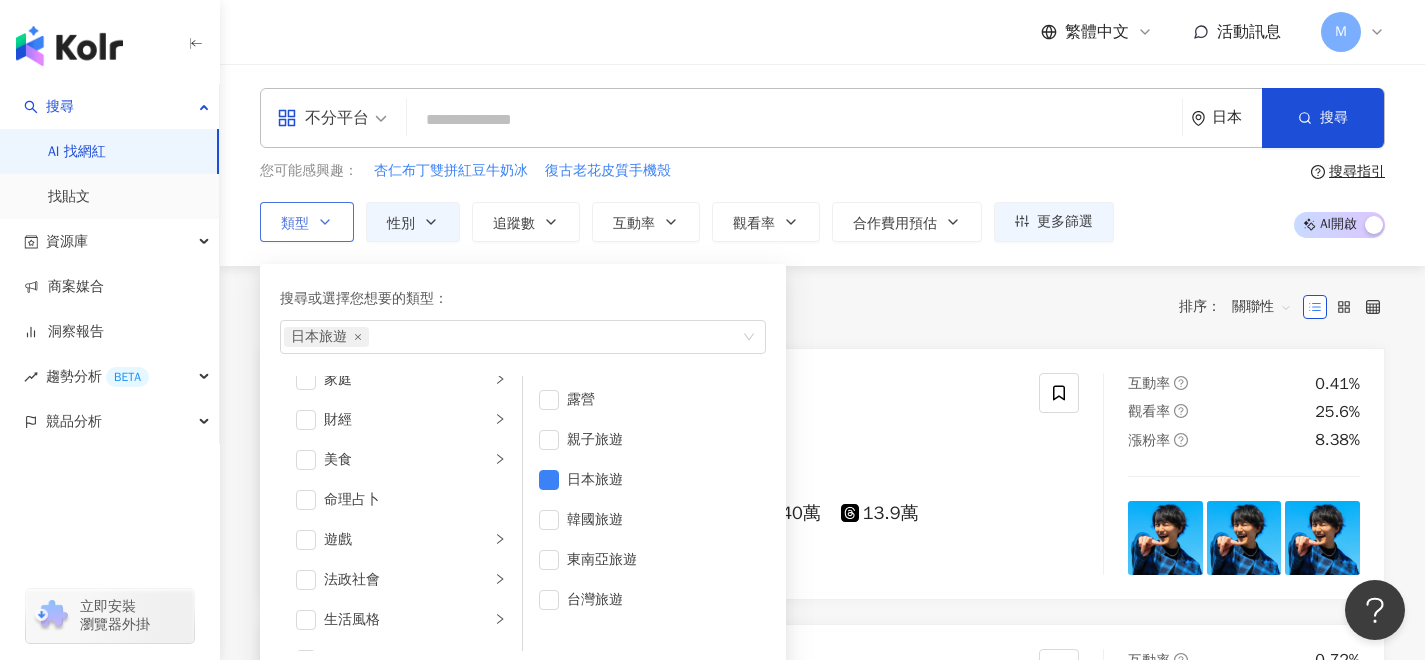 scroll, scrollTop: 0, scrollLeft: 0, axis: both 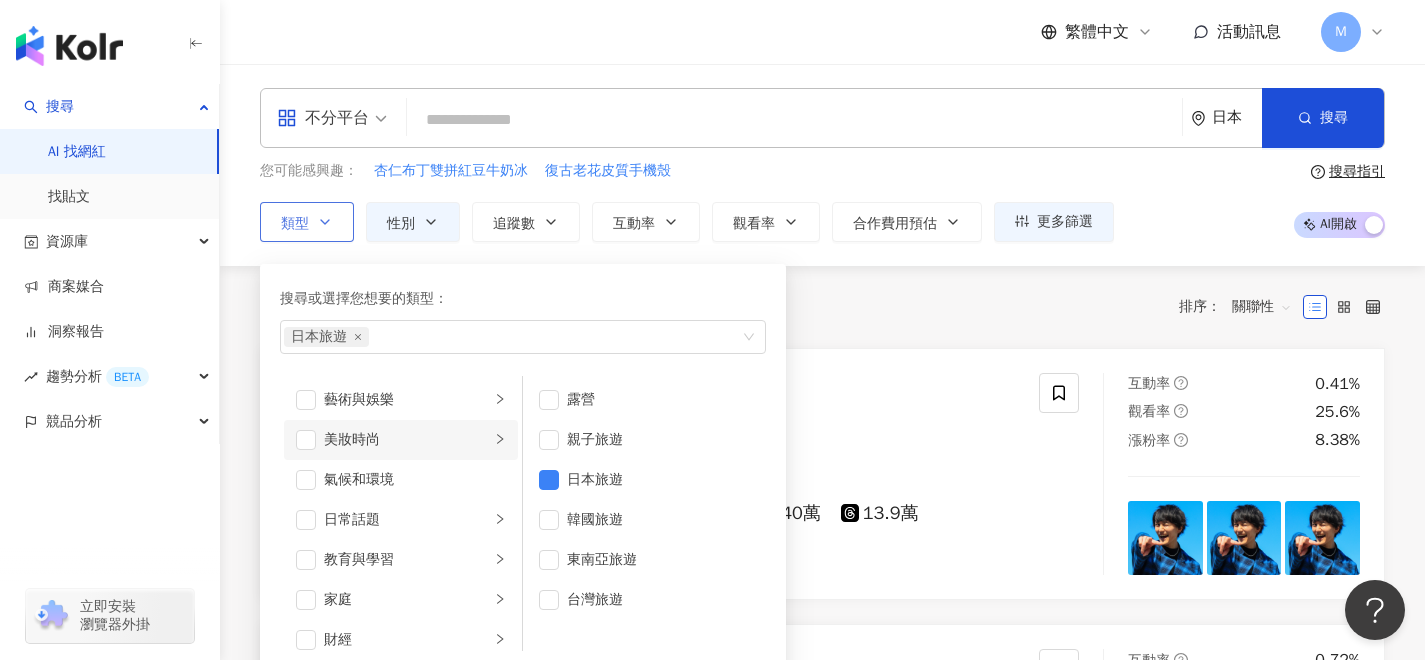 click on "美妝時尚" at bounding box center (407, 440) 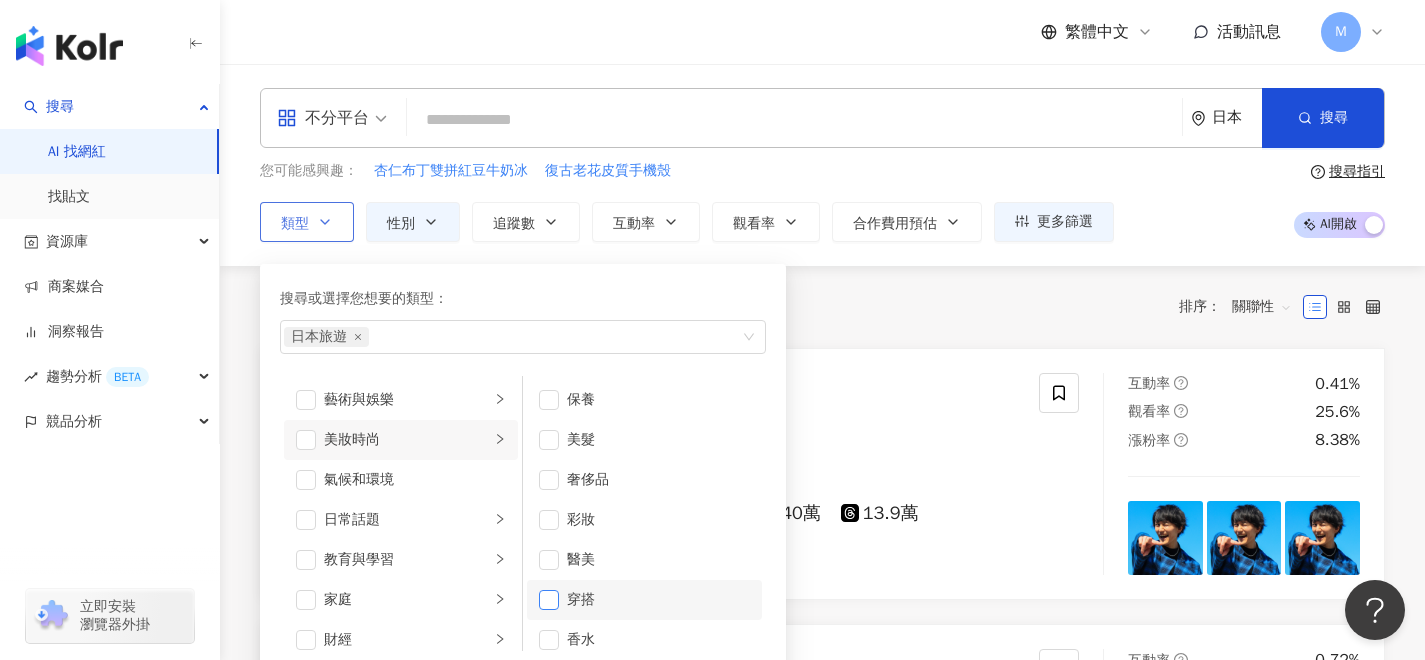 click at bounding box center [549, 600] 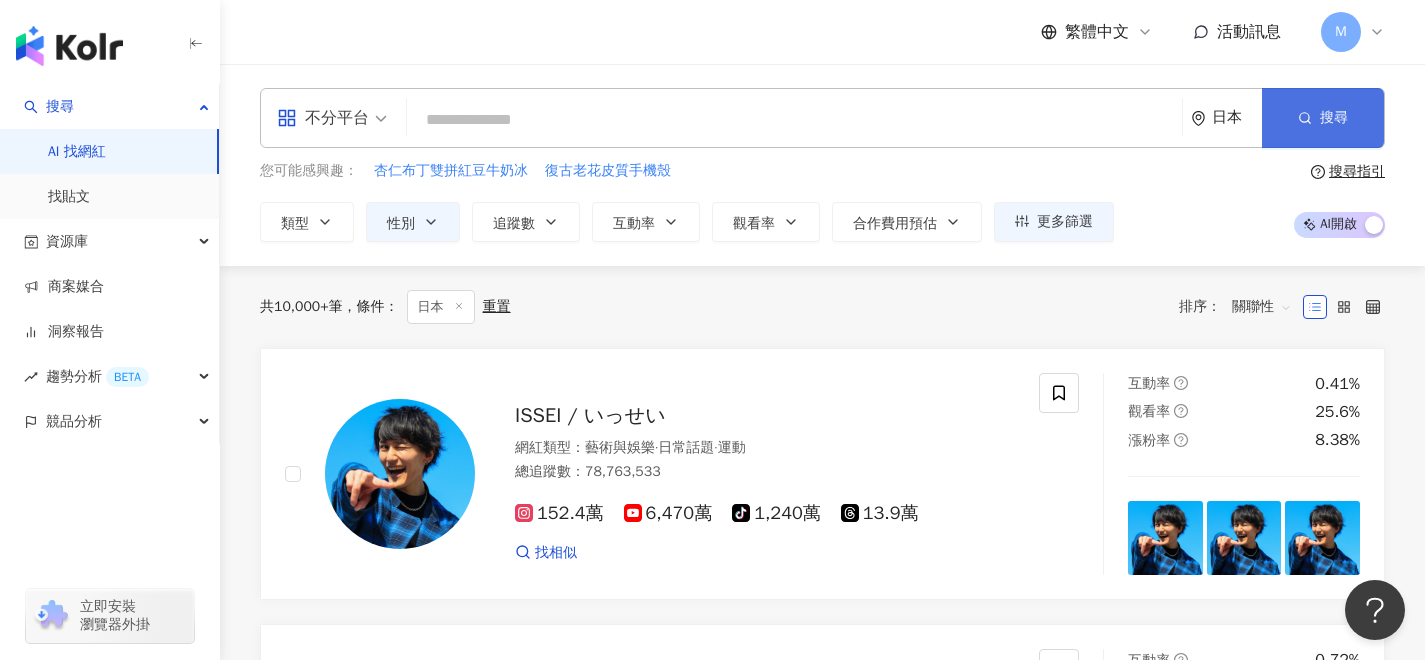 click on "搜尋" at bounding box center (1323, 118) 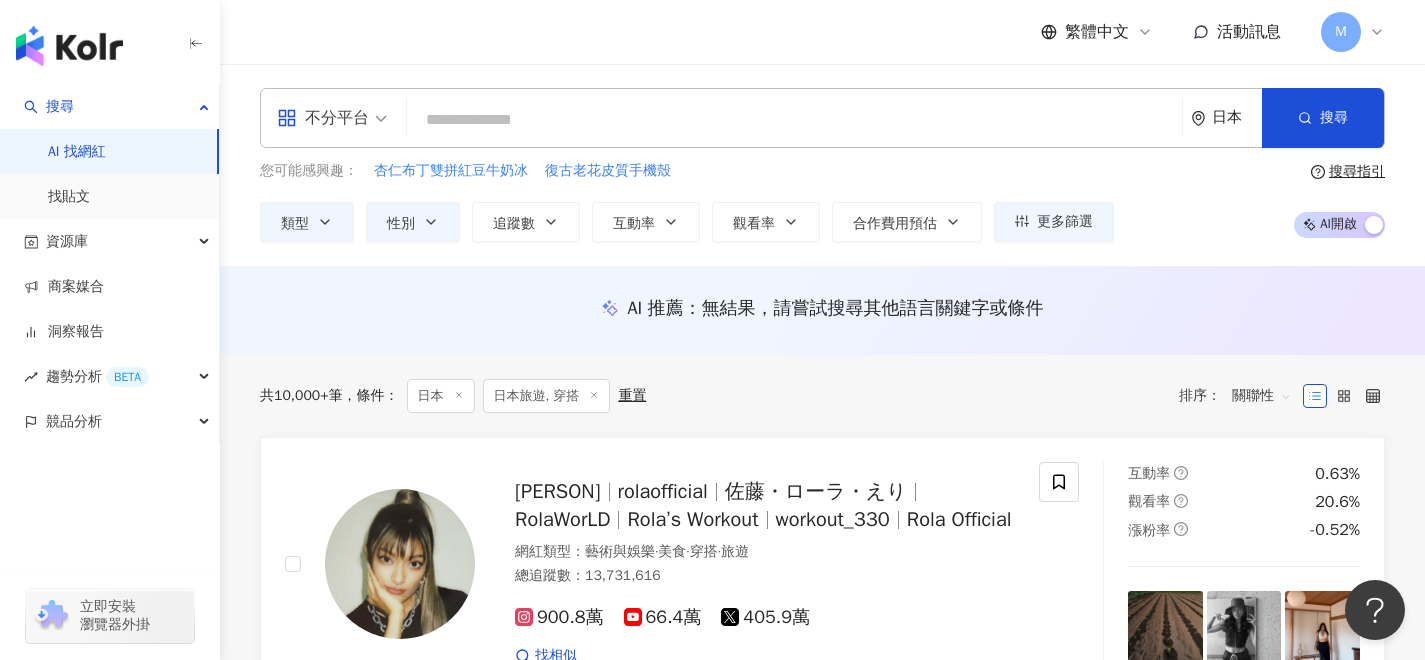 click on "不分平台" at bounding box center [332, 118] 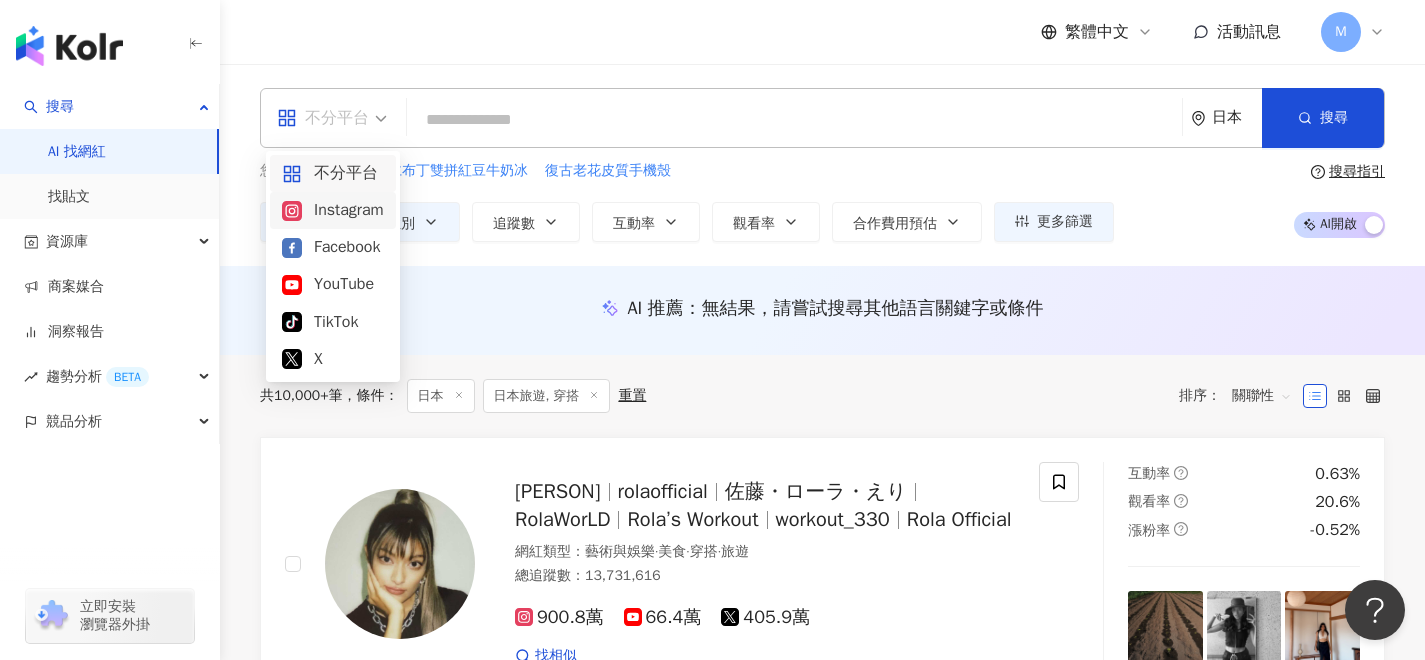 click on "Instagram" at bounding box center (333, 210) 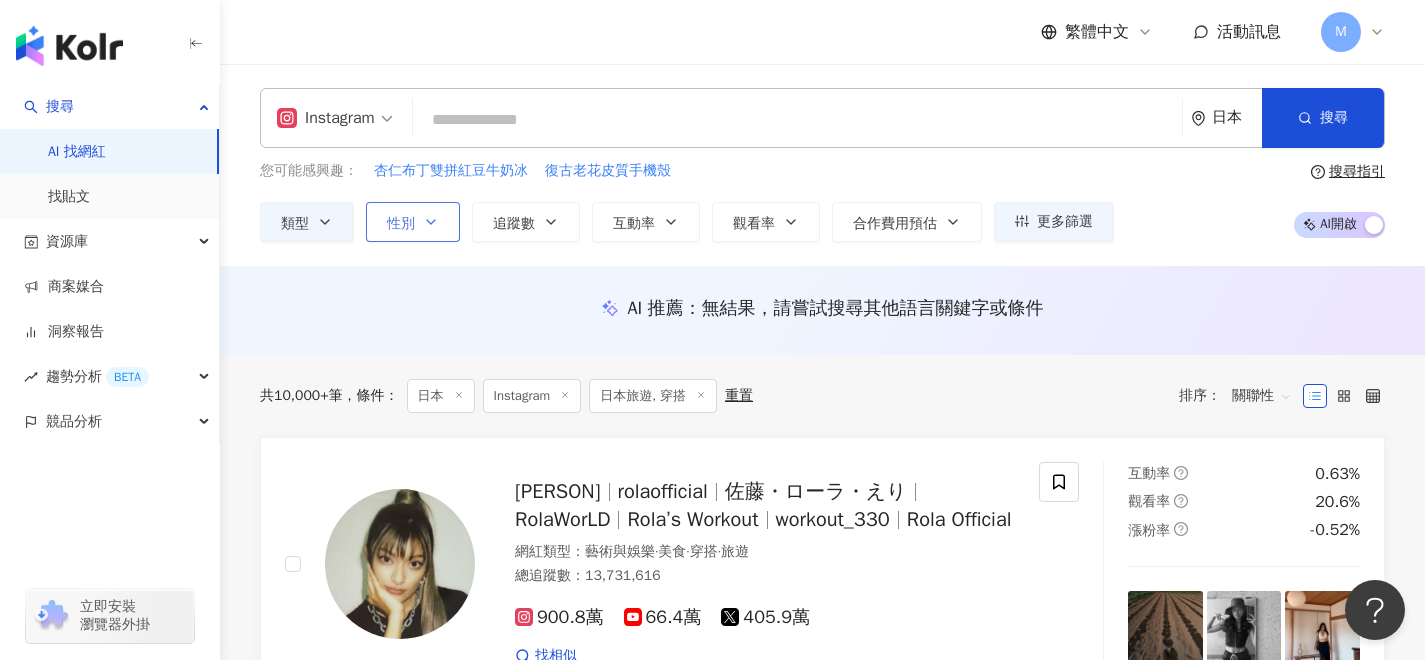 click on "性別" at bounding box center (413, 222) 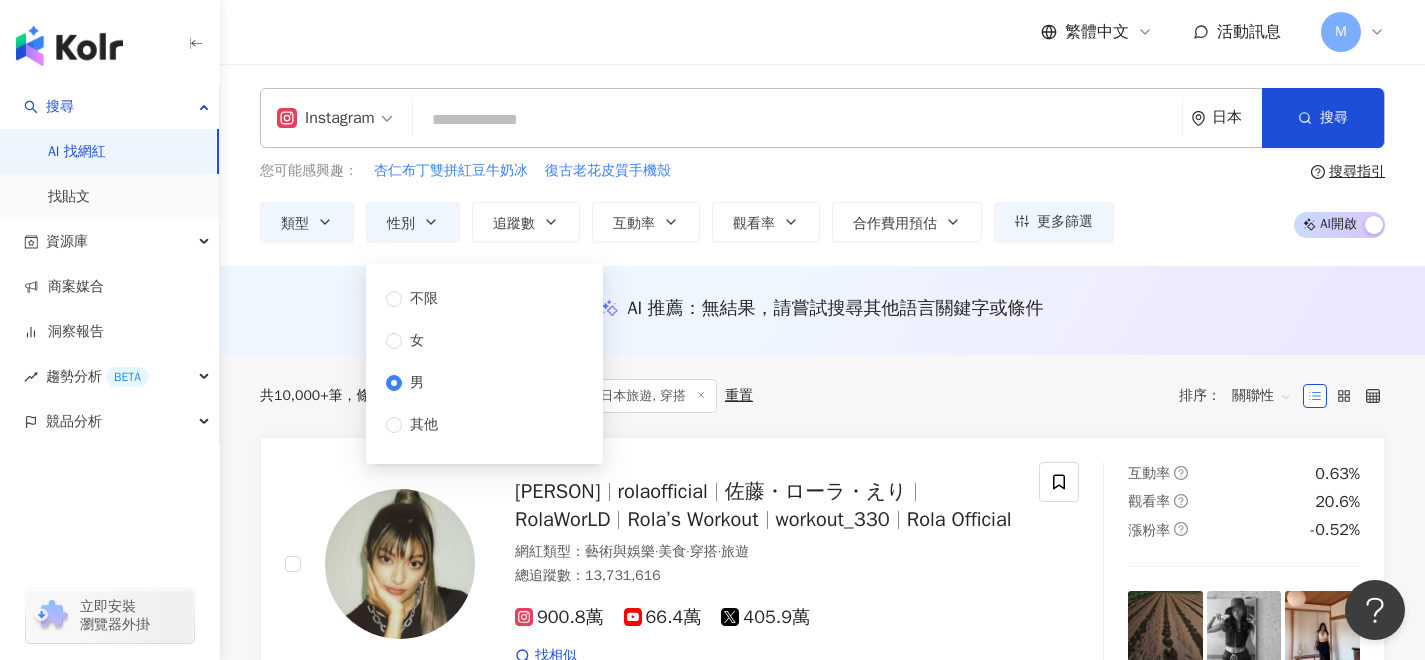 click on "共  10,000+  筆 條件 ： 日本 Instagram 日本旅遊, 穿搭 重置 排序： 關聯性" at bounding box center (822, 396) 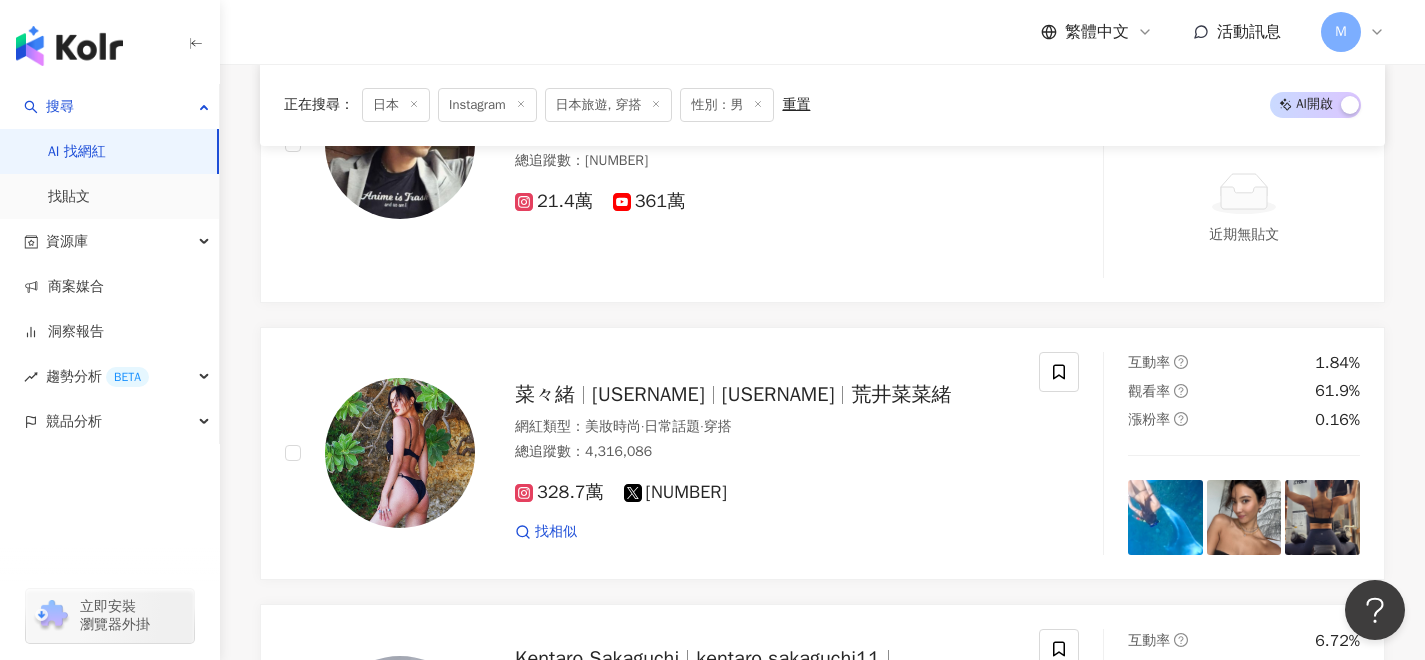 scroll, scrollTop: 0, scrollLeft: 0, axis: both 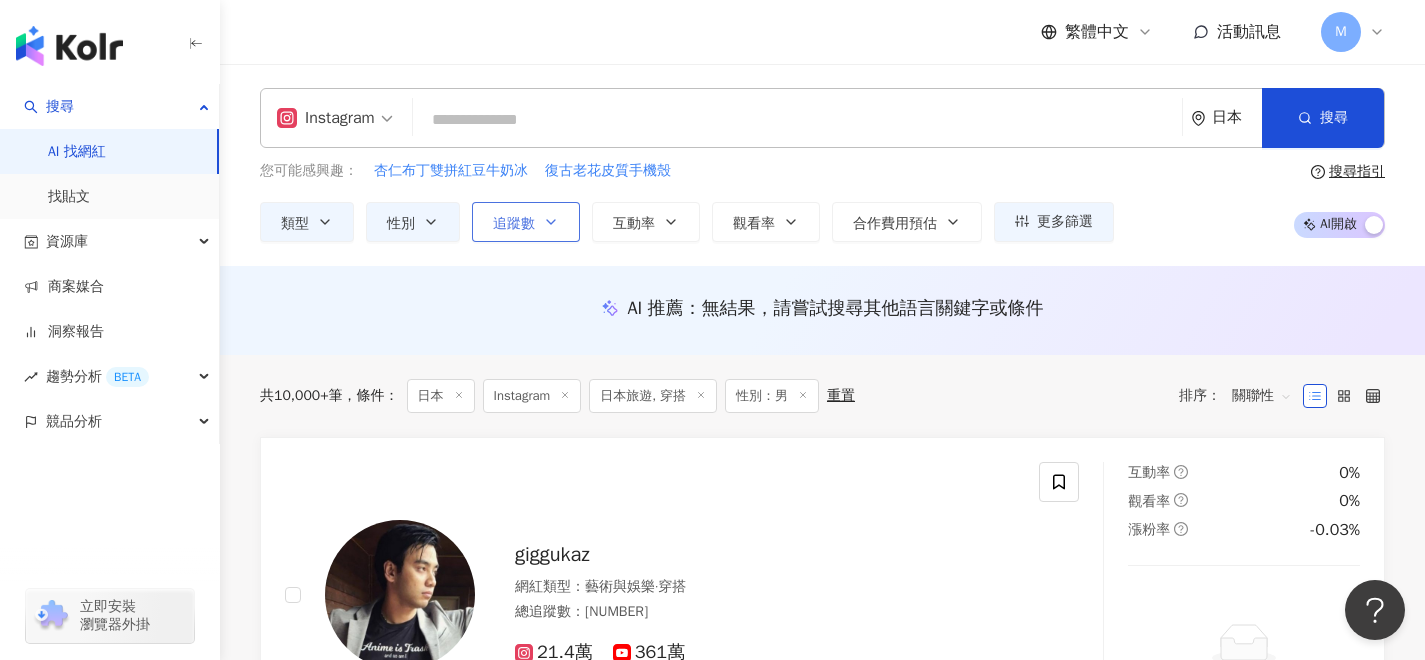 click on "追蹤數" at bounding box center [526, 222] 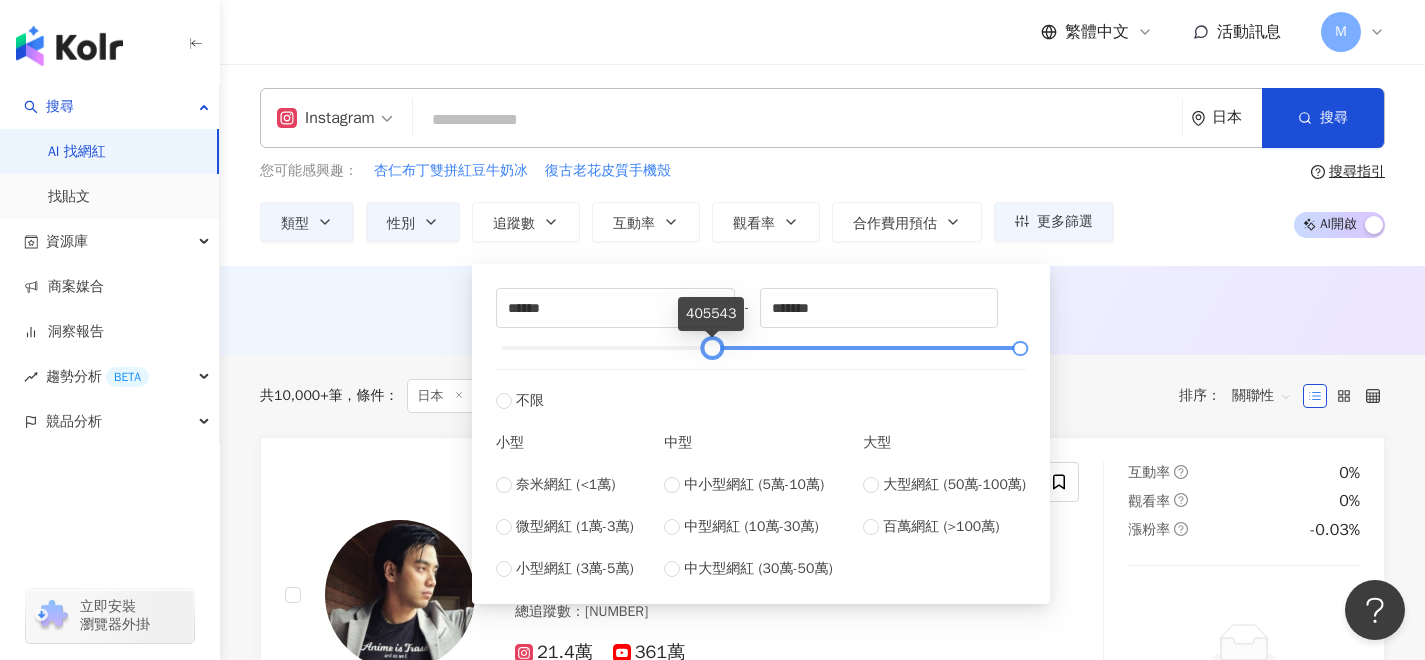 click at bounding box center [761, 348] 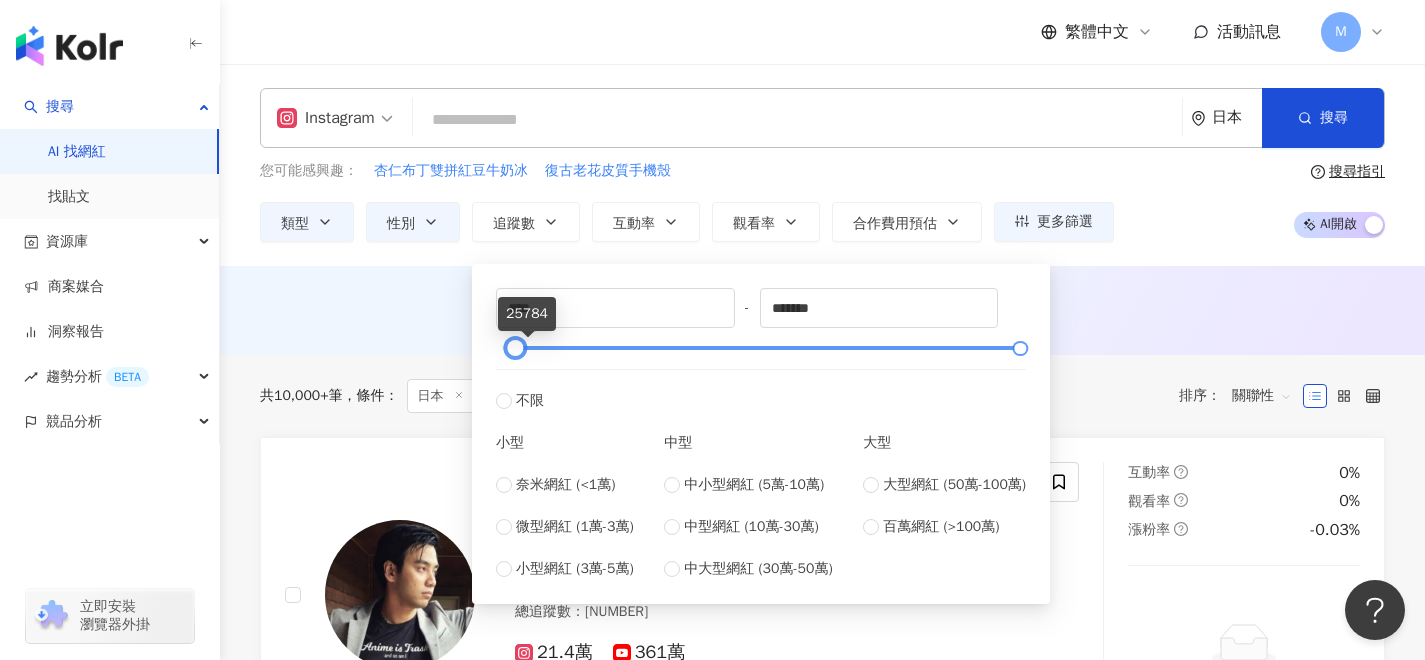 type on "*" 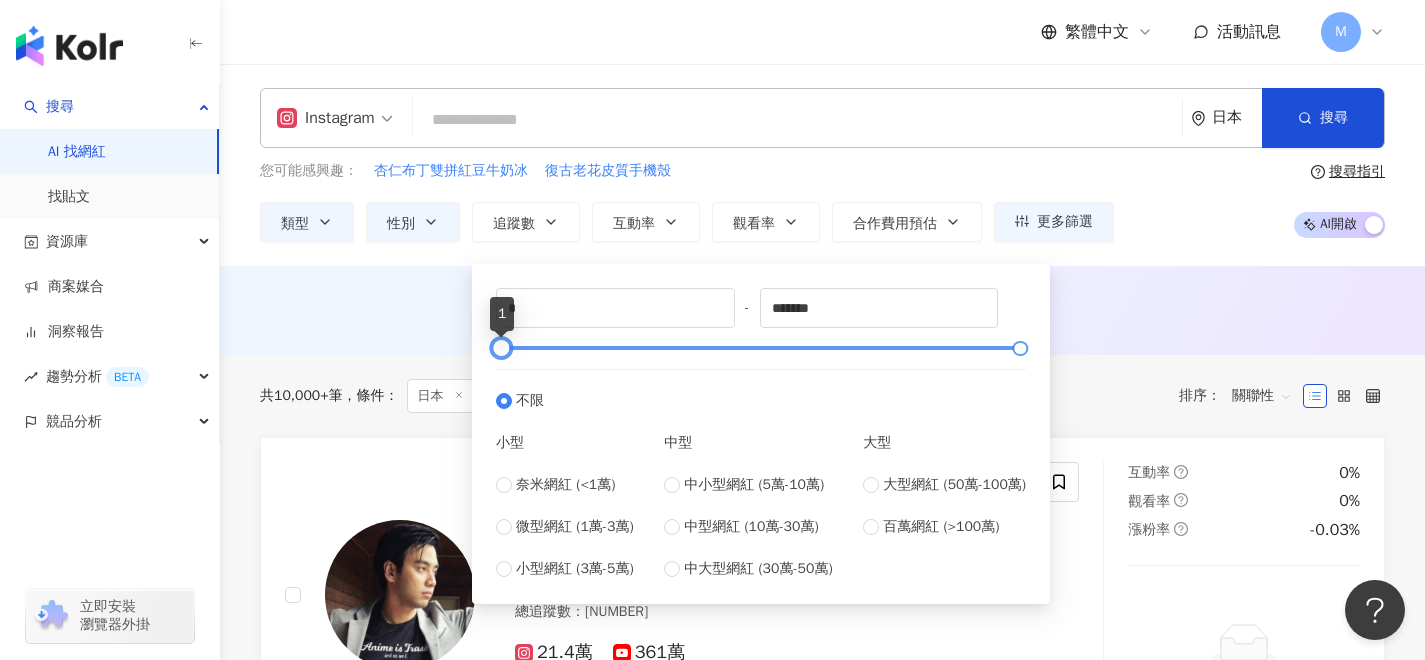 drag, startPoint x: 708, startPoint y: 345, endPoint x: 506, endPoint y: 351, distance: 202.0891 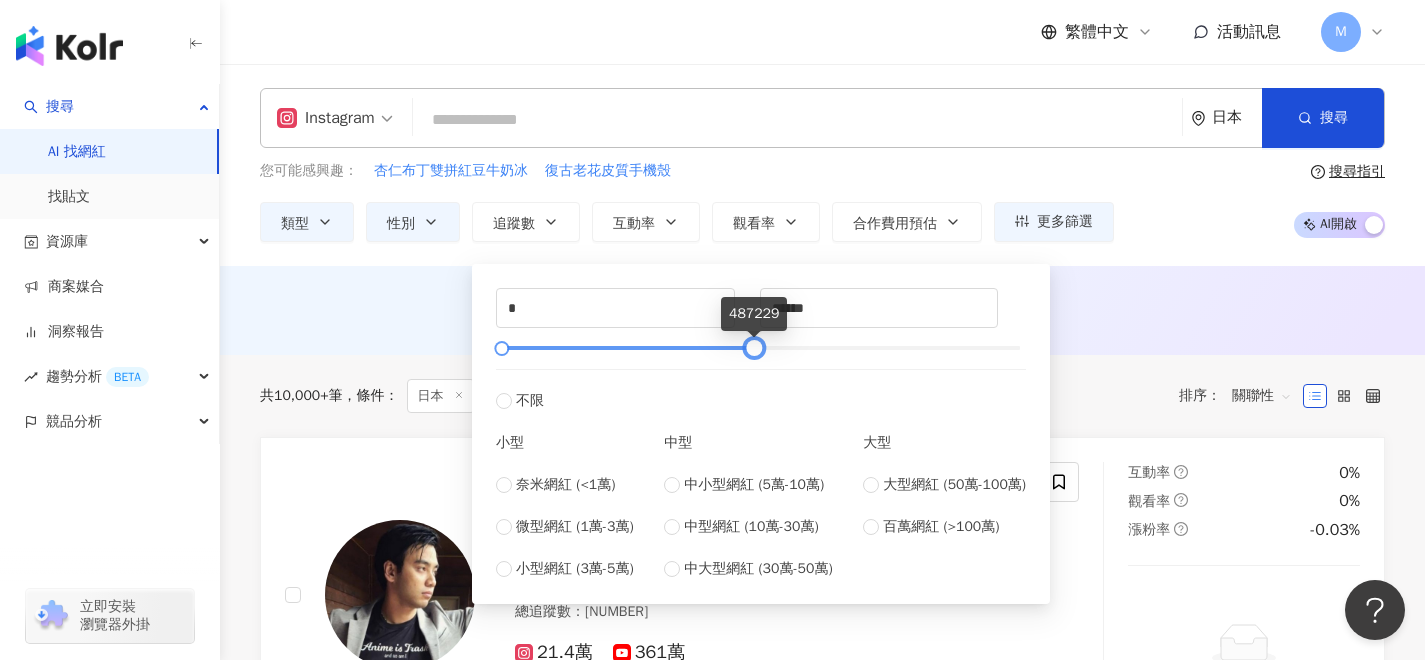 drag, startPoint x: 1022, startPoint y: 341, endPoint x: 754, endPoint y: 336, distance: 268.04663 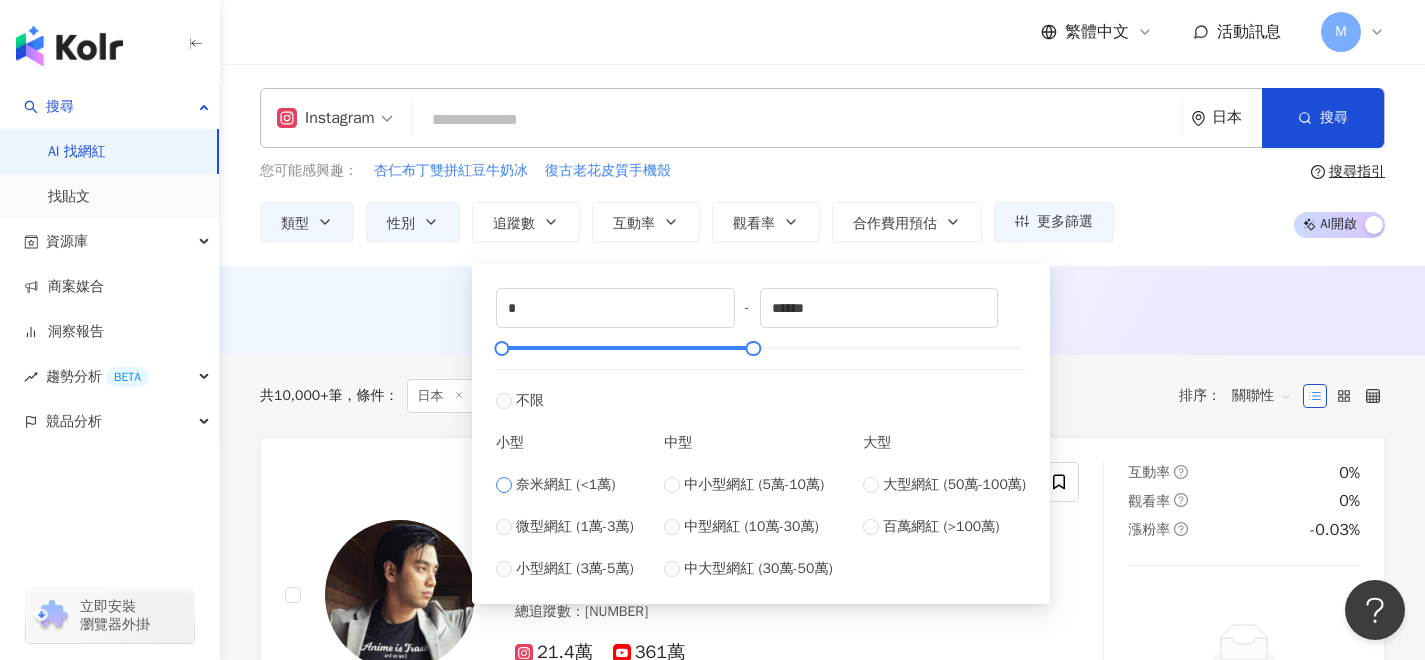 type on "****" 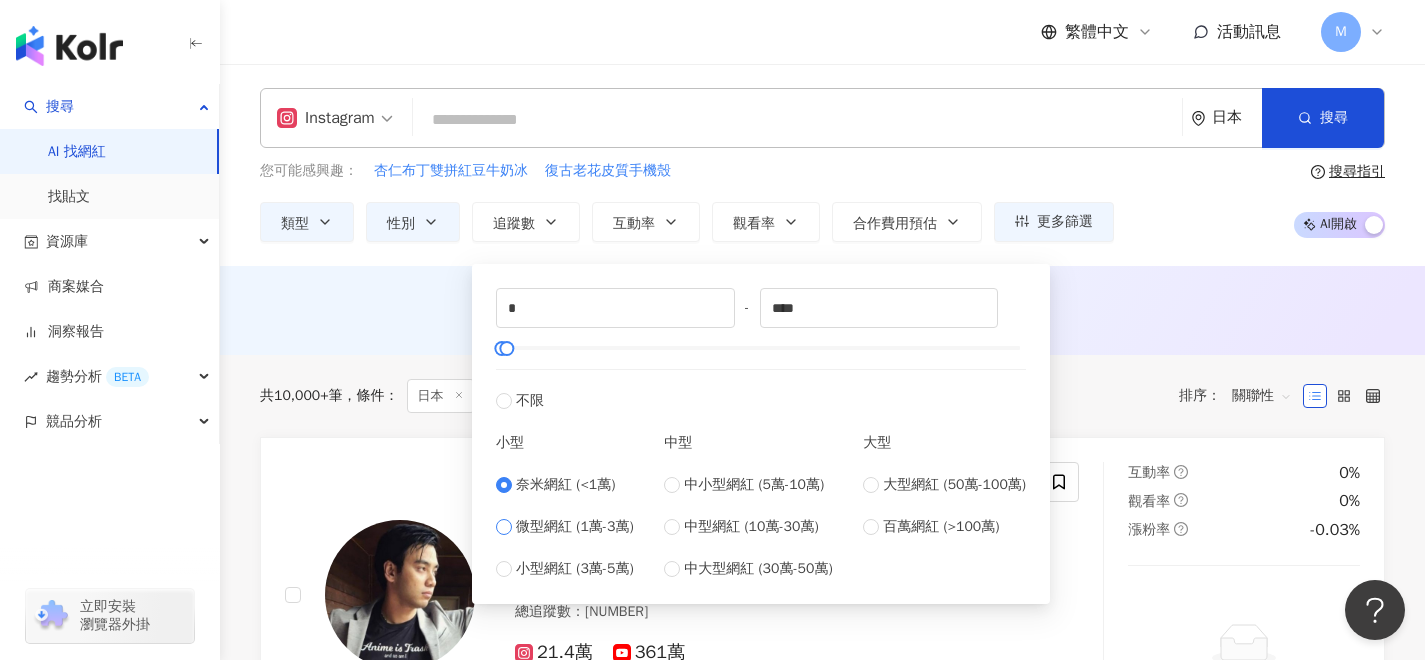 type on "*****" 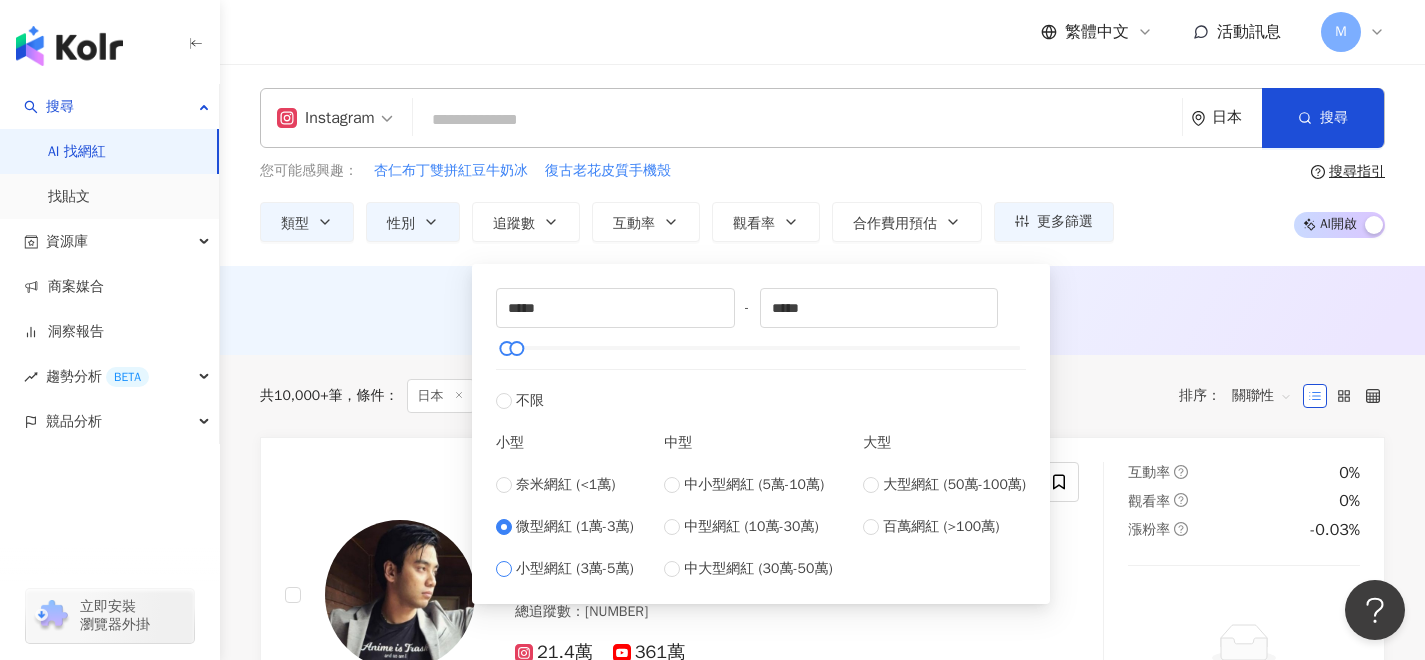 type on "*****" 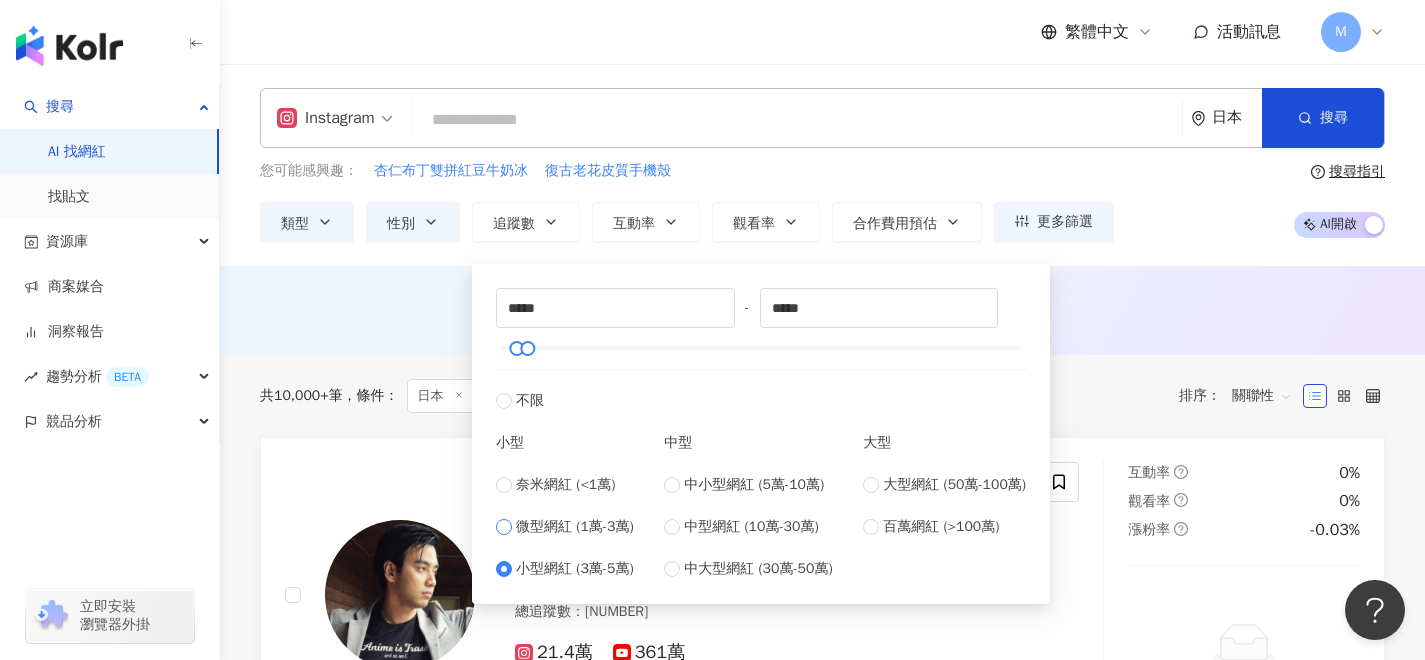 type on "*****" 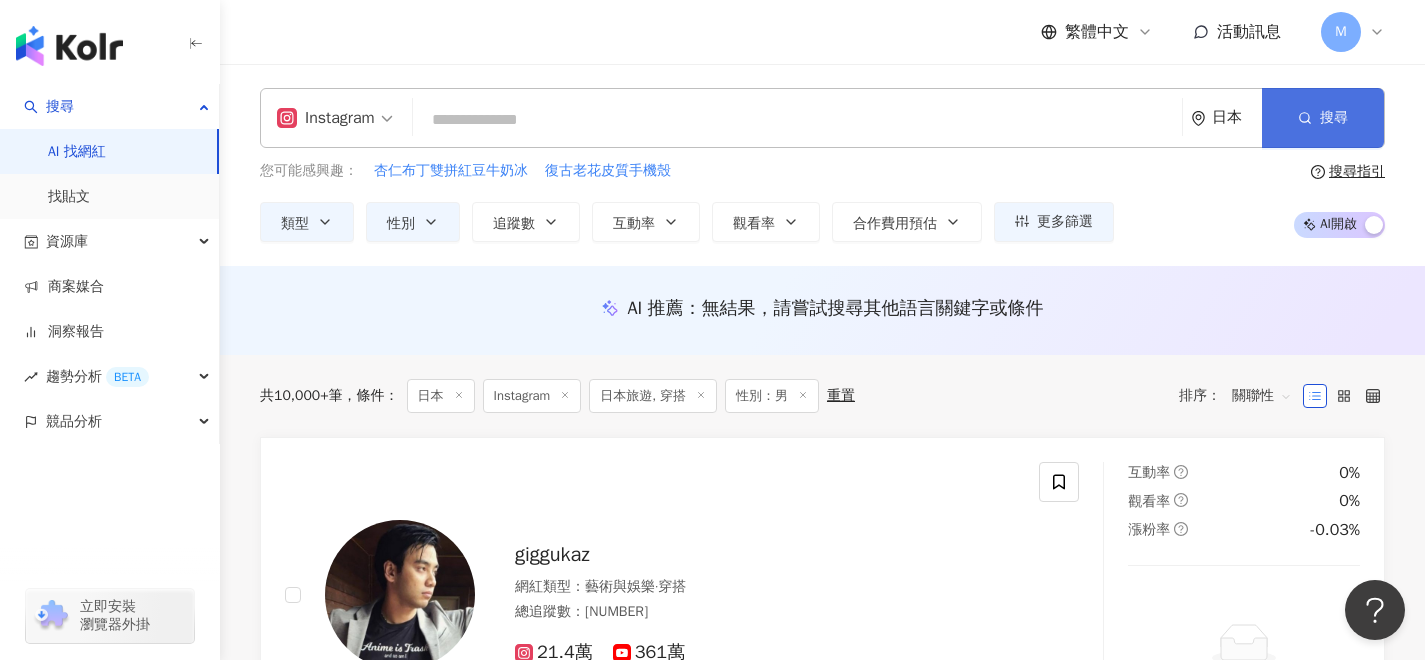 click on "搜尋" at bounding box center (1323, 118) 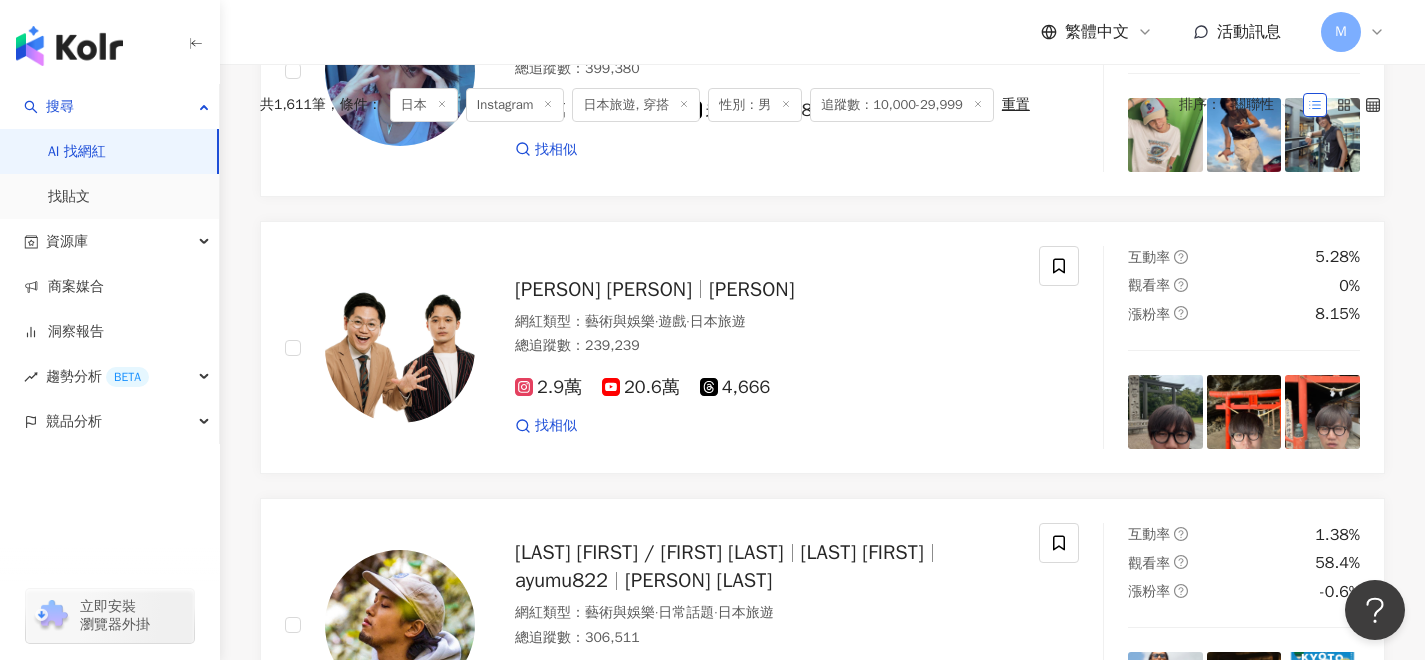 scroll, scrollTop: 0, scrollLeft: 0, axis: both 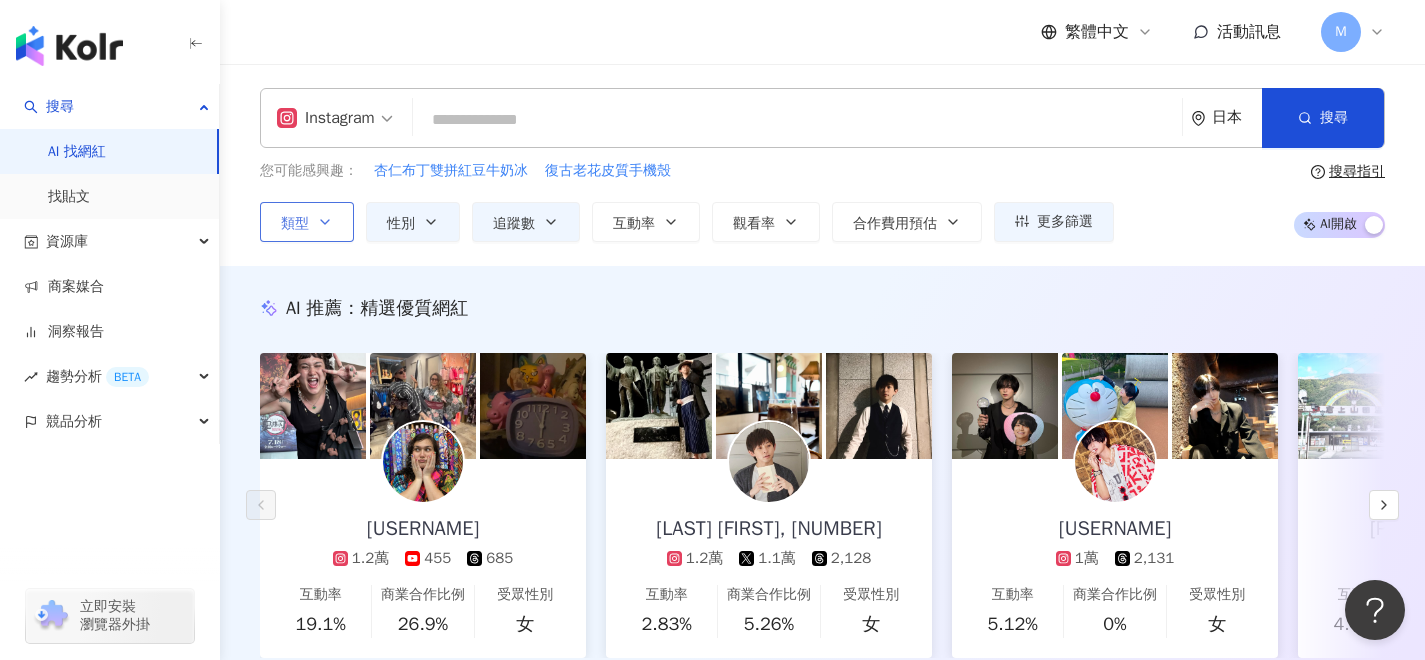 click on "類型" at bounding box center [307, 222] 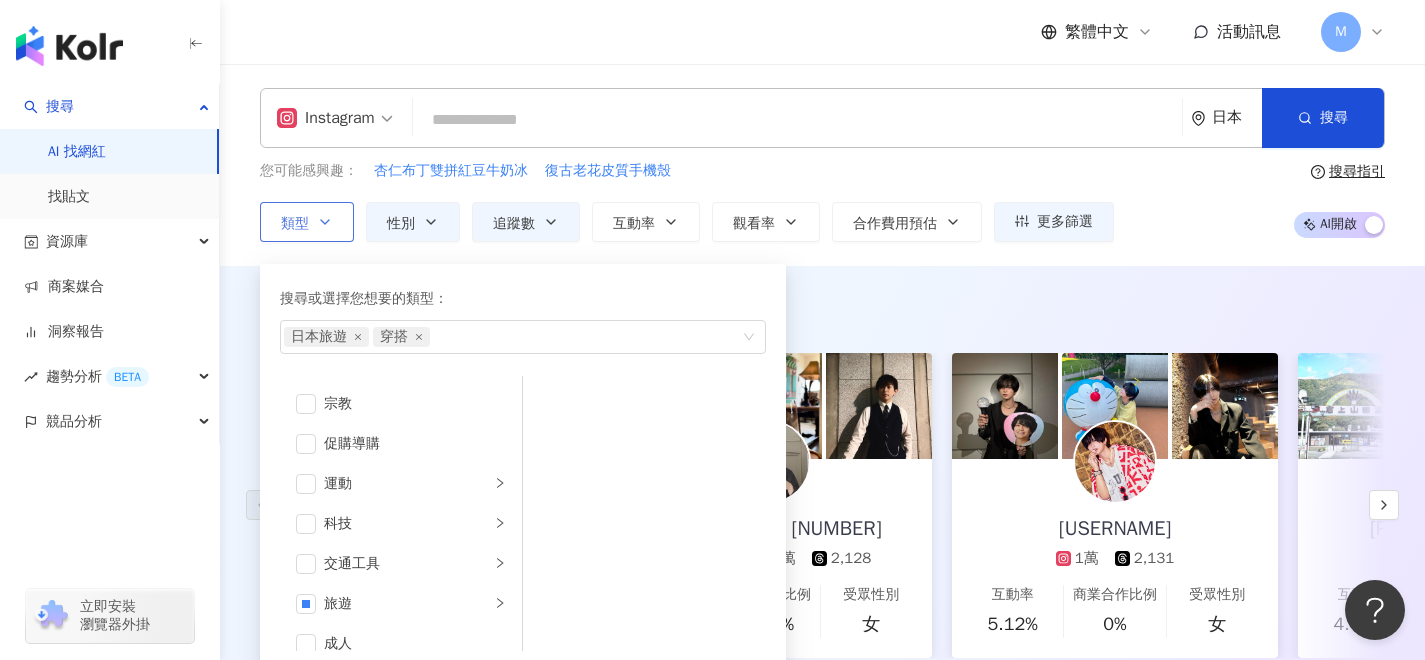 scroll, scrollTop: 693, scrollLeft: 0, axis: vertical 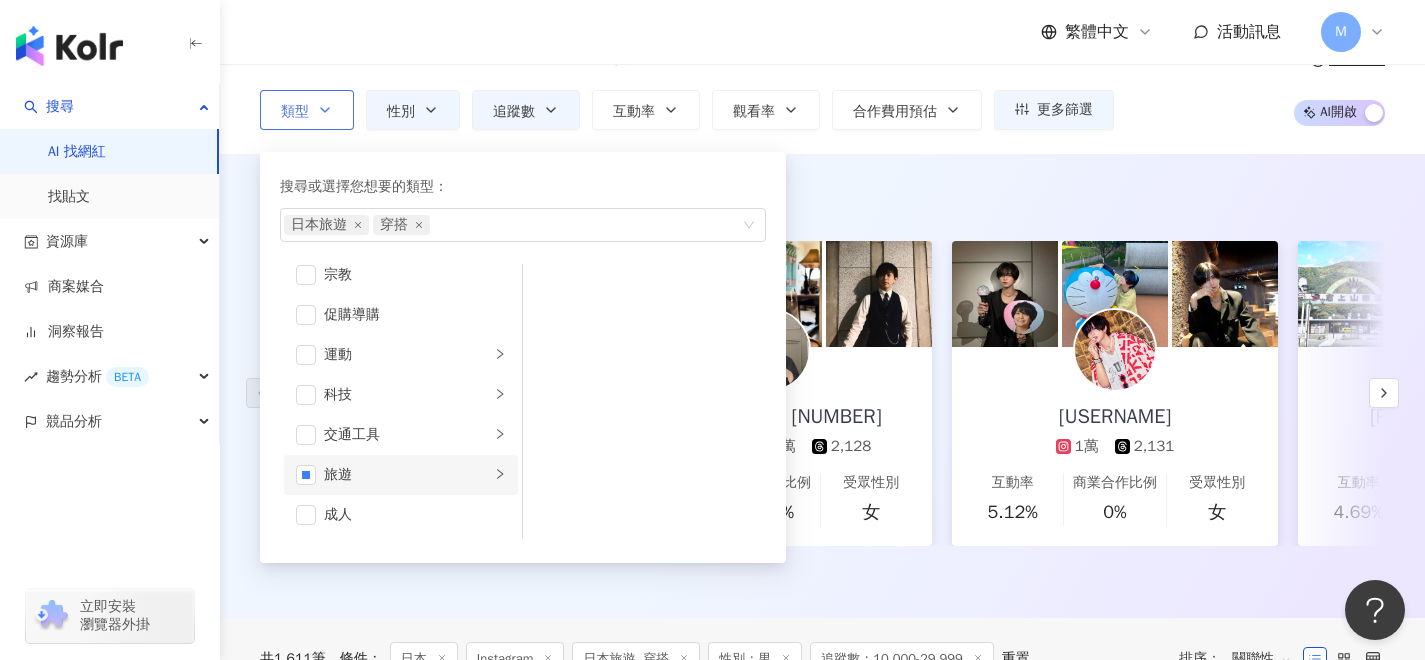 click 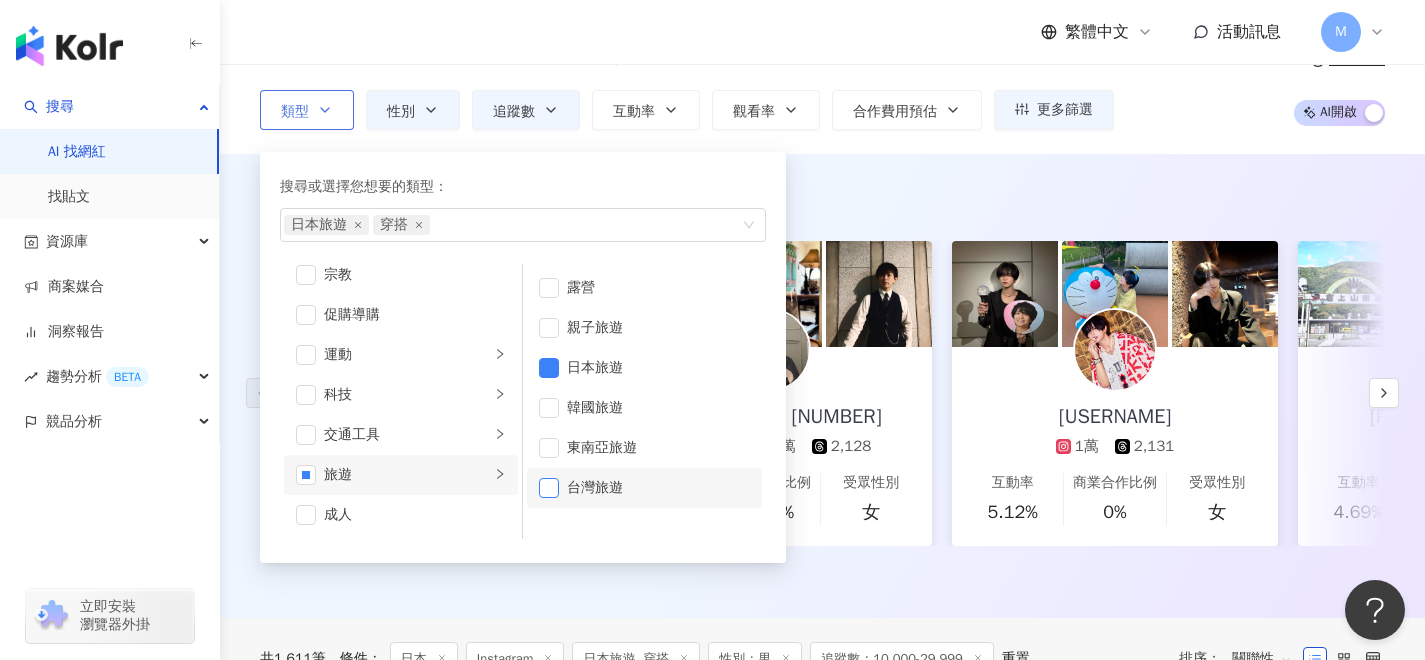 click at bounding box center [549, 488] 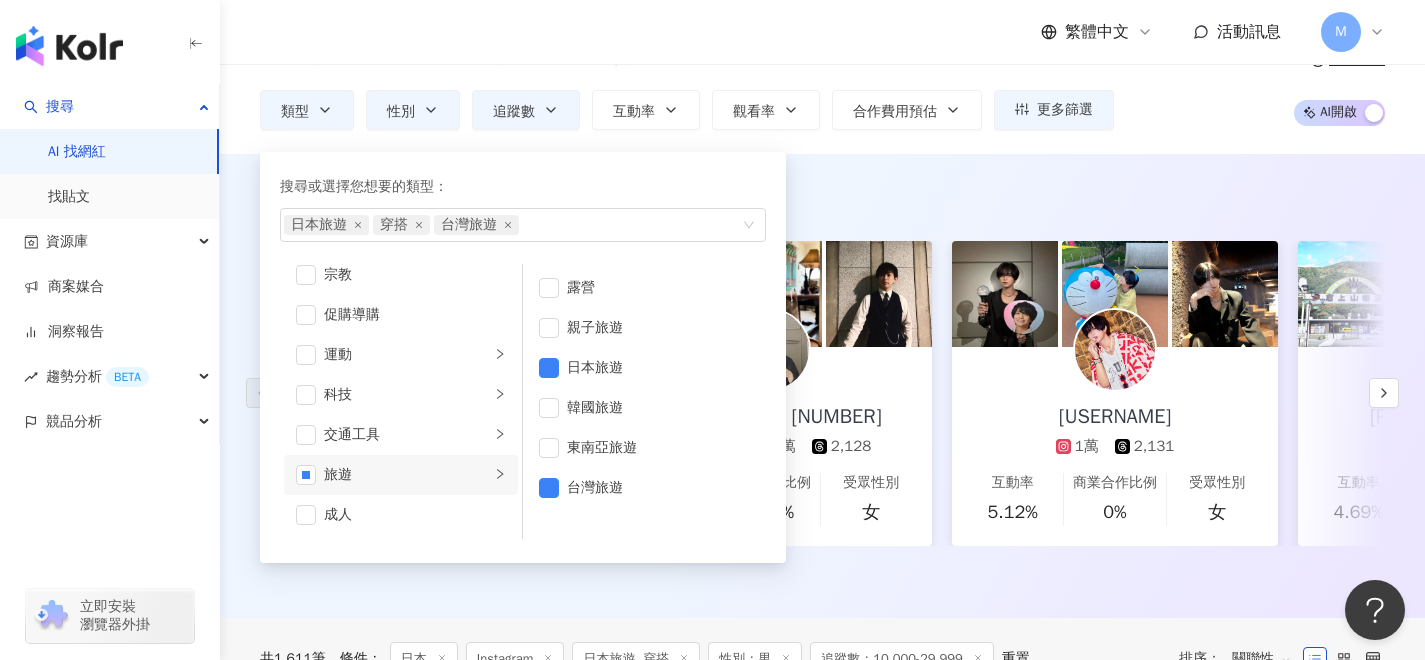 click on "AI 推薦 ： 精選優質網紅 fabbo_life 1.2萬 455 685 互動率 19.1% 商業合作比例 26.9% 受眾性別 女 佐藤智広,2296865495 1.2萬 1.1萬 2,128 互動率 2.83% 商業合作比例 5.26% 受眾性別 女 shota_0301_ 1萬 2,131 互動率 5.12% 商業合作比例 0% 受眾性別 女 win,8446108207 1.1萬 互動率 4.69% 商業合作比例 4.62% 受眾性別 男 京都ブライトンホテル,7470200655 1.1萬 互動率 4.17% 商業合作比例 48.4% 受眾性別 女 wakinohamajinja 1.5萬 1,412 互動率 3.45% 商業合作比例 44.4% 受眾性別 無資料 youssef,3117933514 1.1萬 711 互動率 3.36% 商業合作比例 20% 受眾性別 女 るじ,1558344814 1.2萬 340 互動率 3.3% 商業合作比例 10% 受眾性別 女 木地谷 良一,2552919296 1.5萬 互動率 3.07% 商業合作比例 5.56% 受眾性別 女 ステップスポーツ東京本店,5913008925 2.4萬 3,329 互動率 2.67% 商業合作比例 92.8% 受眾性別 男 1萬 1,839 互動率 2.49% 商業合作比例 0% 男" at bounding box center [822, 386] 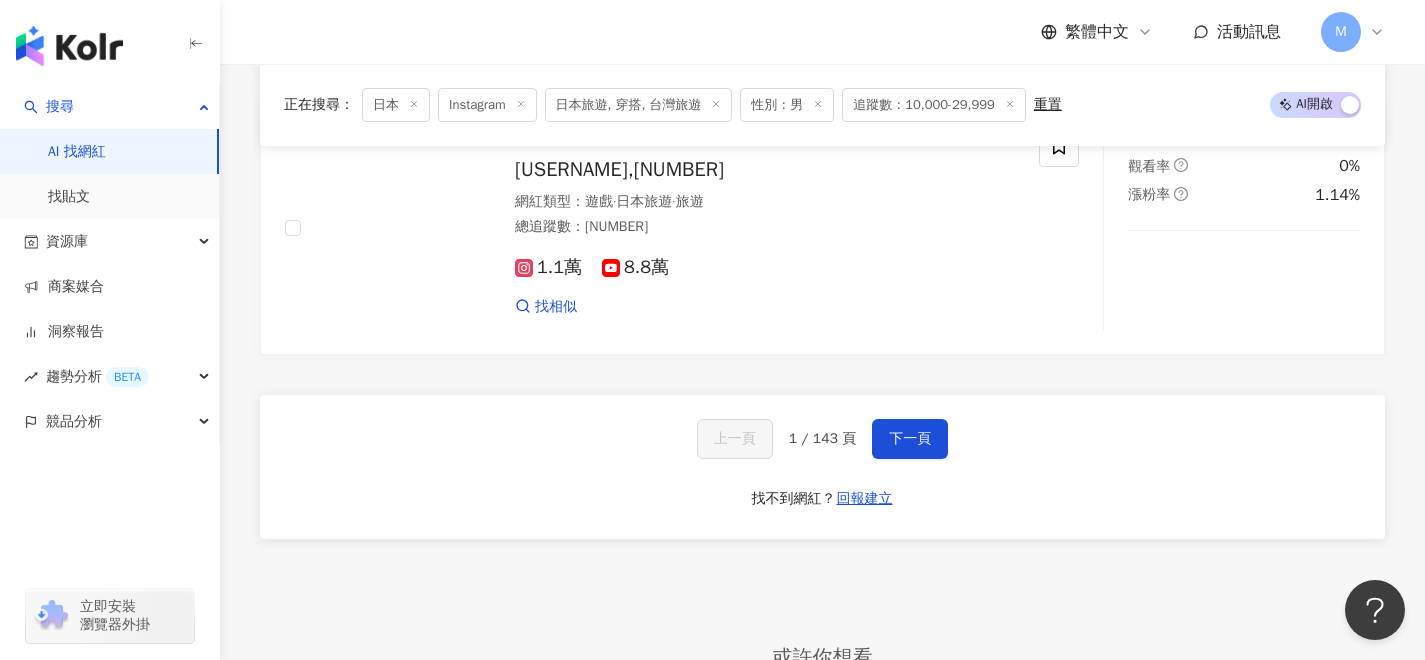 scroll, scrollTop: 3776, scrollLeft: 0, axis: vertical 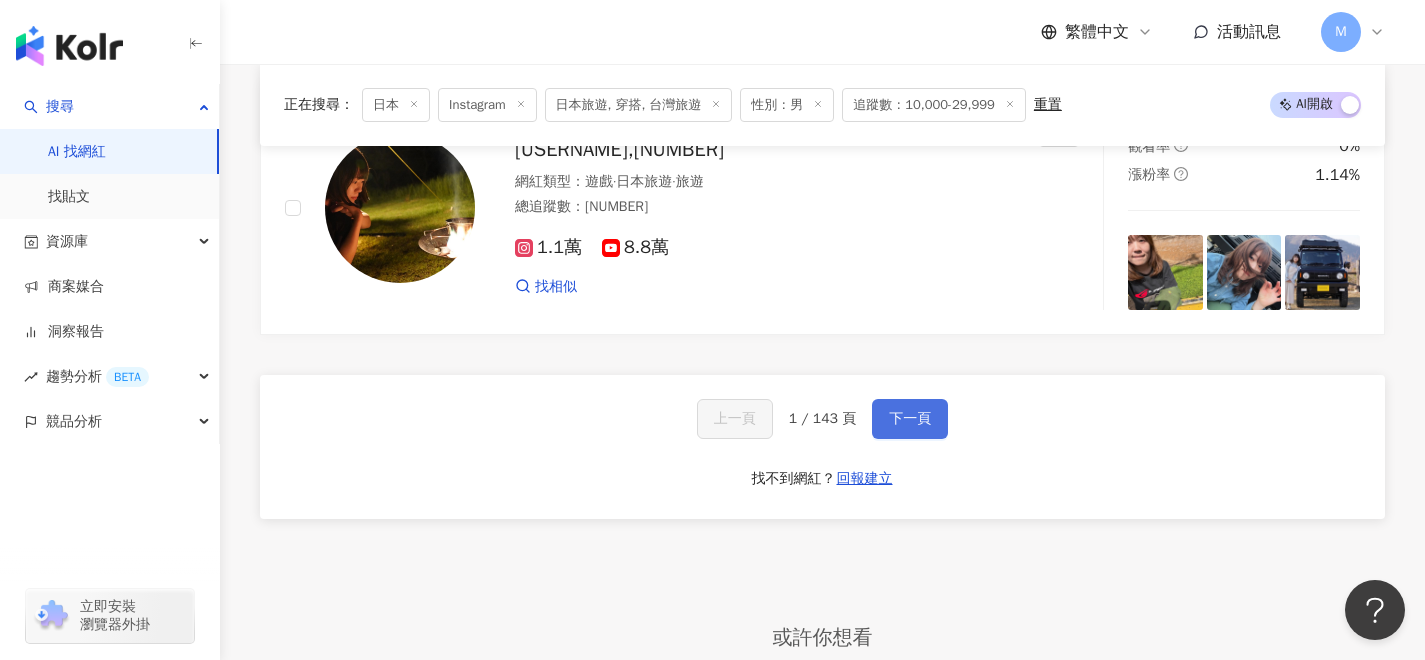 click on "下一頁" at bounding box center [910, 419] 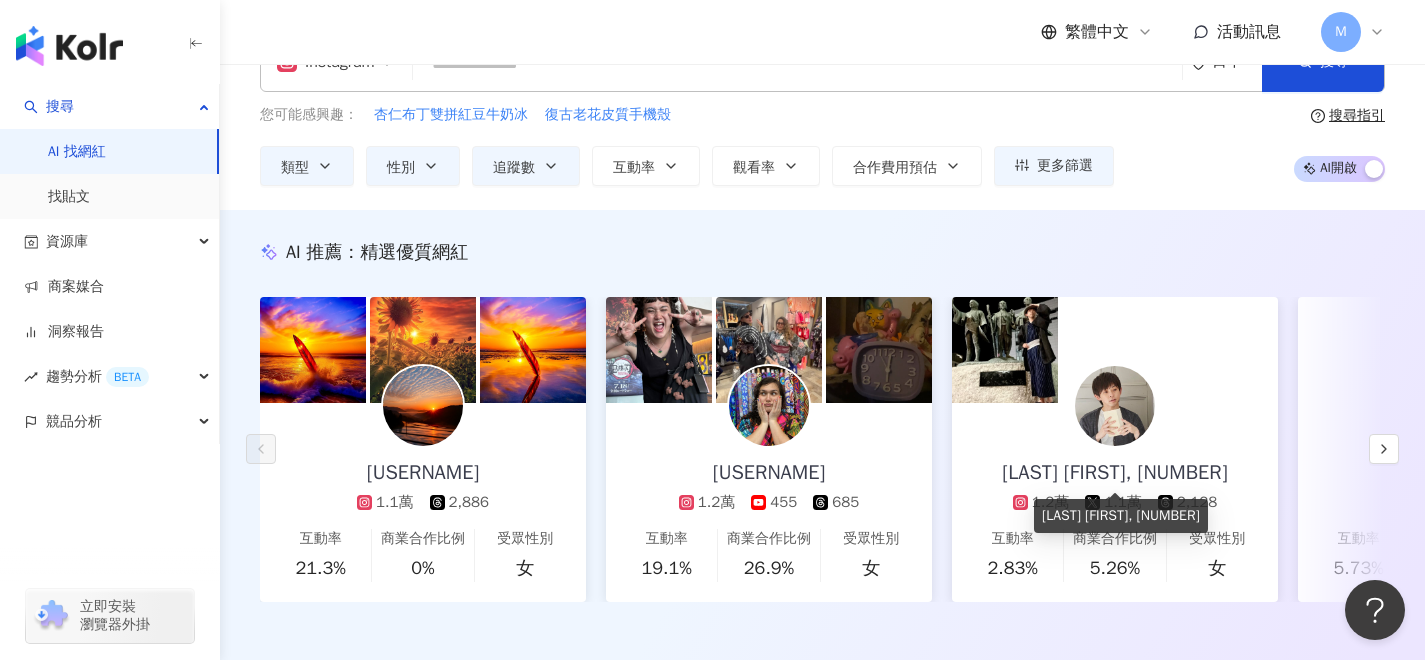 scroll, scrollTop: 0, scrollLeft: 0, axis: both 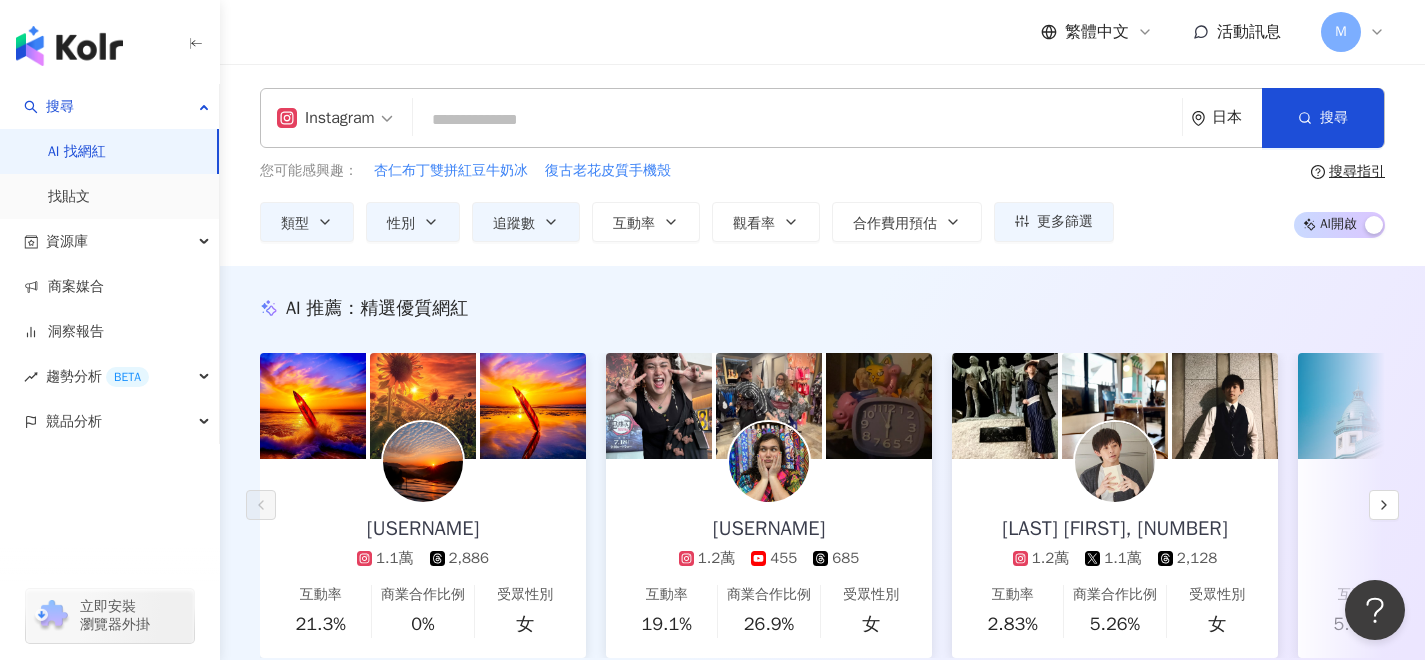 click on "日本" at bounding box center [1237, 117] 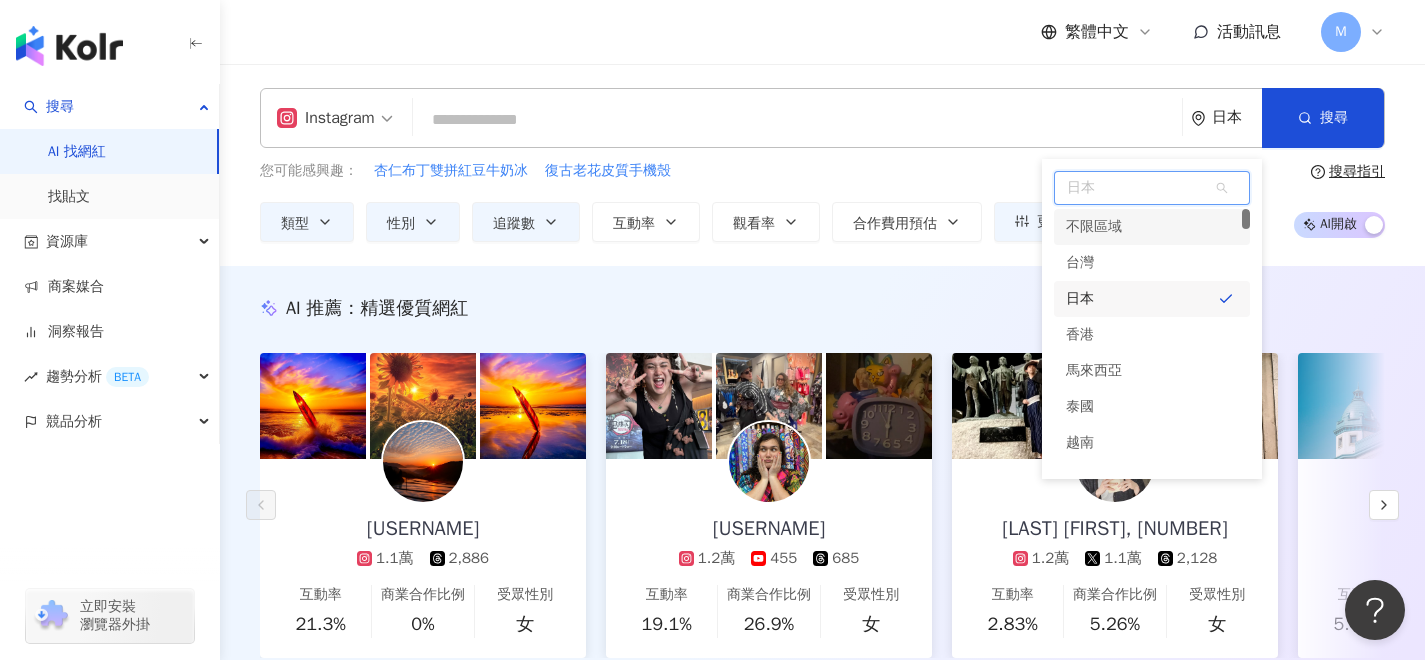 click on "不限區域" at bounding box center (1152, 227) 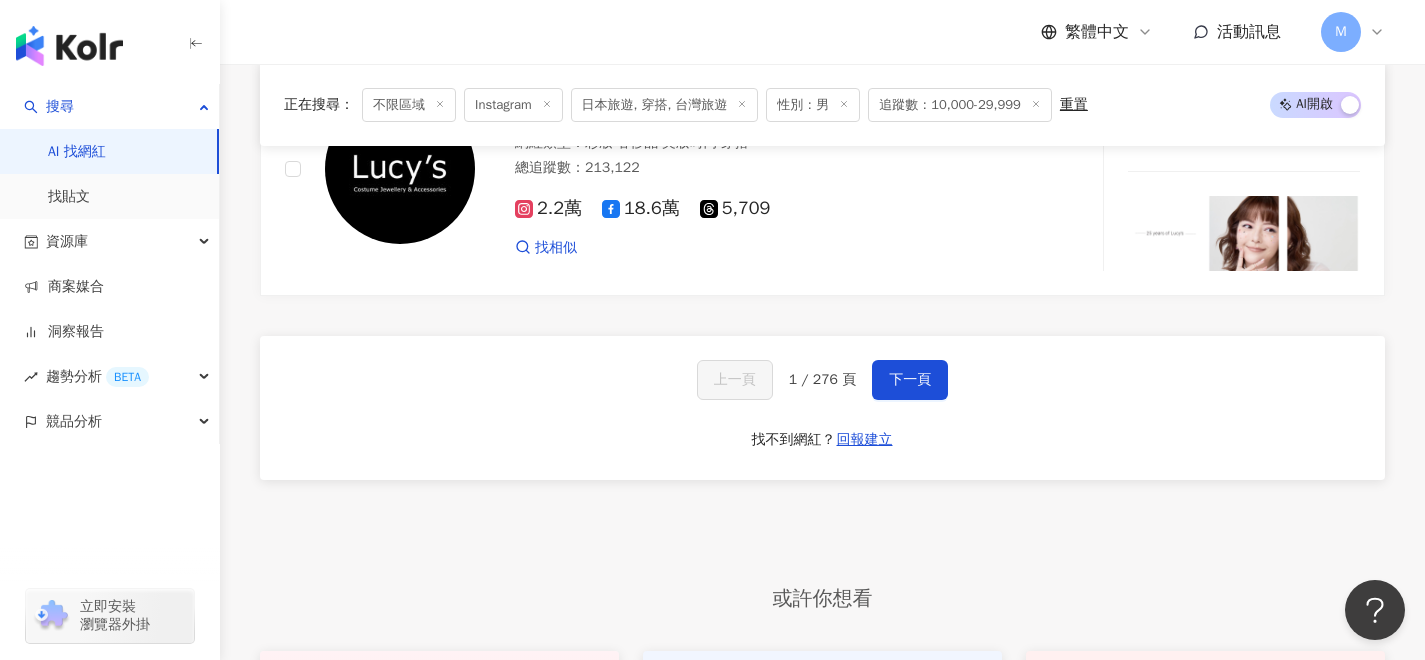 scroll, scrollTop: 3818, scrollLeft: 0, axis: vertical 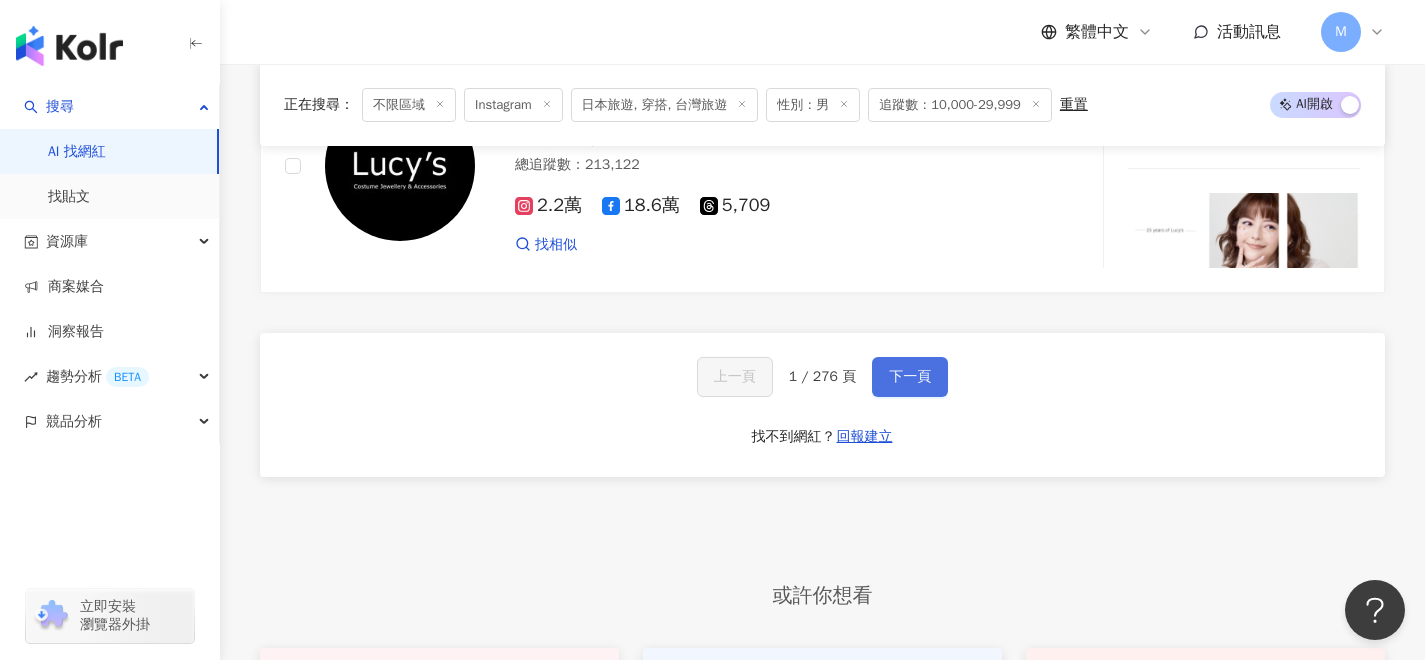 click on "下一頁" at bounding box center (910, 377) 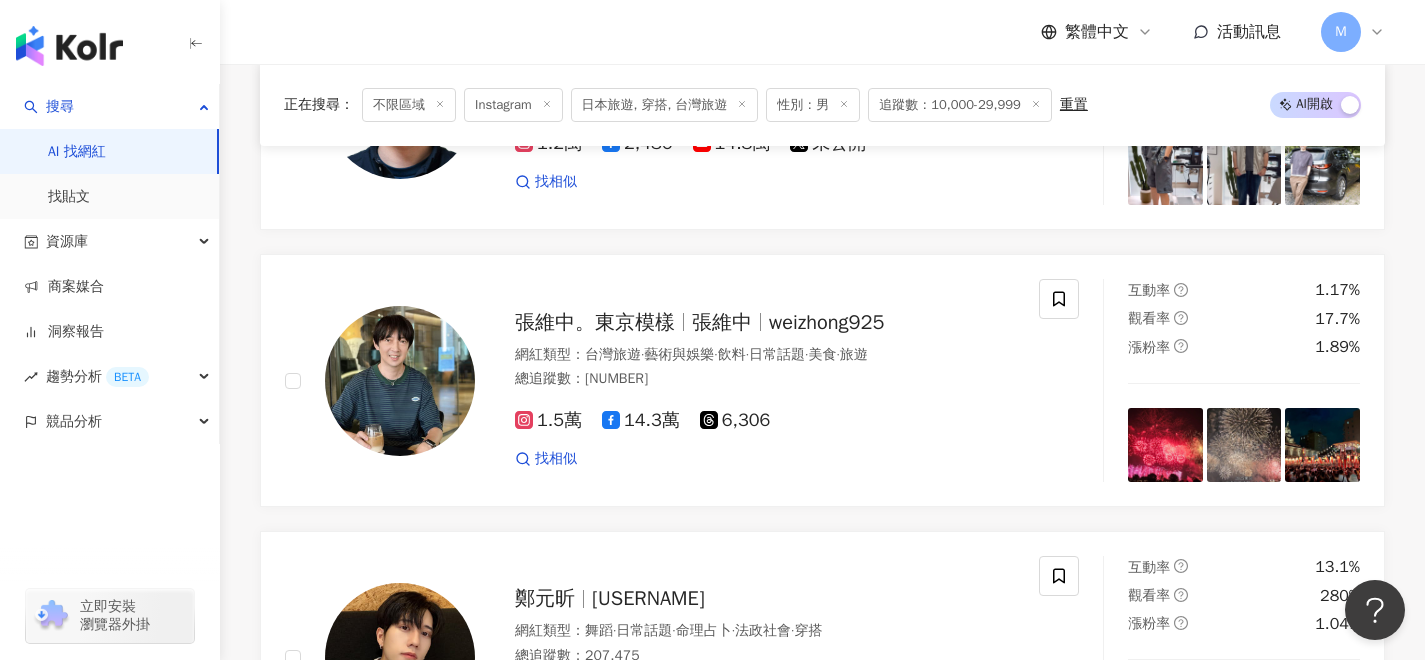 scroll, scrollTop: 2223, scrollLeft: 0, axis: vertical 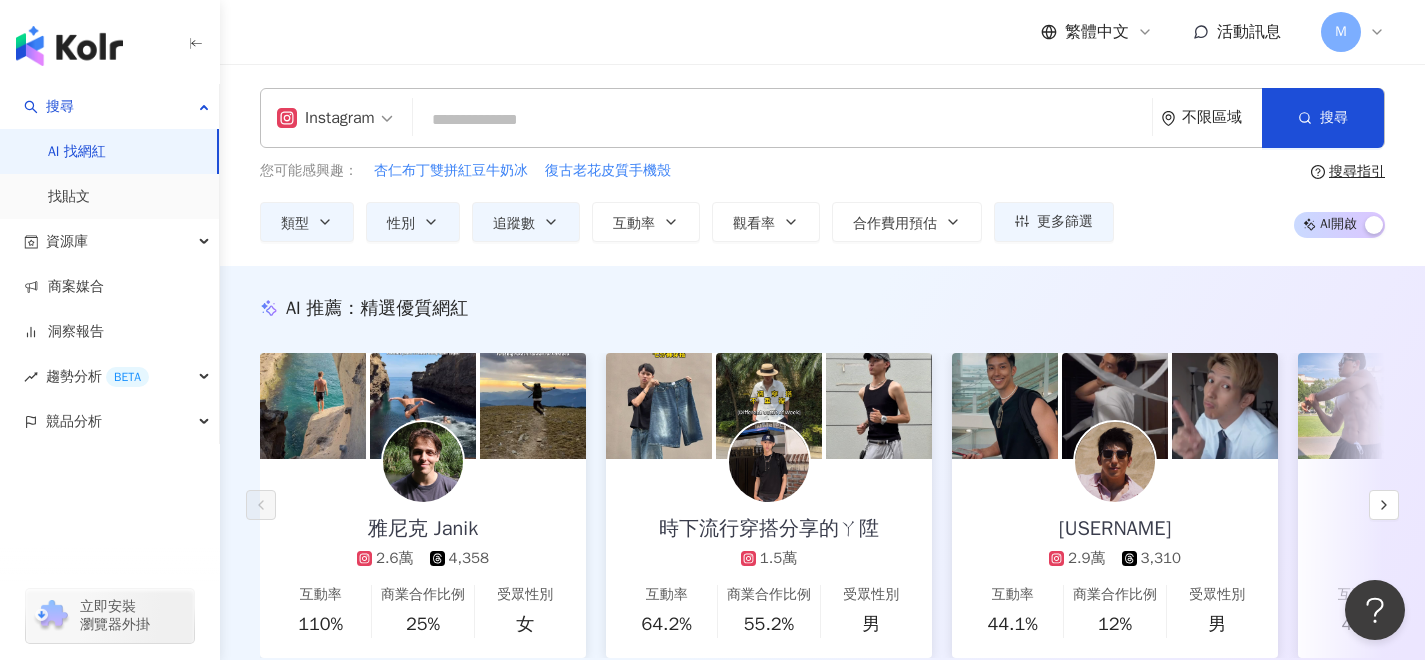 click at bounding box center [782, 120] 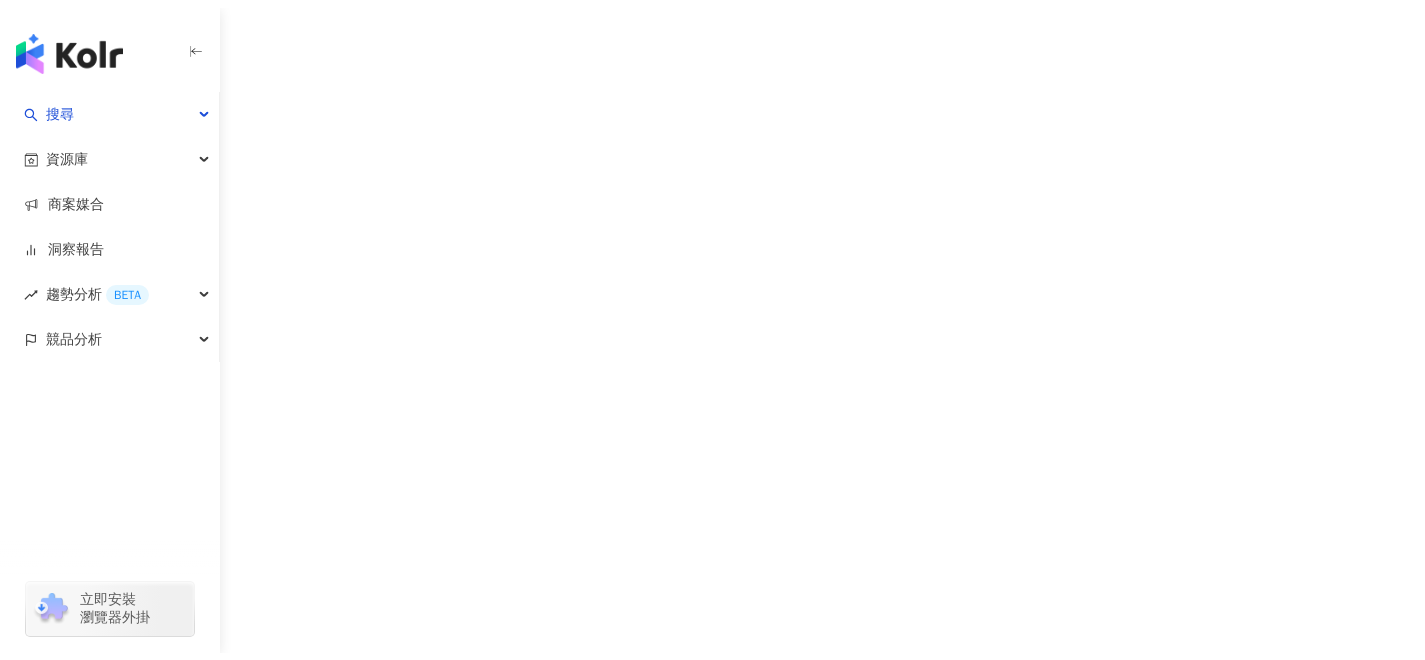 scroll, scrollTop: 0, scrollLeft: 0, axis: both 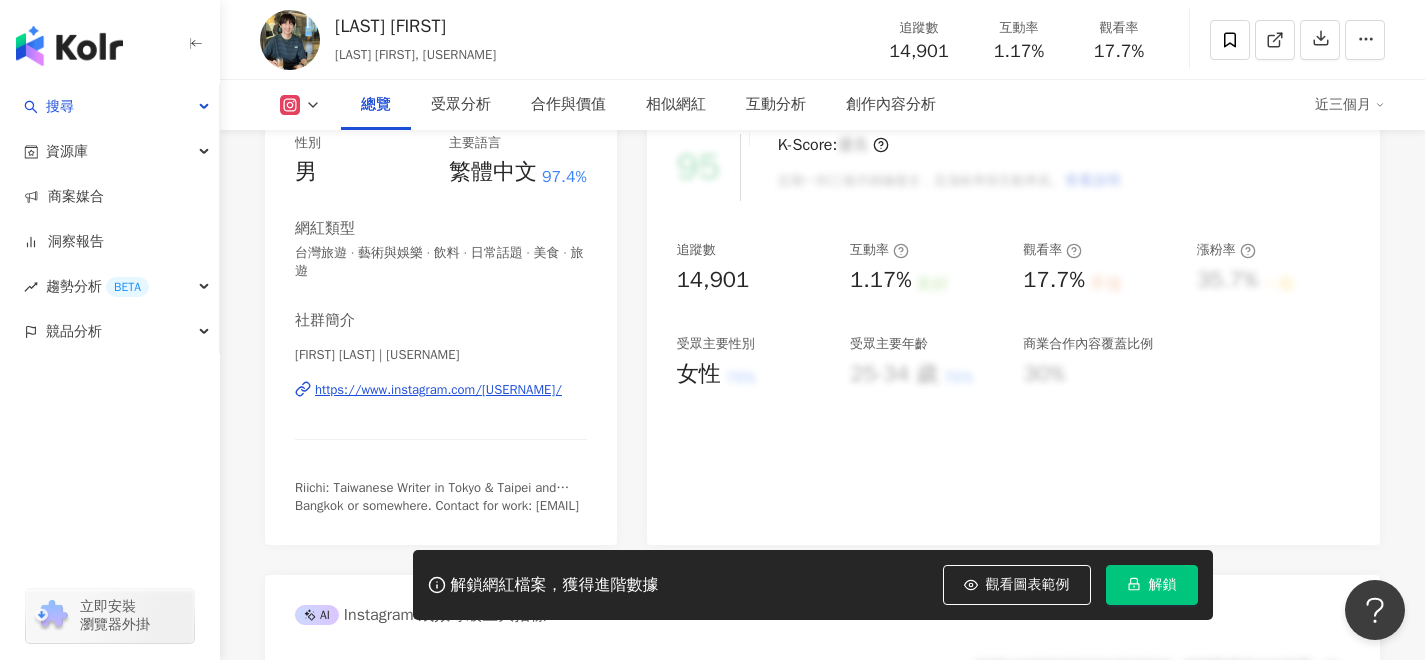 click on "https://www.instagram.com/weizhong925/" at bounding box center [438, 390] 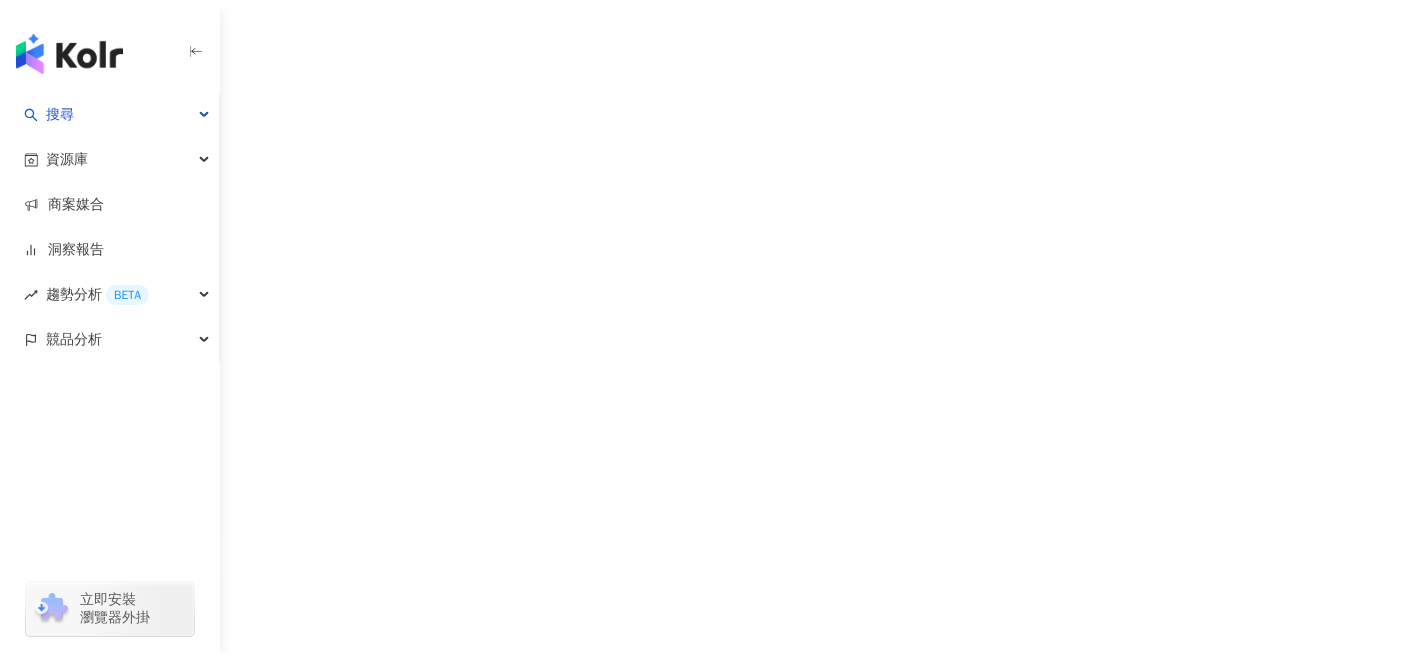 scroll, scrollTop: 0, scrollLeft: 0, axis: both 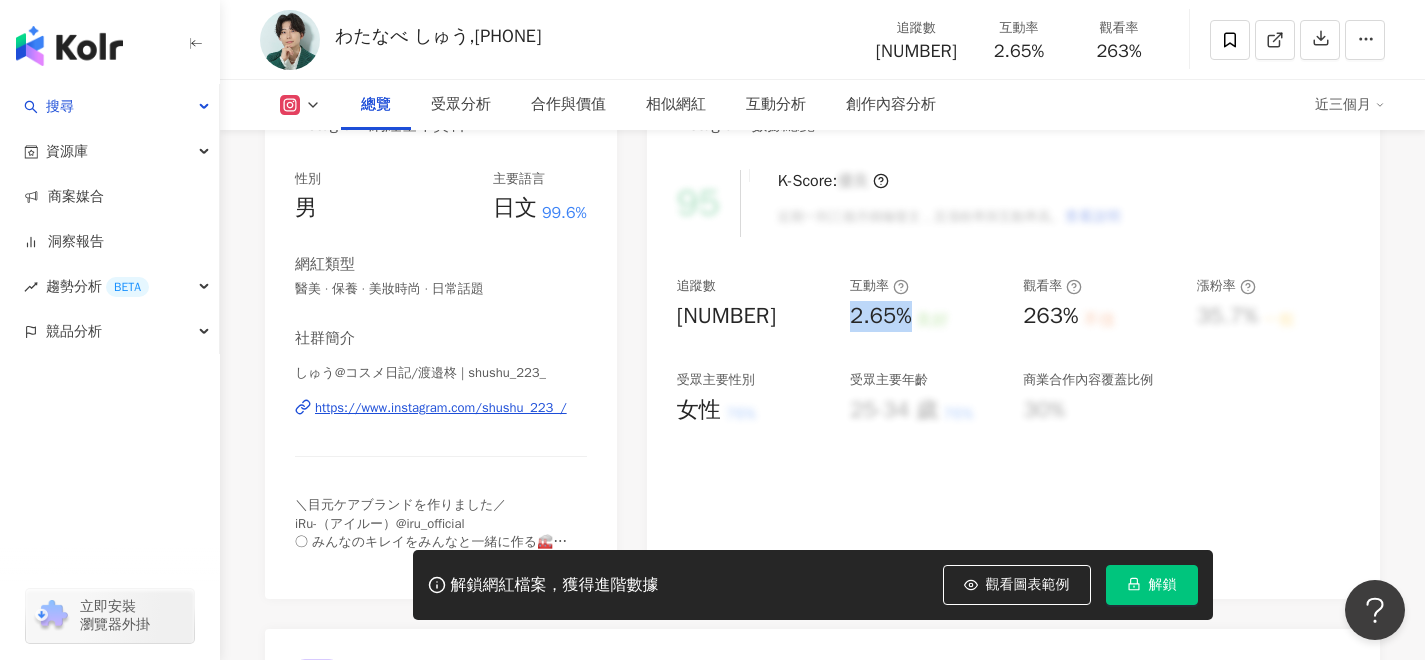 drag, startPoint x: 848, startPoint y: 319, endPoint x: 907, endPoint y: 319, distance: 59 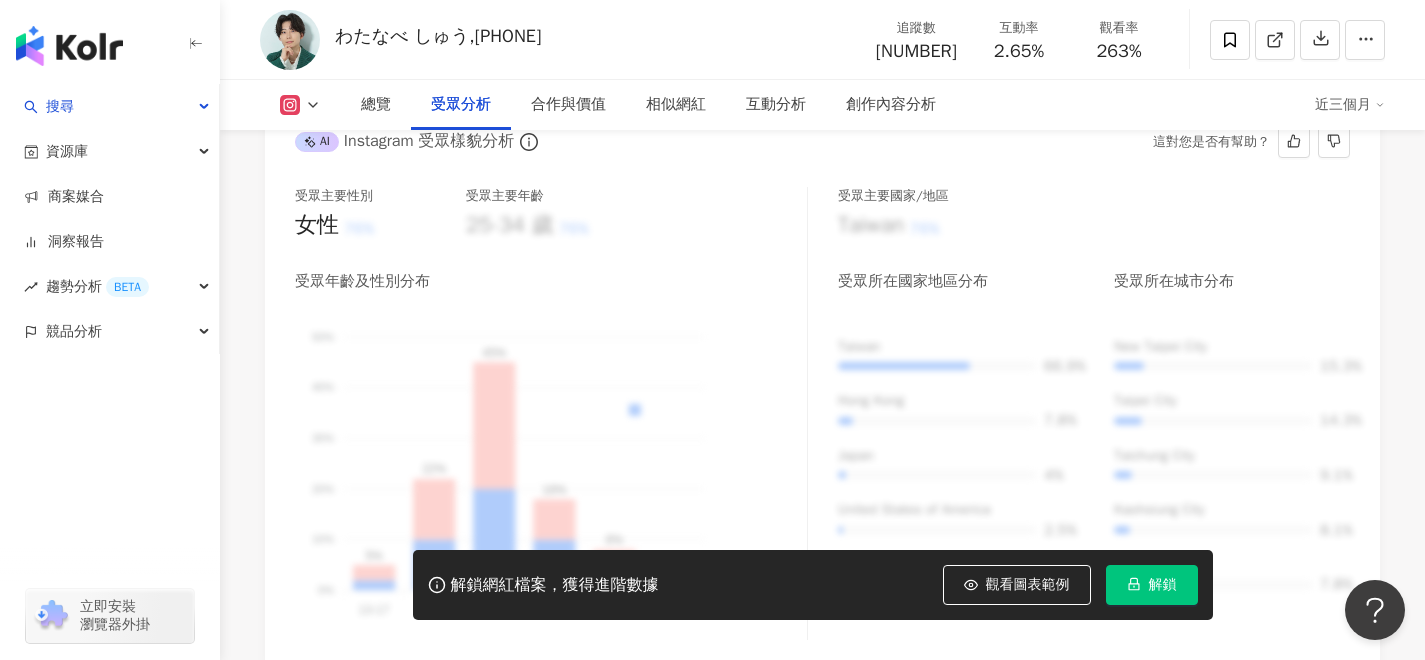 scroll, scrollTop: 1806, scrollLeft: 0, axis: vertical 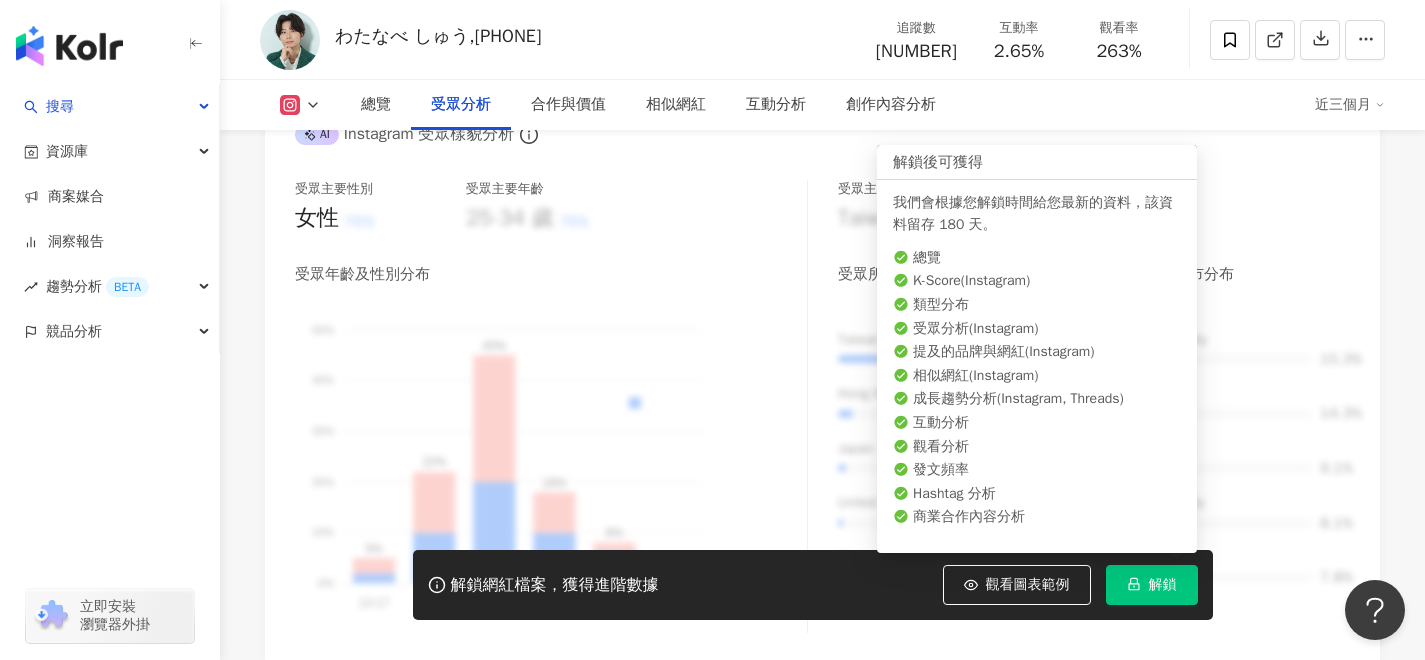 click on "解鎖" at bounding box center (1163, 585) 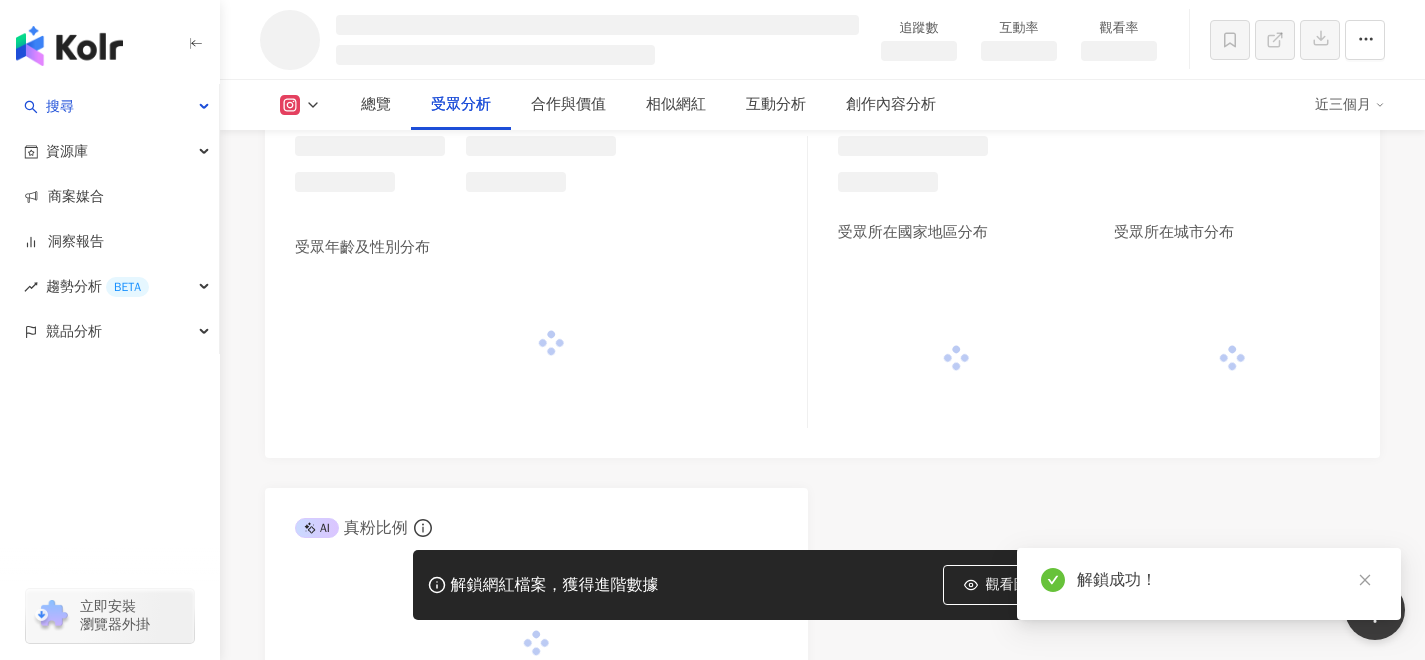 scroll, scrollTop: 1704, scrollLeft: 0, axis: vertical 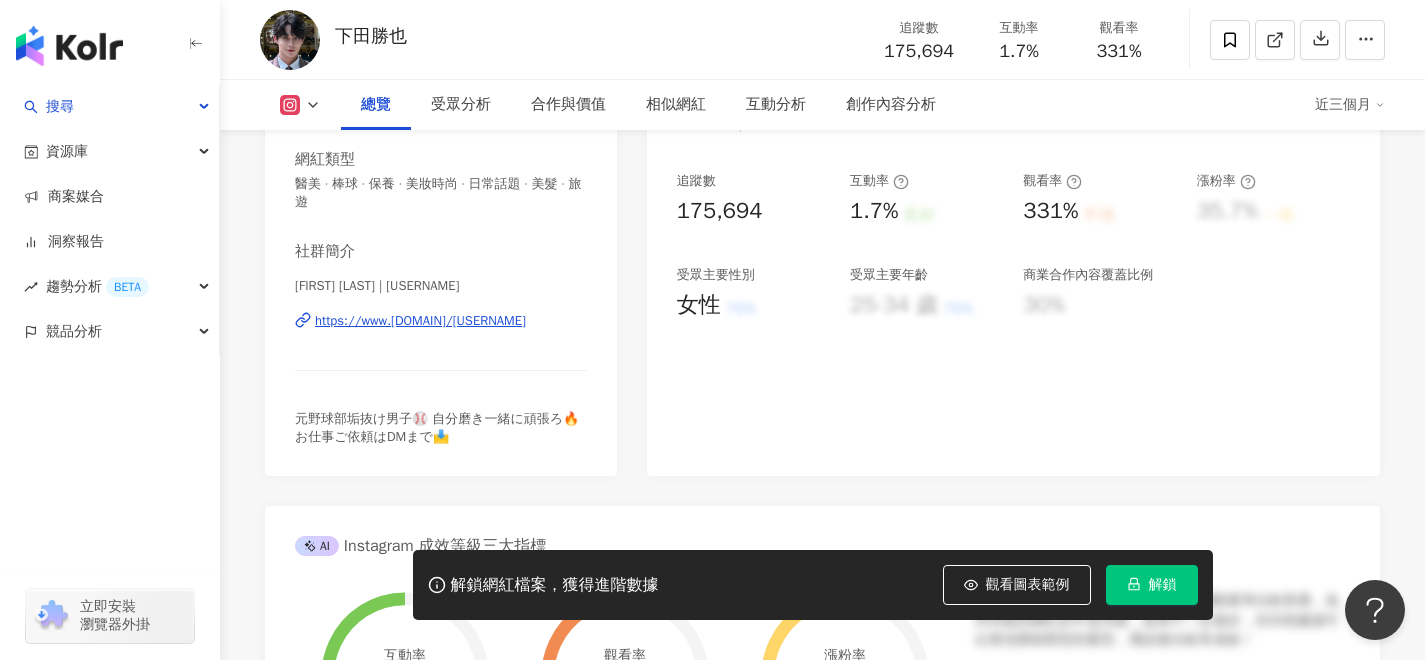 click on "解鎖" at bounding box center (1163, 585) 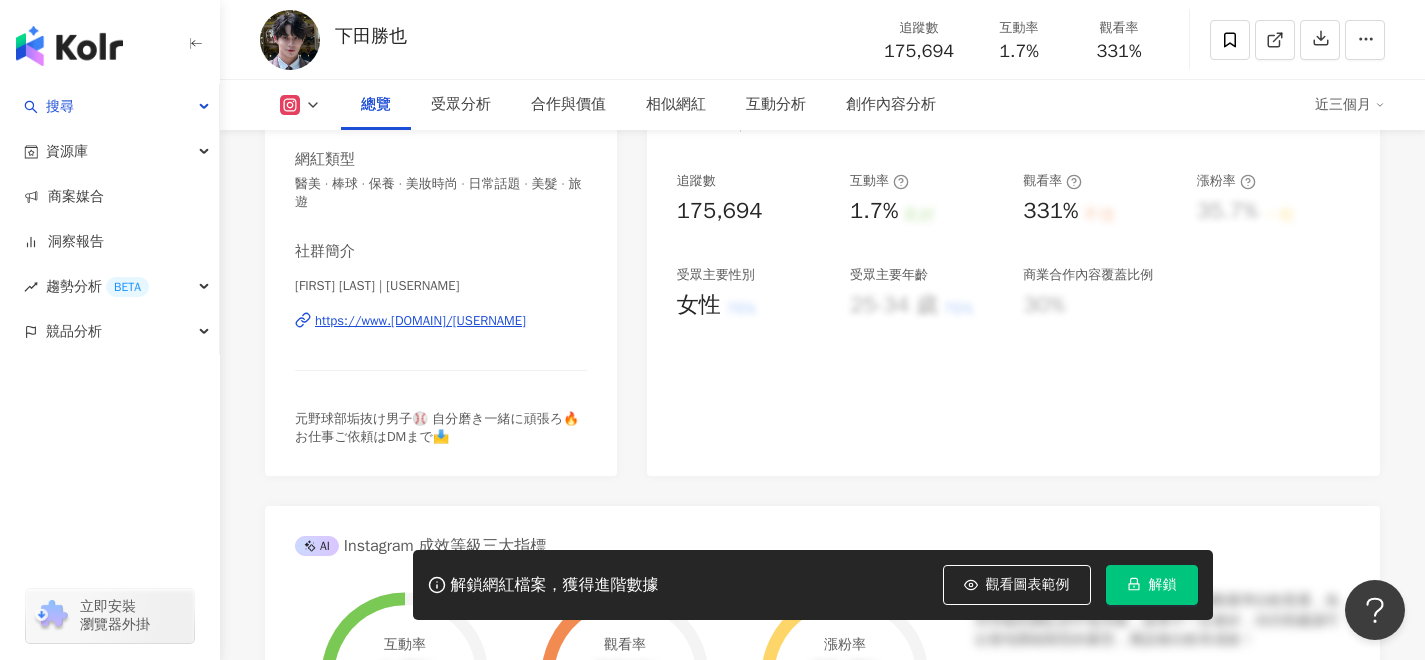 click on "解鎖" at bounding box center [1163, 585] 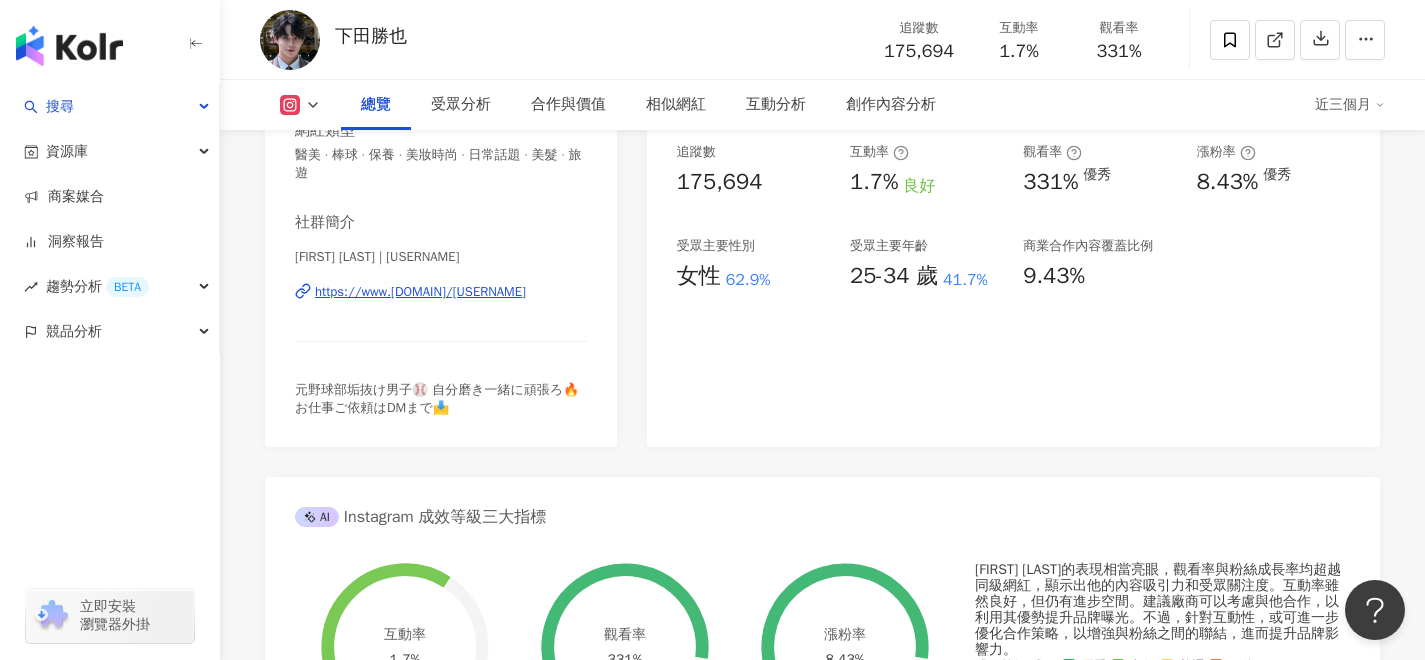 scroll, scrollTop: 380, scrollLeft: 0, axis: vertical 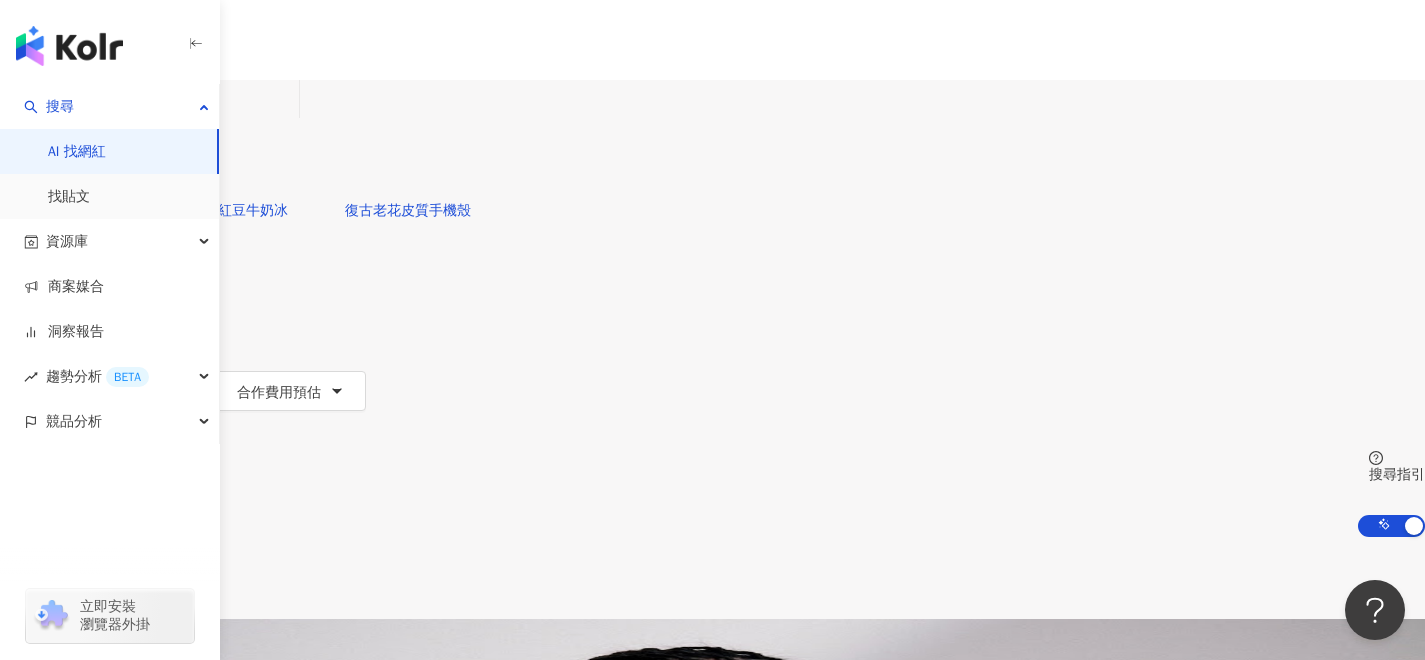 click at bounding box center [210, 99] 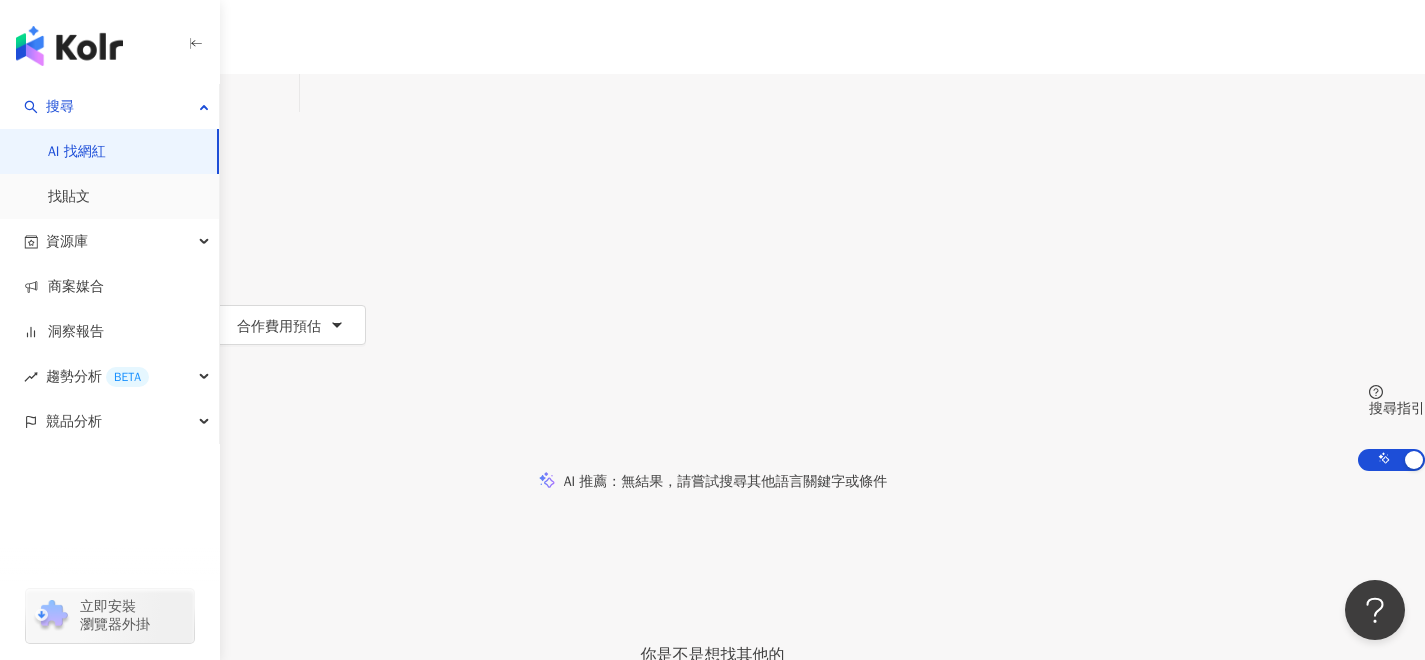 scroll, scrollTop: 0, scrollLeft: 0, axis: both 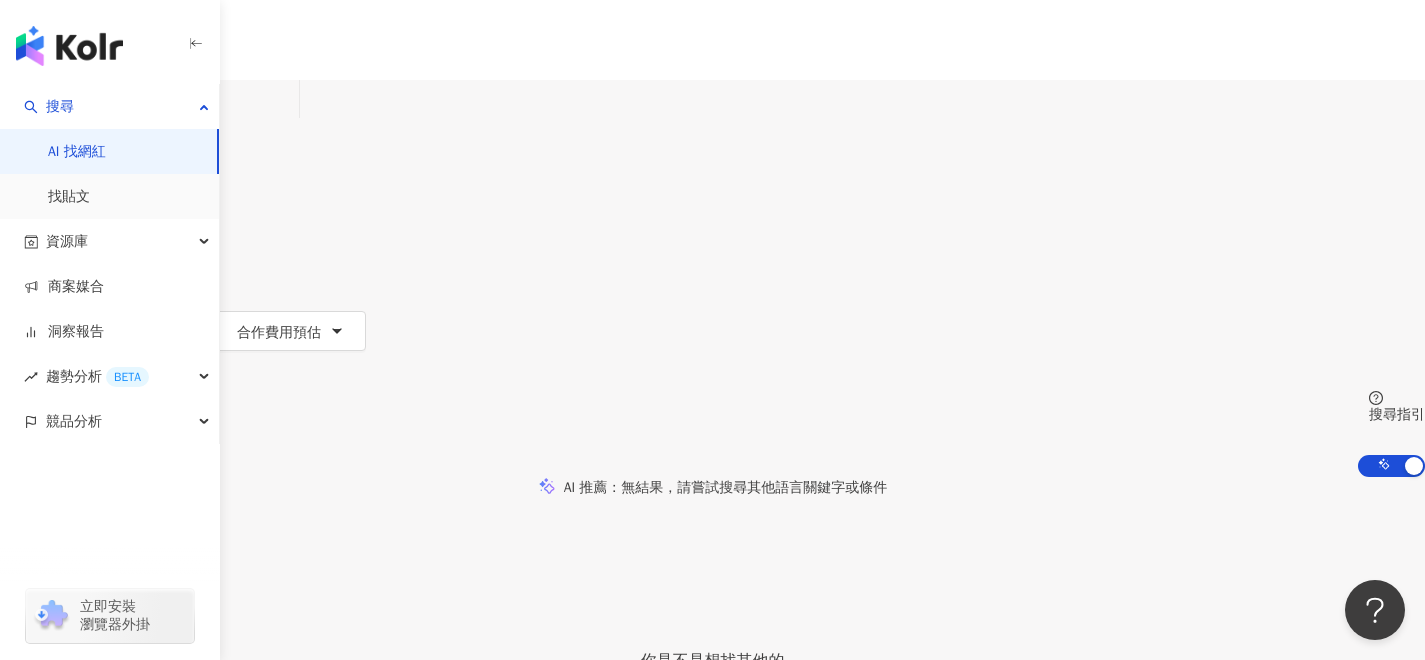 type on "**********" 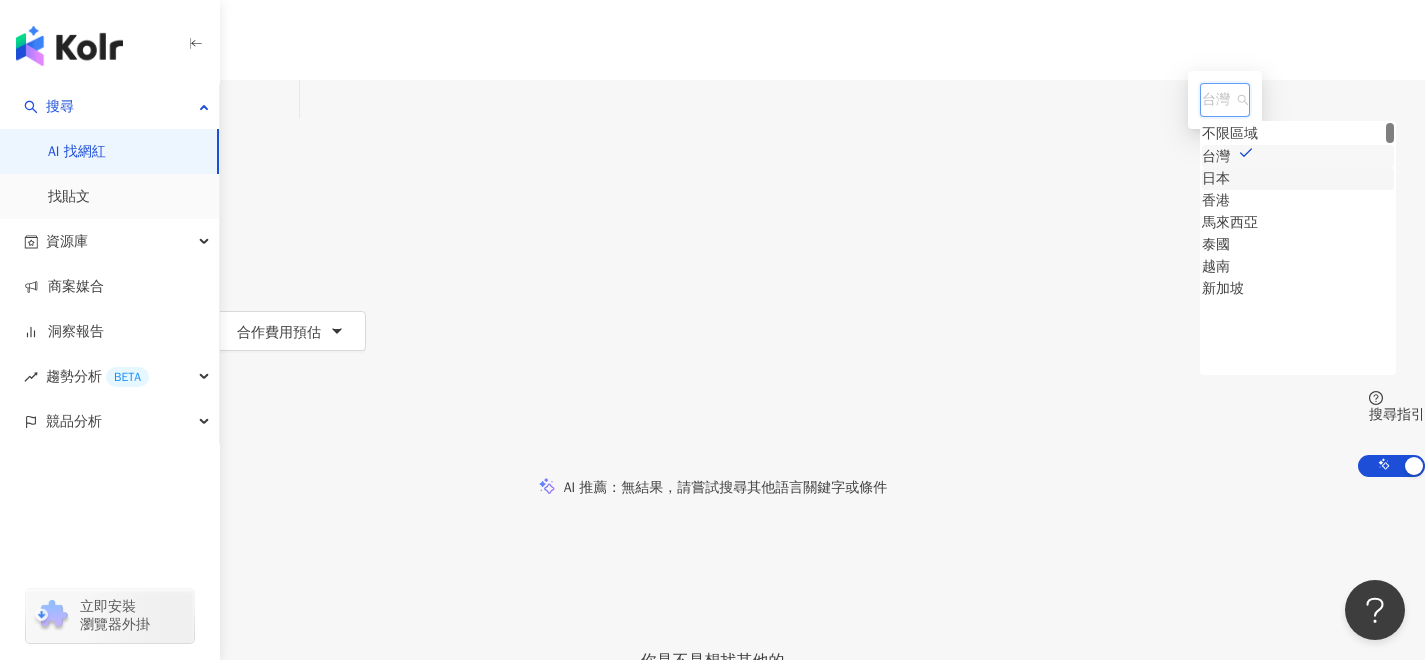 click on "日本" at bounding box center [1216, 179] 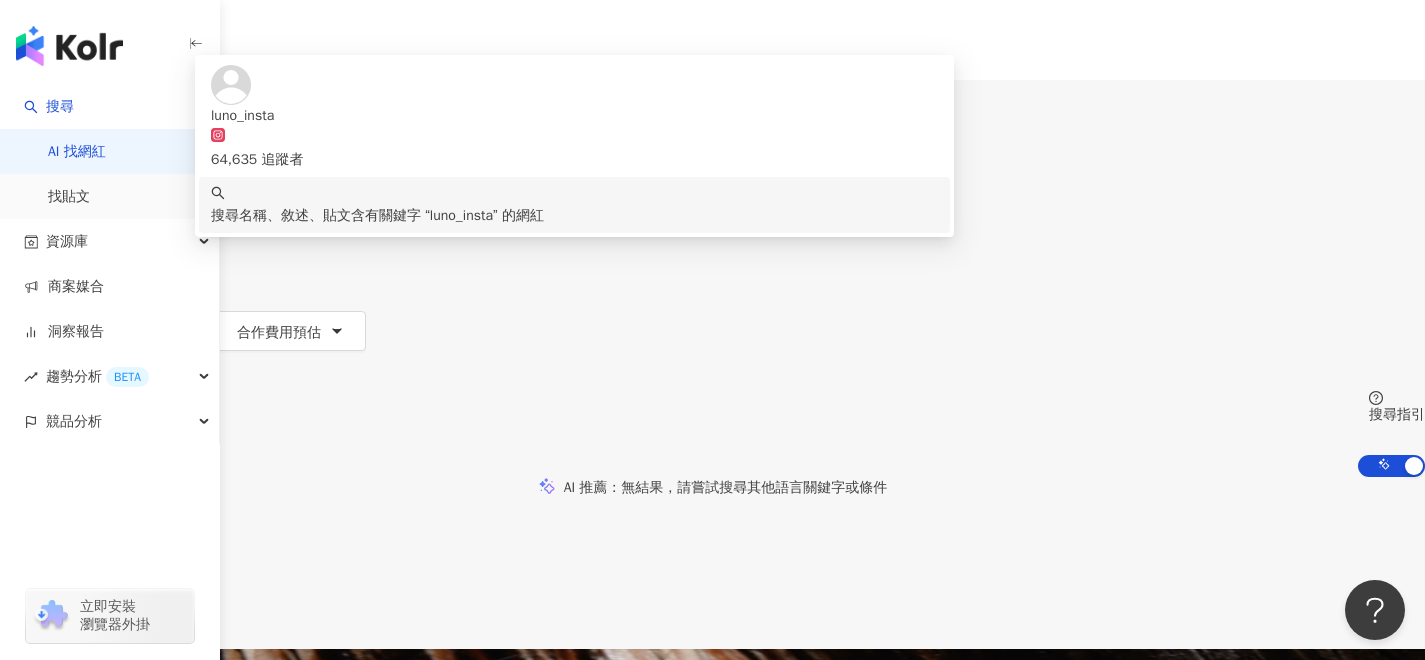 click on "LUNO" at bounding box center (17, 806) 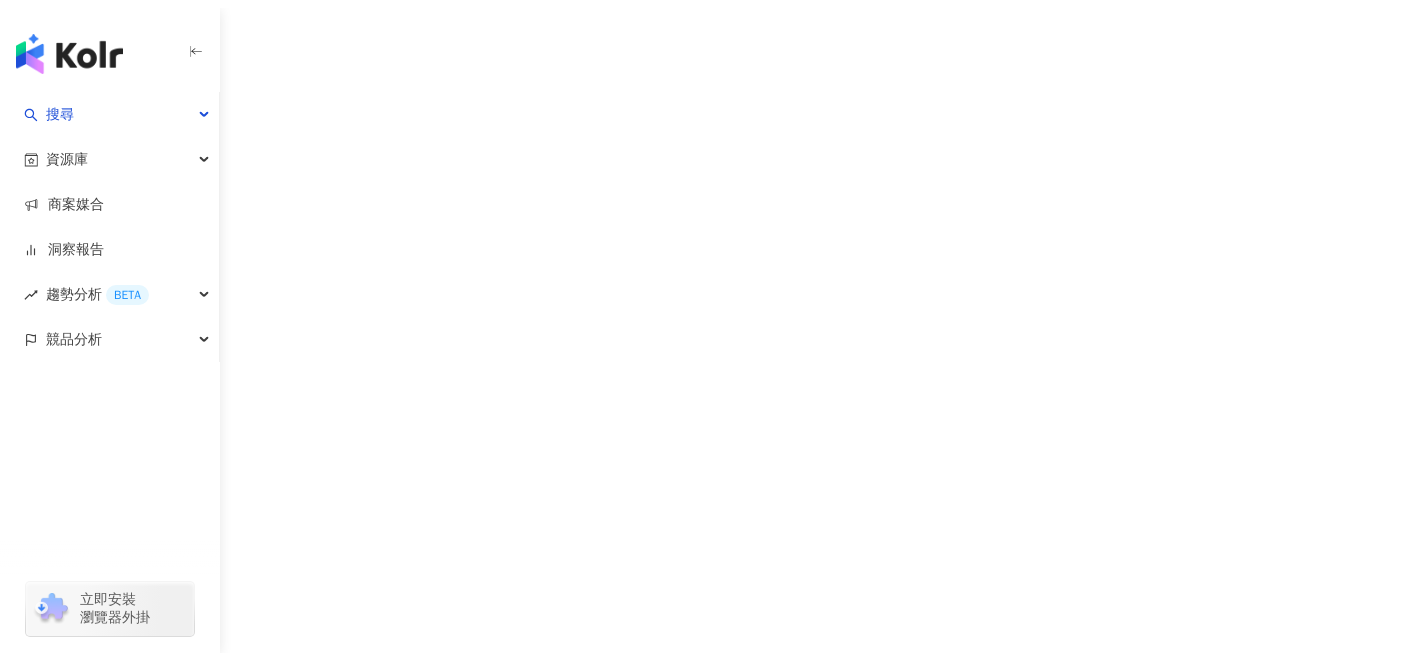 scroll, scrollTop: 0, scrollLeft: 0, axis: both 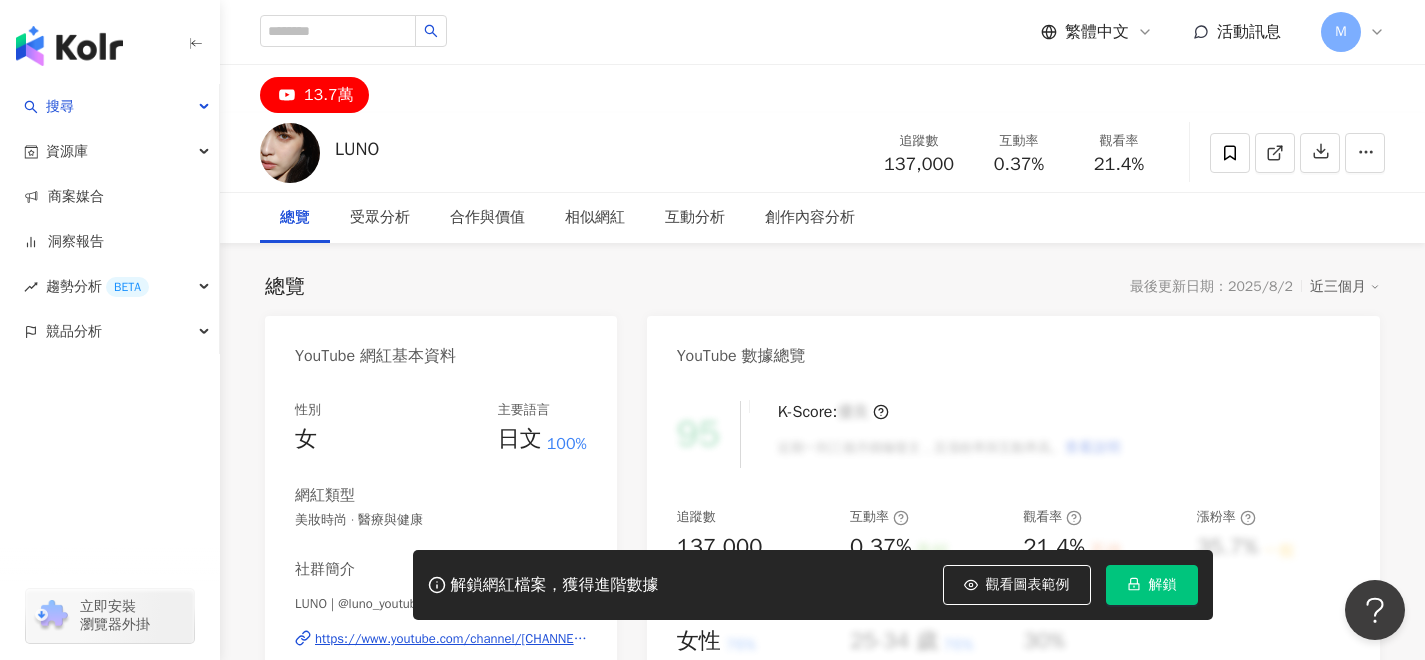 click on "總覽 最後更新日期：2025/8/2 近三個月" at bounding box center (822, 287) 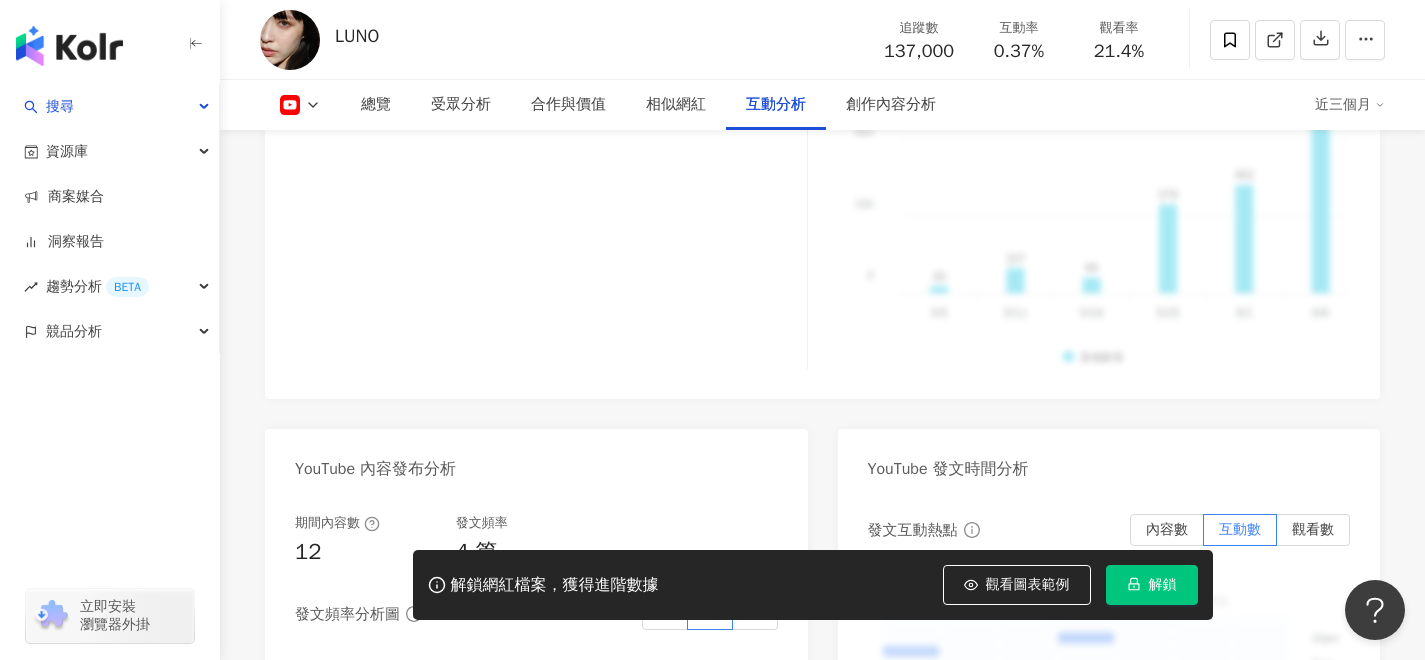 scroll, scrollTop: 4386, scrollLeft: 0, axis: vertical 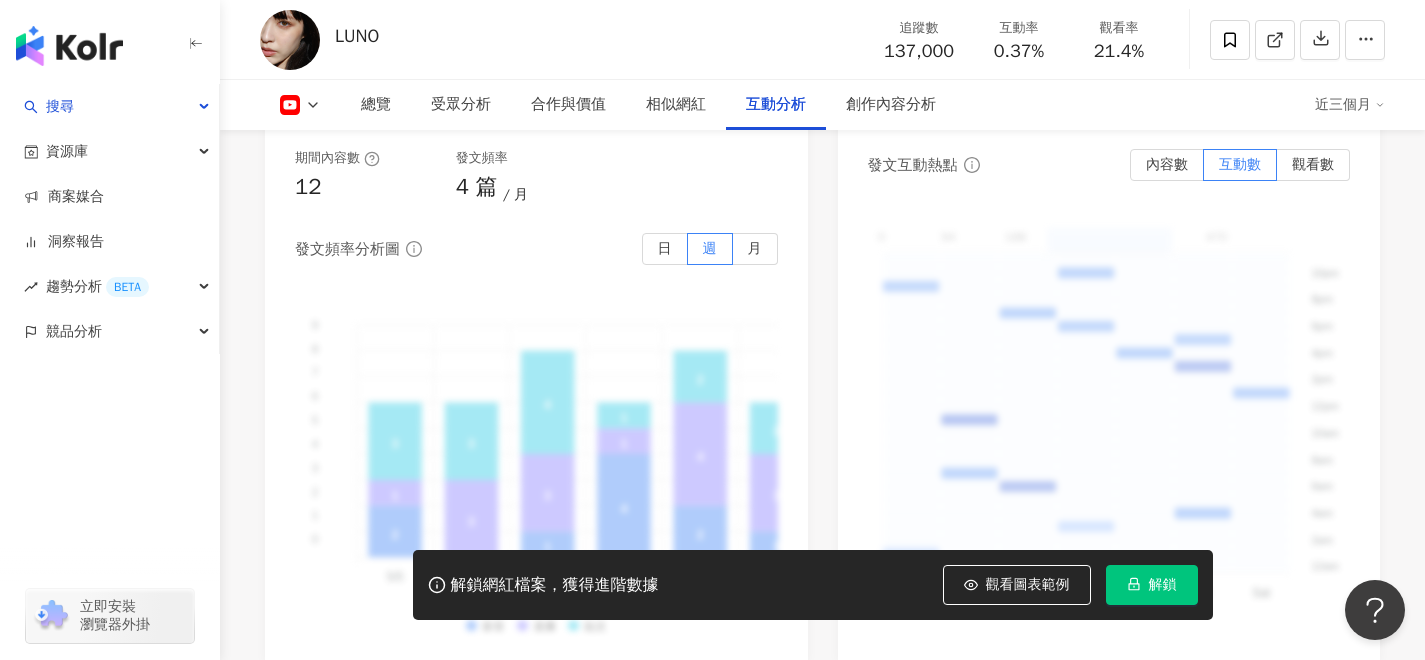 click on "解鎖" at bounding box center [1152, 585] 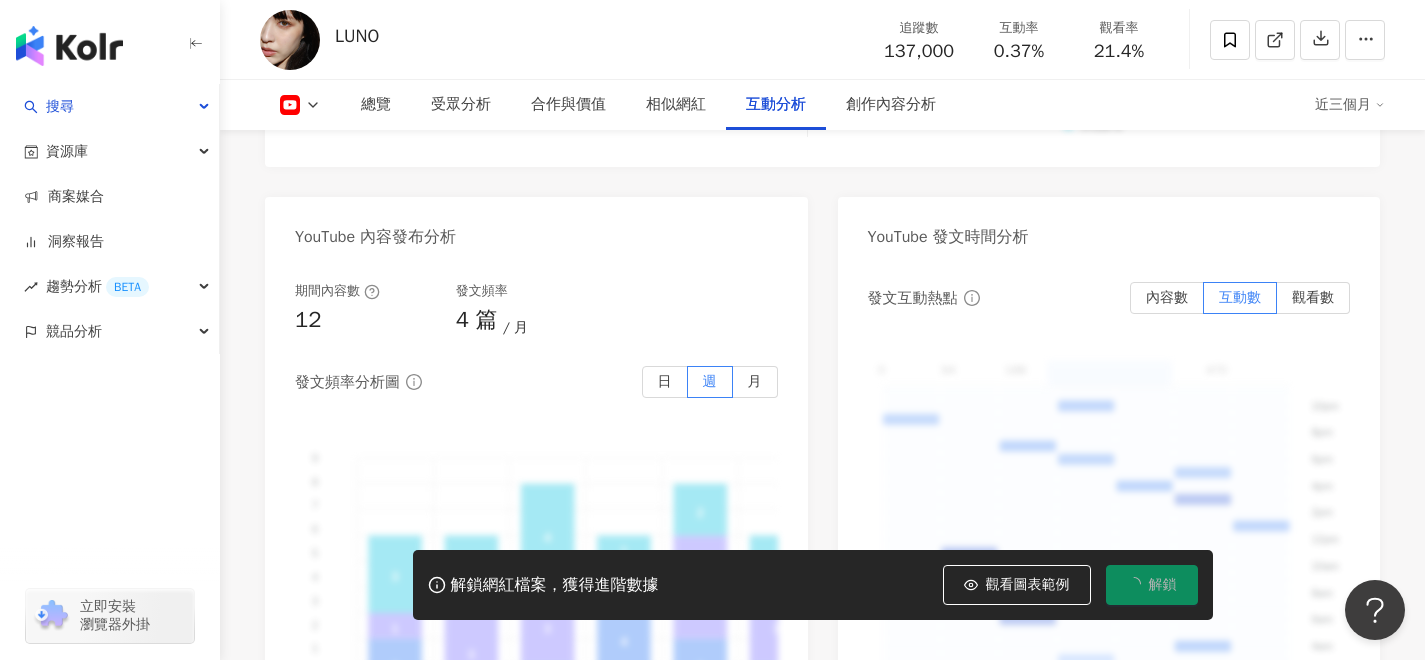 scroll, scrollTop: 4162, scrollLeft: 0, axis: vertical 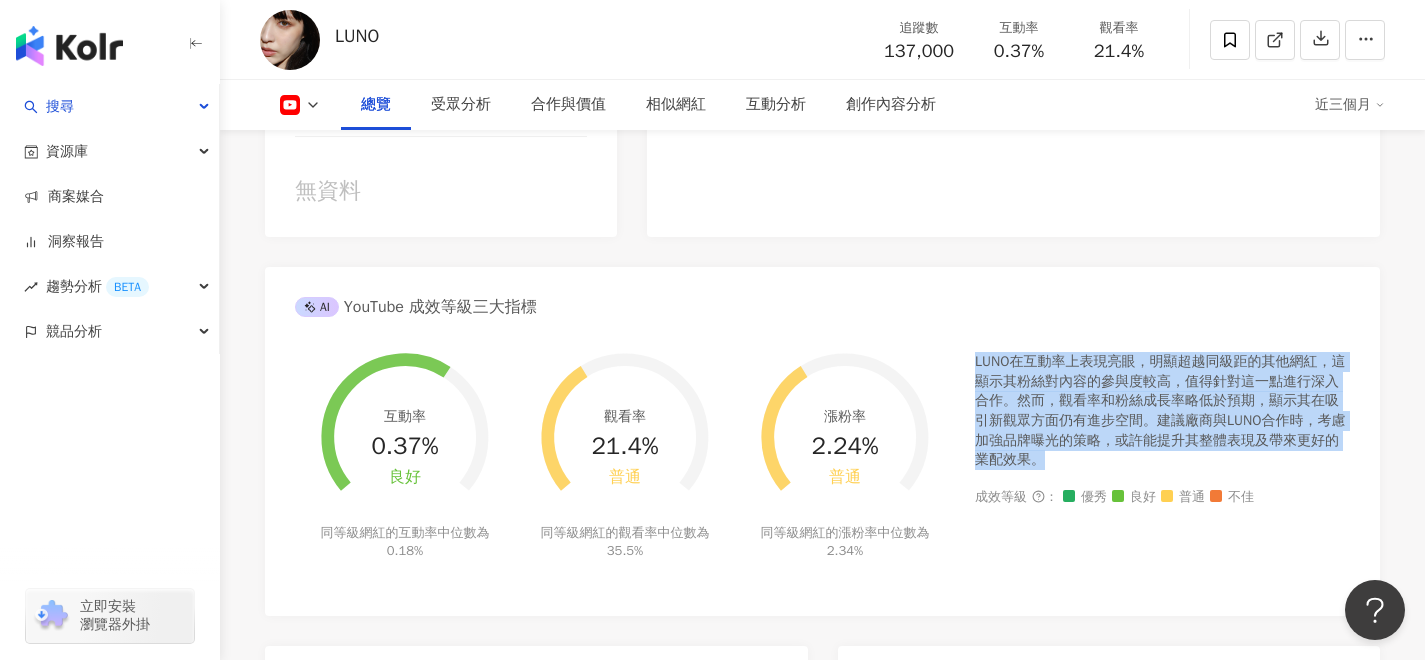 drag, startPoint x: 974, startPoint y: 359, endPoint x: 1047, endPoint y: 457, distance: 122.20065 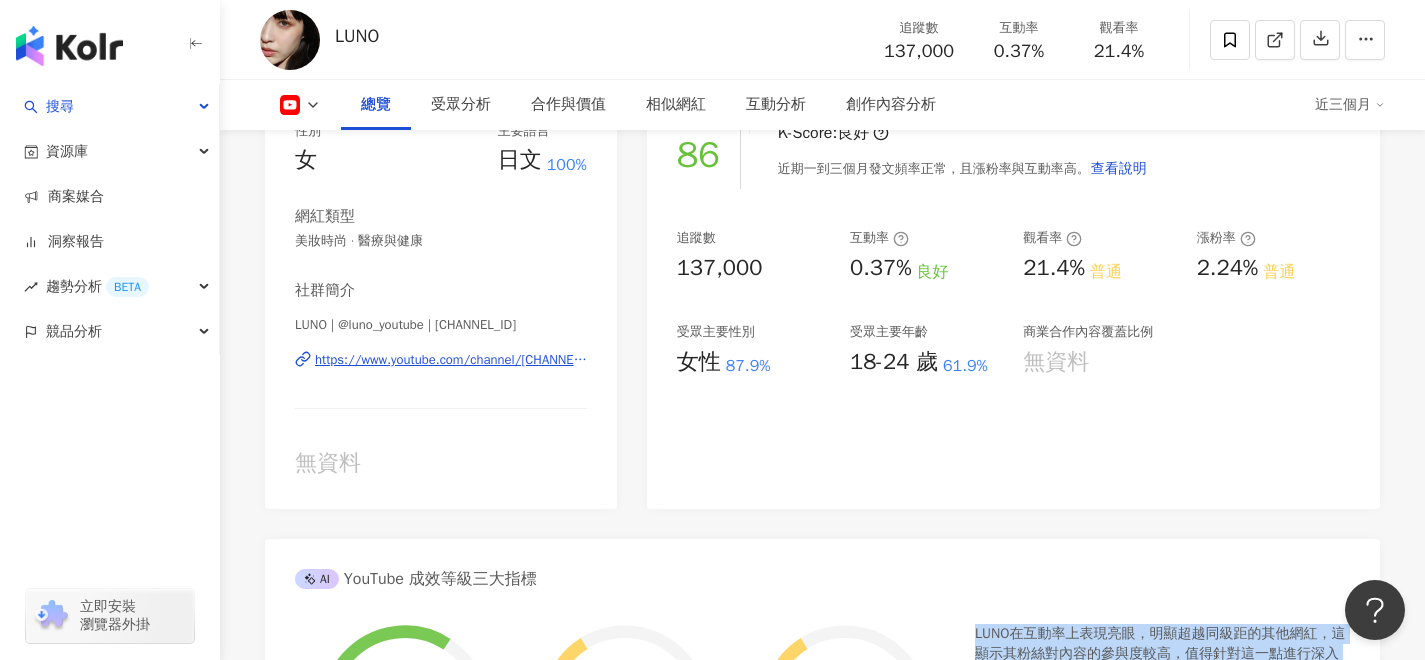 scroll, scrollTop: 171, scrollLeft: 0, axis: vertical 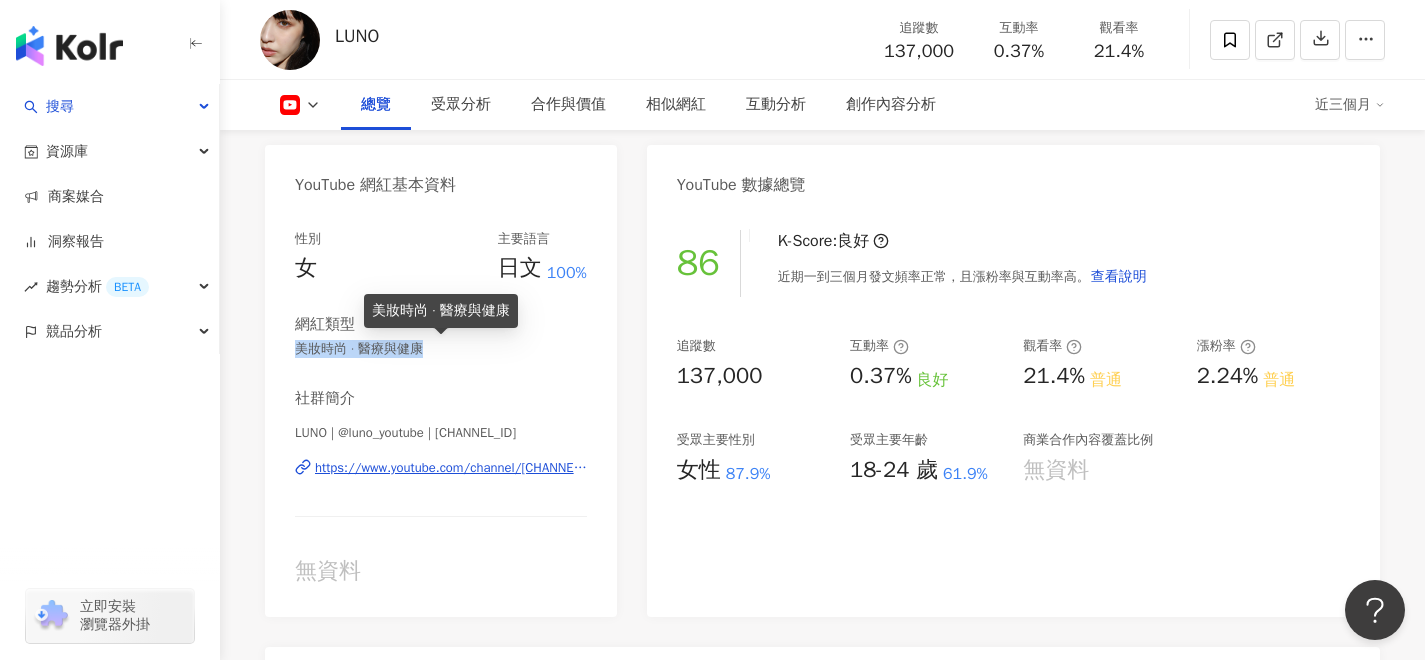 drag, startPoint x: 301, startPoint y: 348, endPoint x: 419, endPoint y: 355, distance: 118.20744 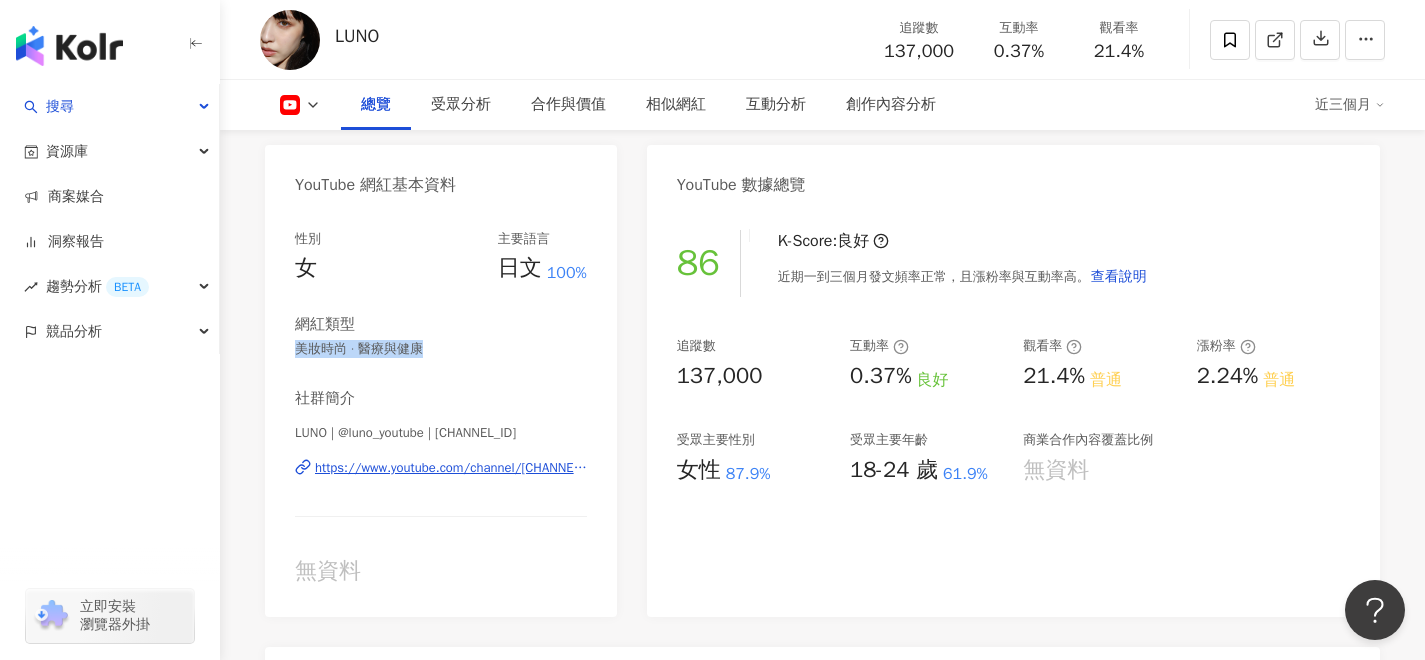copy on "美妝時尚 · 醫療與健康" 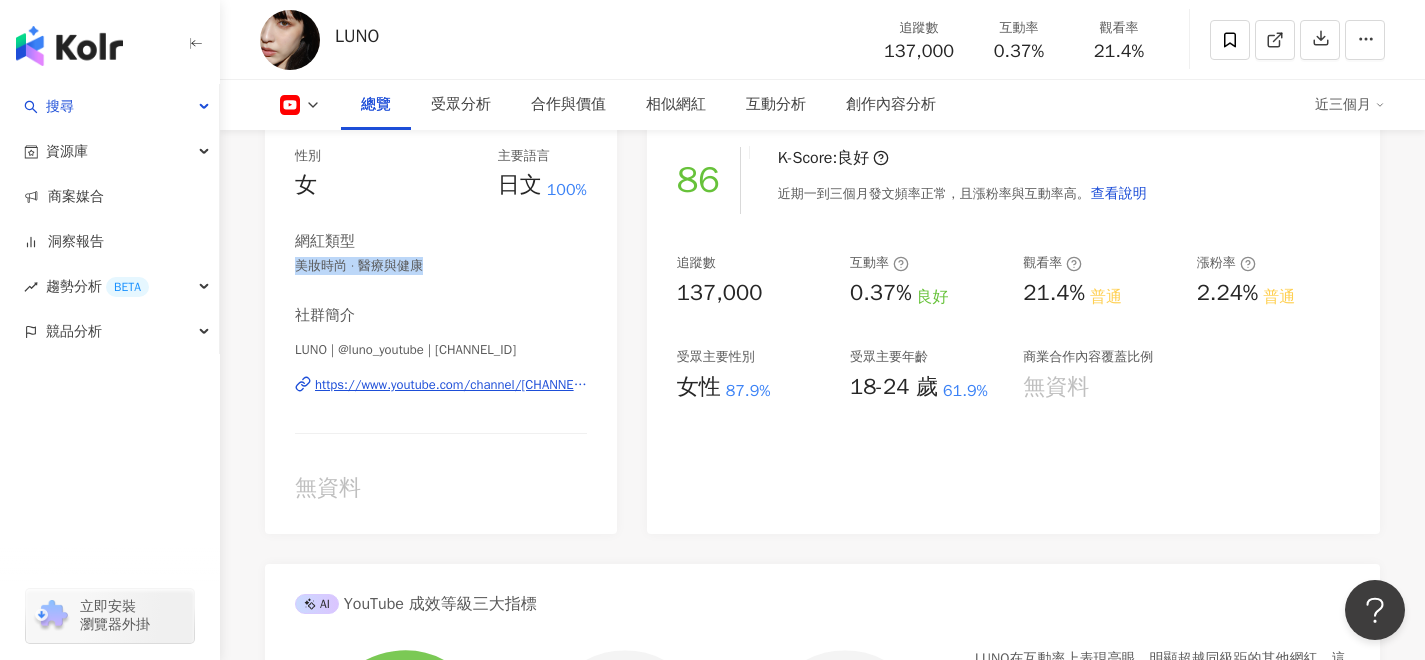 scroll, scrollTop: 254, scrollLeft: 0, axis: vertical 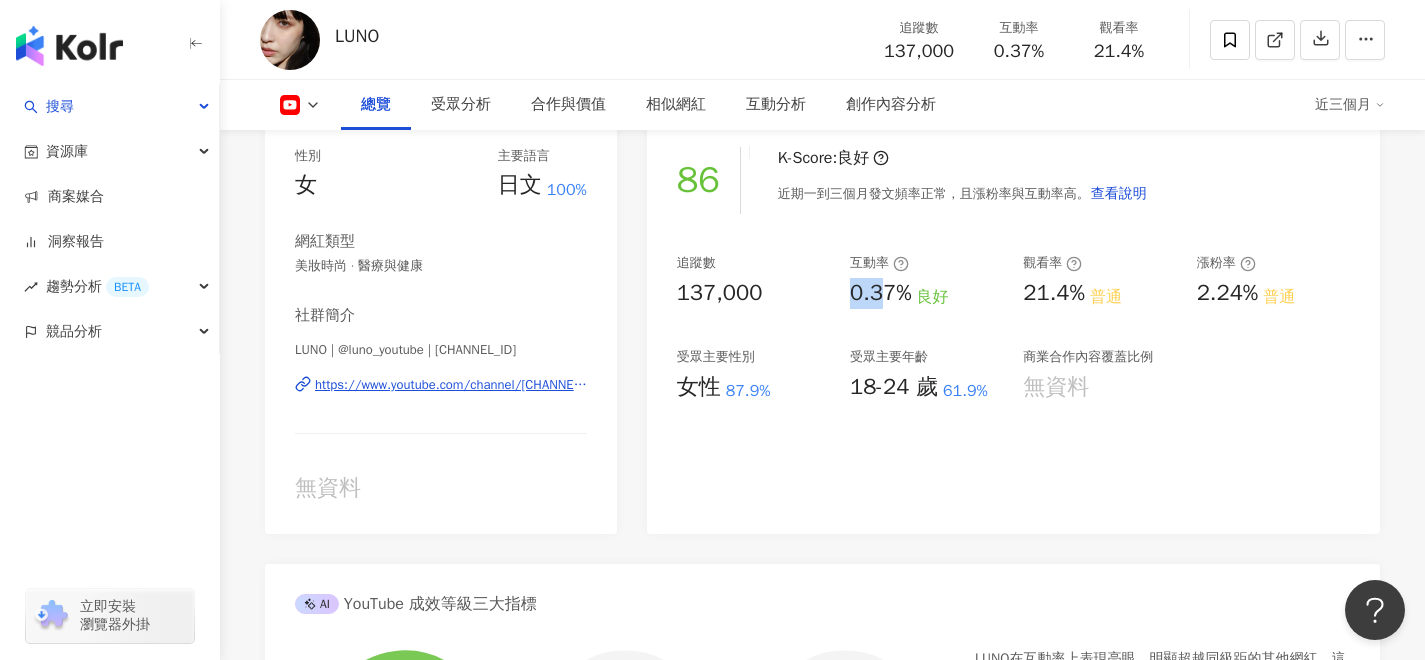 drag, startPoint x: 853, startPoint y: 294, endPoint x: 883, endPoint y: 296, distance: 30.066593 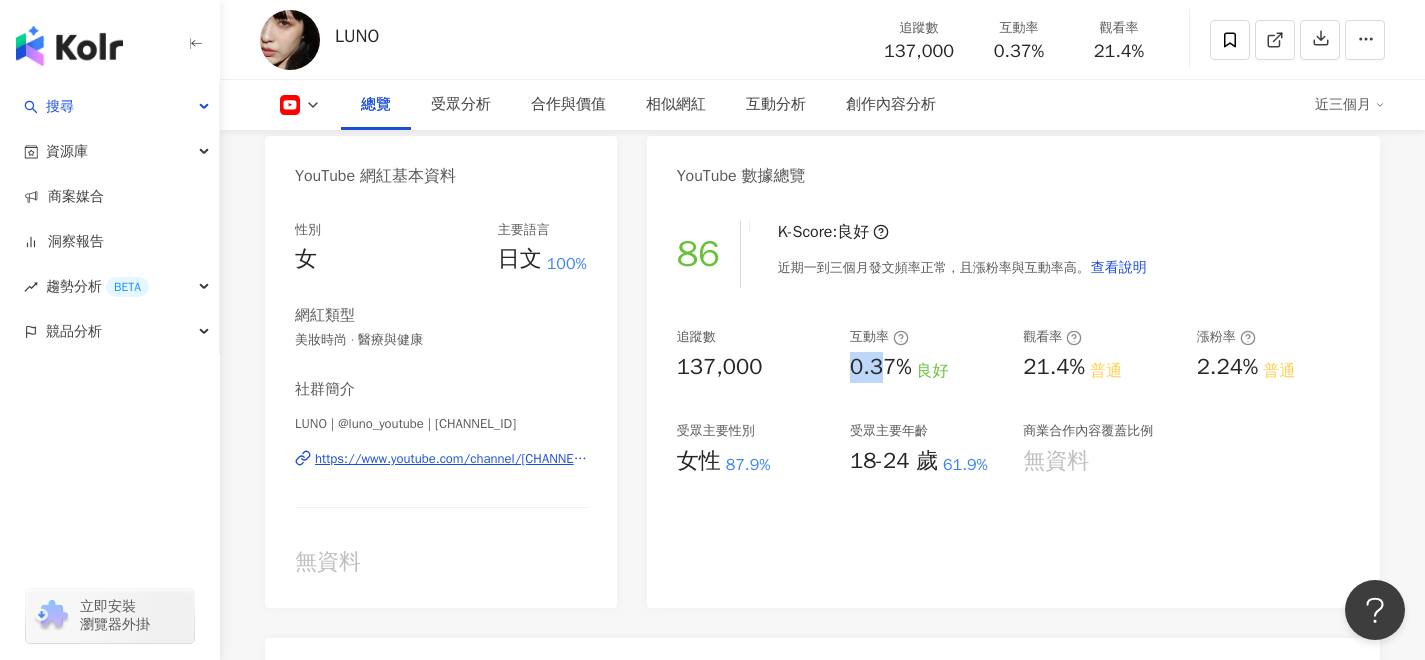 scroll, scrollTop: 180, scrollLeft: 0, axis: vertical 